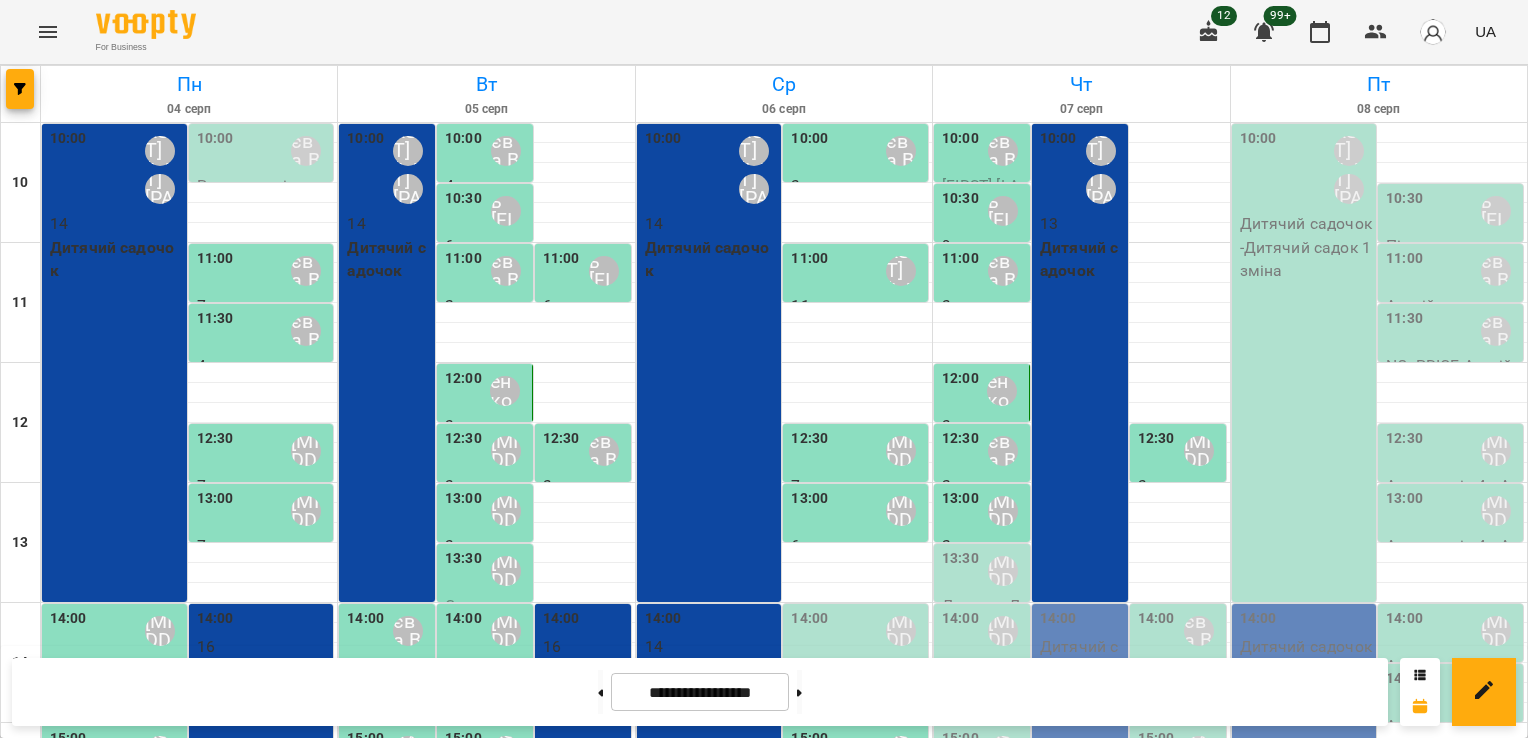 scroll, scrollTop: 0, scrollLeft: 0, axis: both 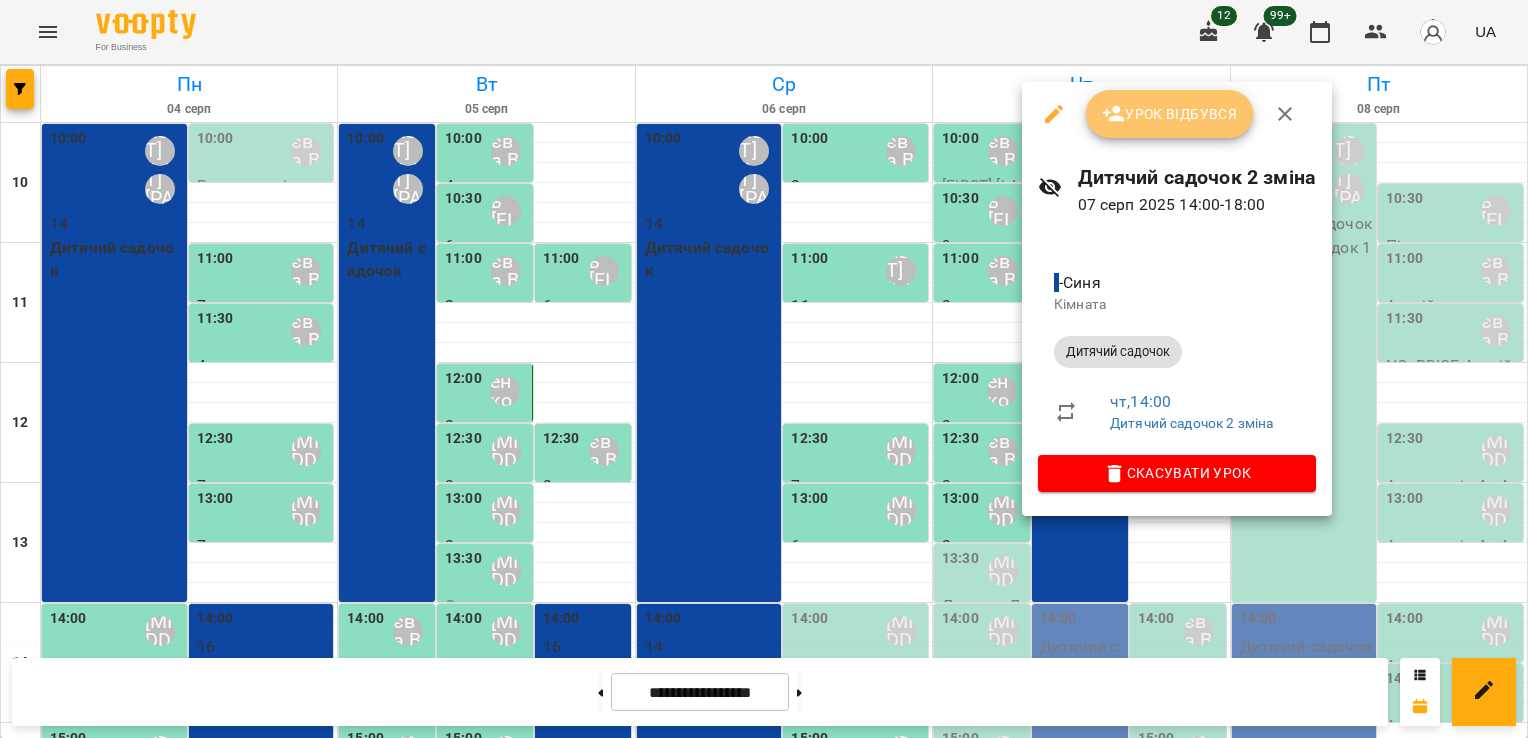 click on "Урок відбувся" at bounding box center [1170, 114] 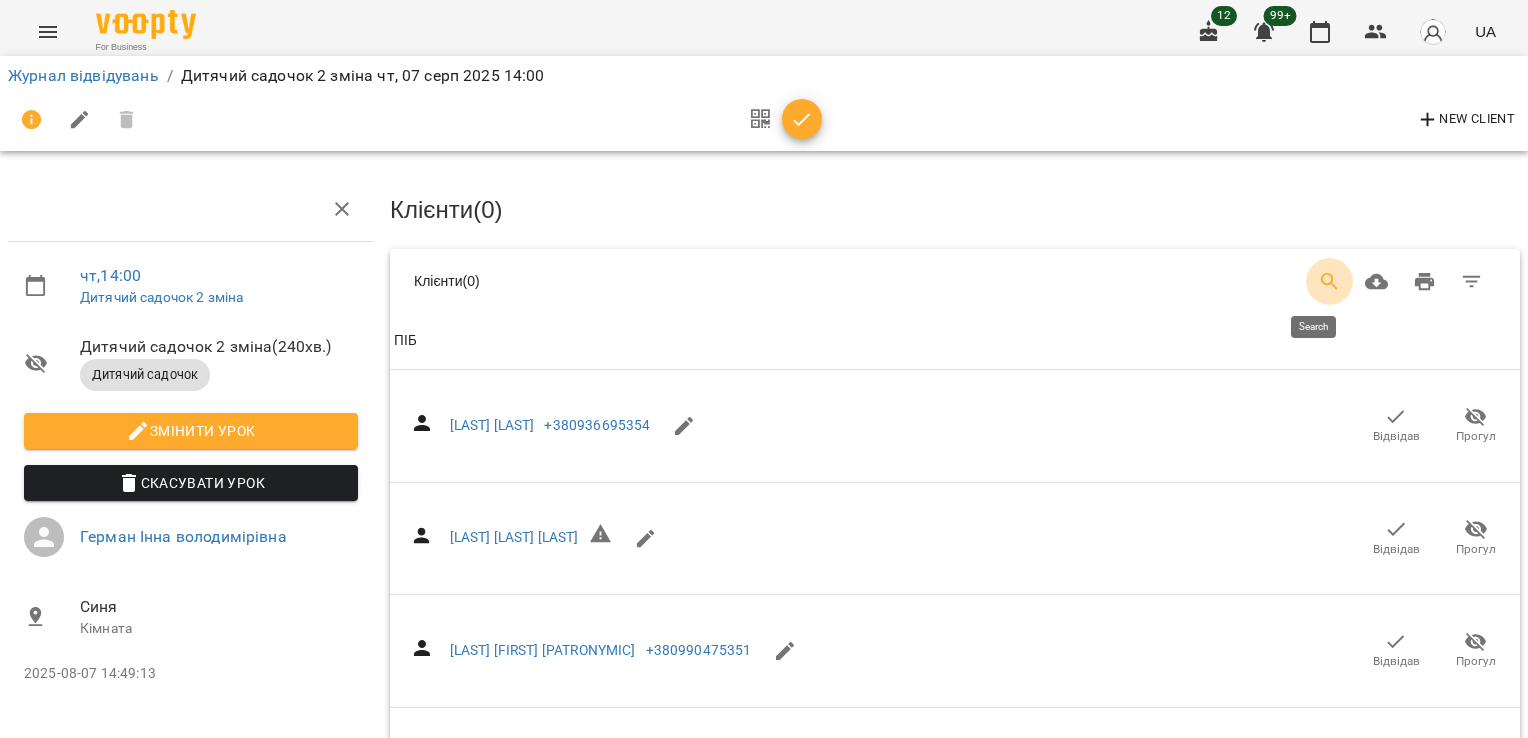 click at bounding box center (1330, 282) 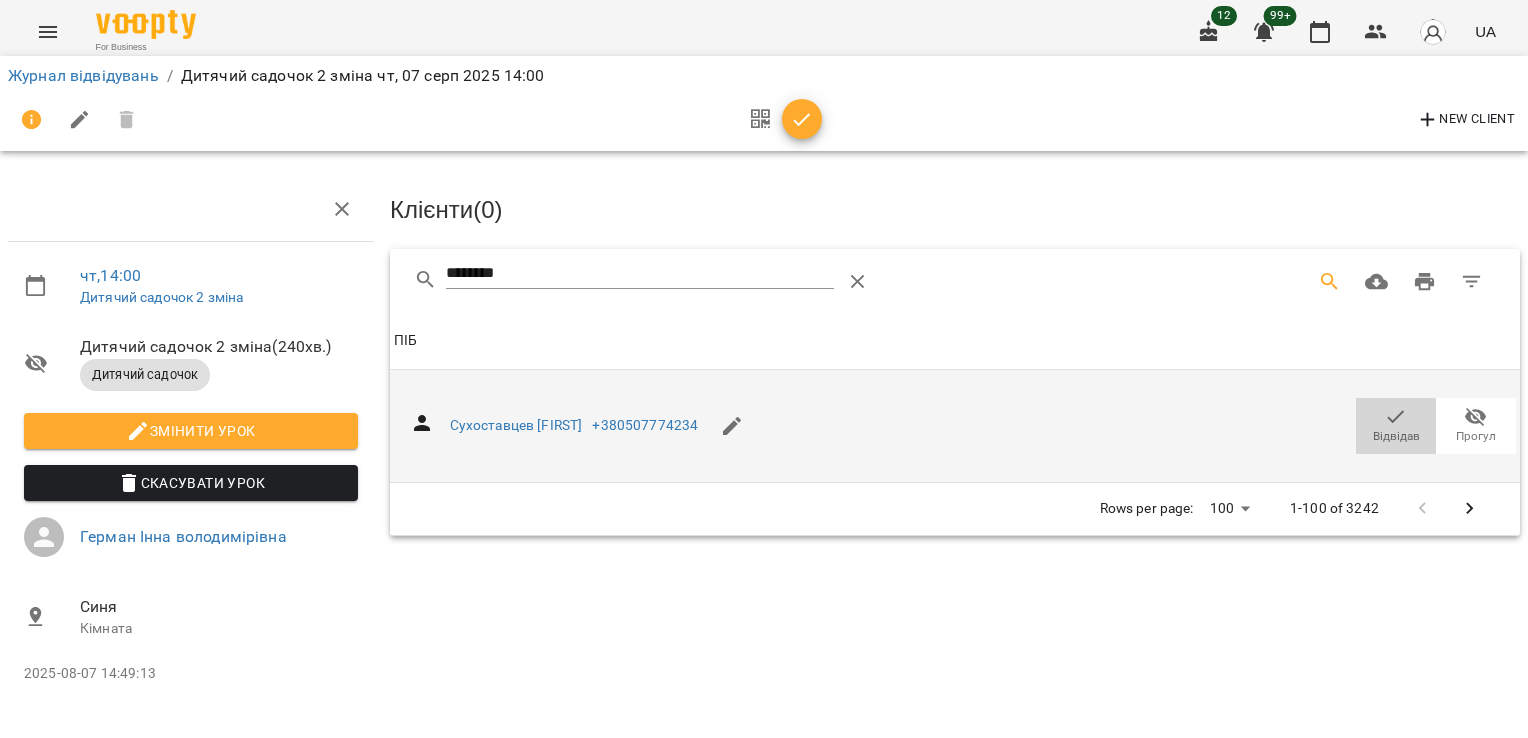 click on "Відвідав" at bounding box center (1396, 436) 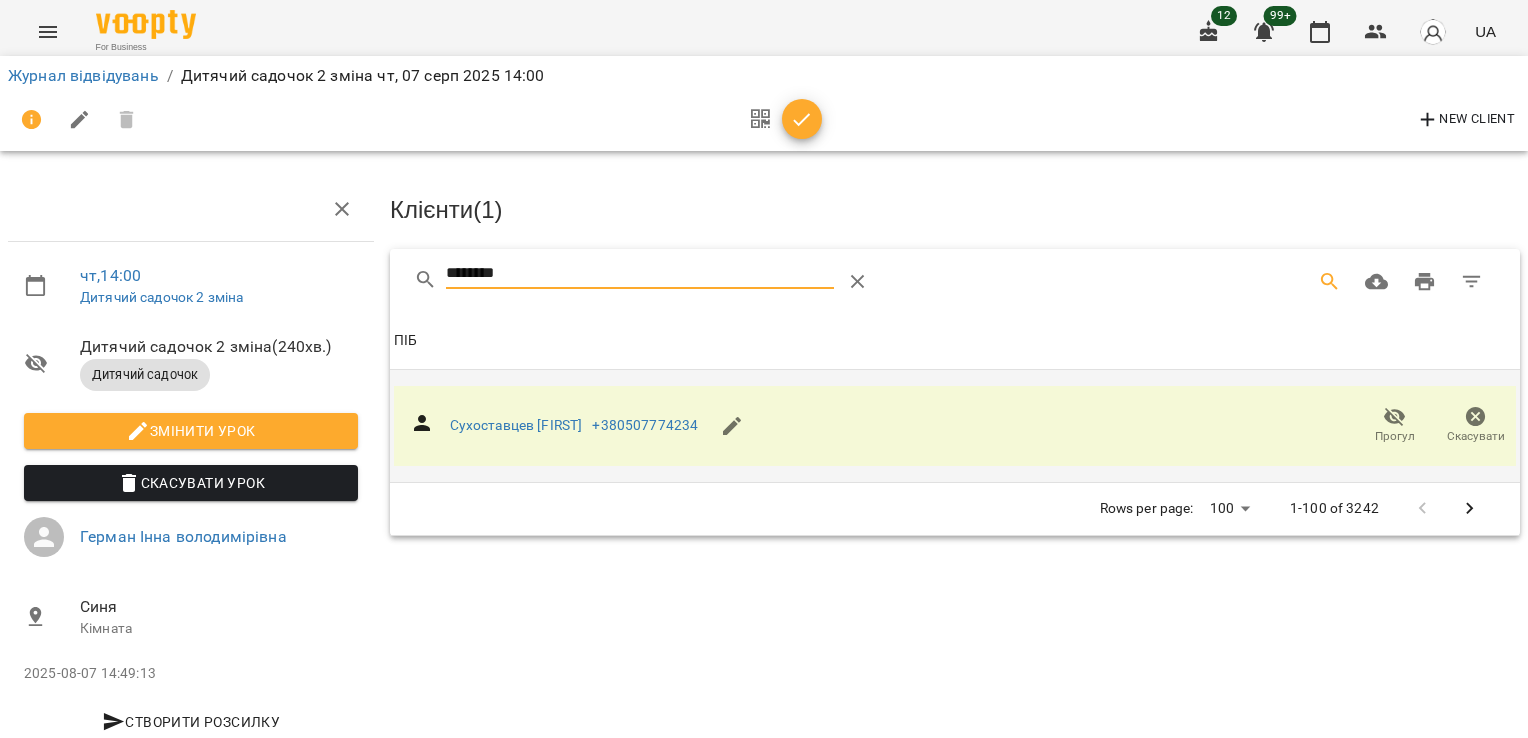 drag, startPoint x: 539, startPoint y: 274, endPoint x: 329, endPoint y: 269, distance: 210.05951 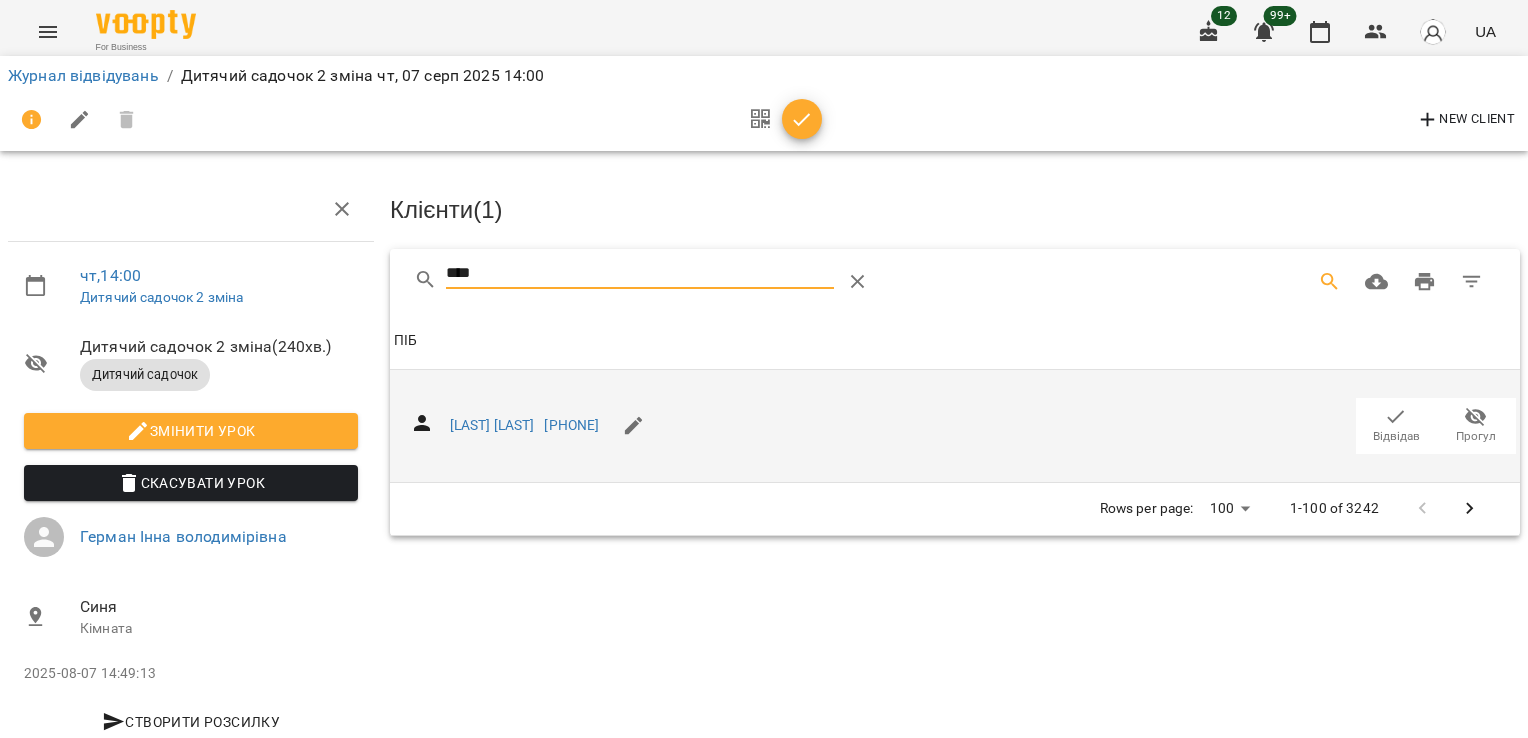 click 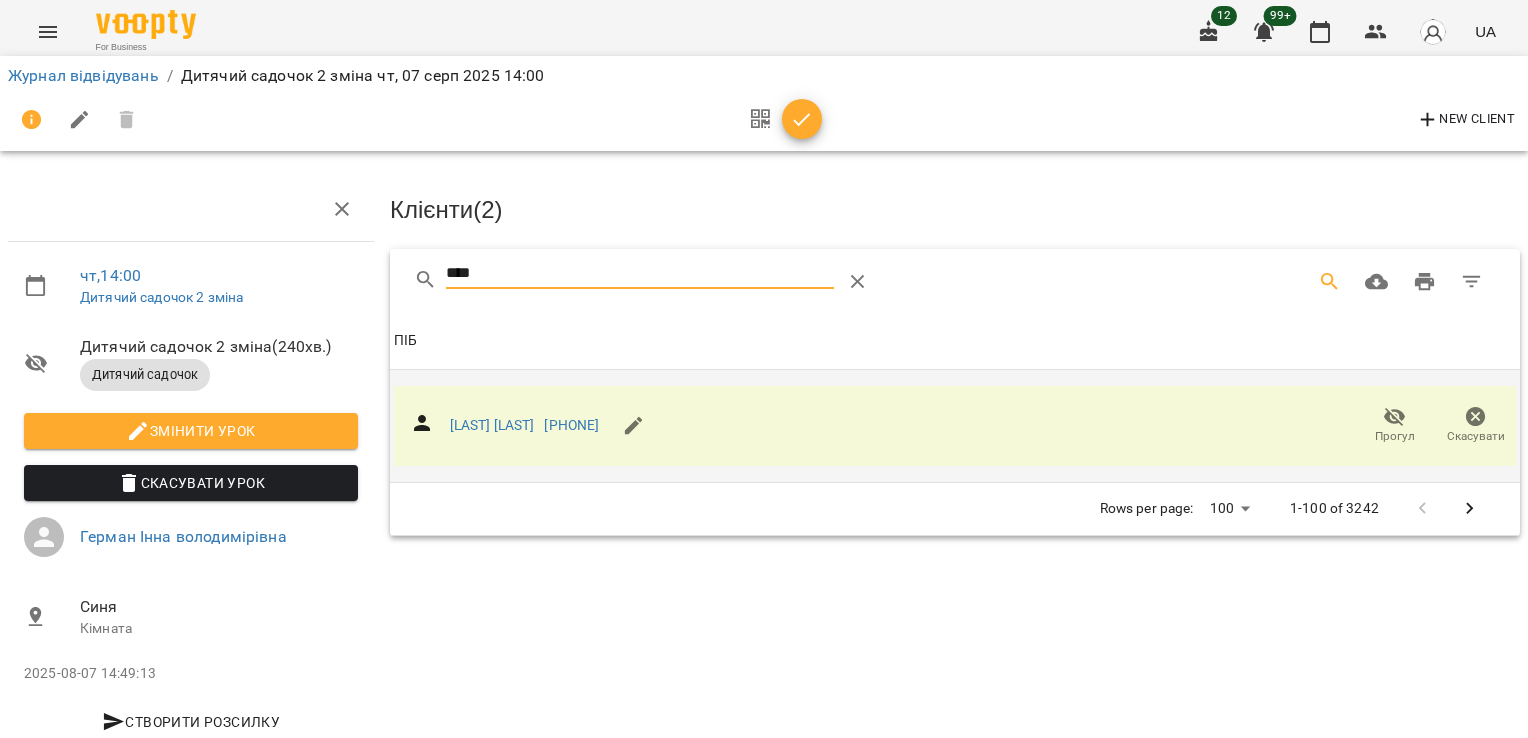 drag, startPoint x: 502, startPoint y: 274, endPoint x: 344, endPoint y: 294, distance: 159.26079 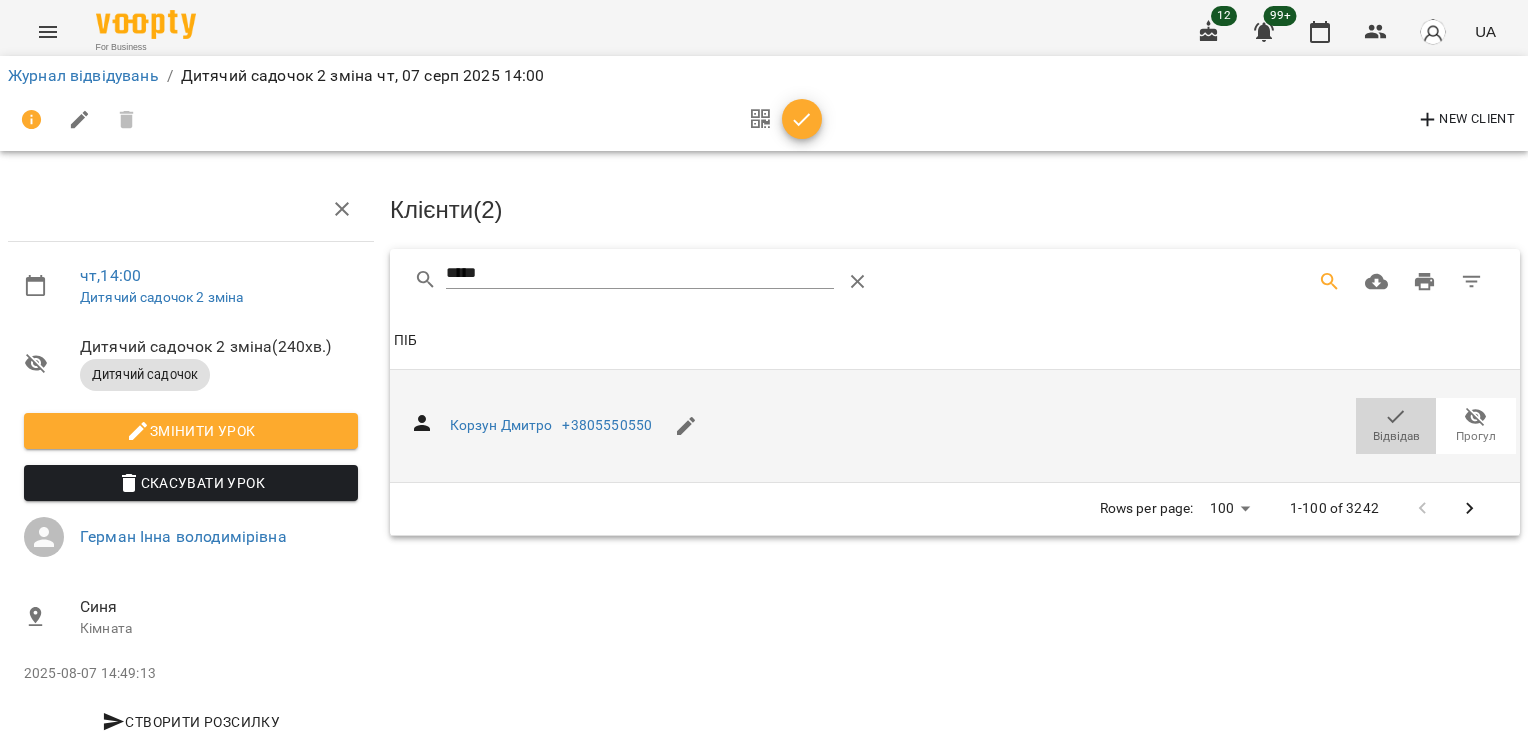 click on "Відвідав" at bounding box center [1396, 436] 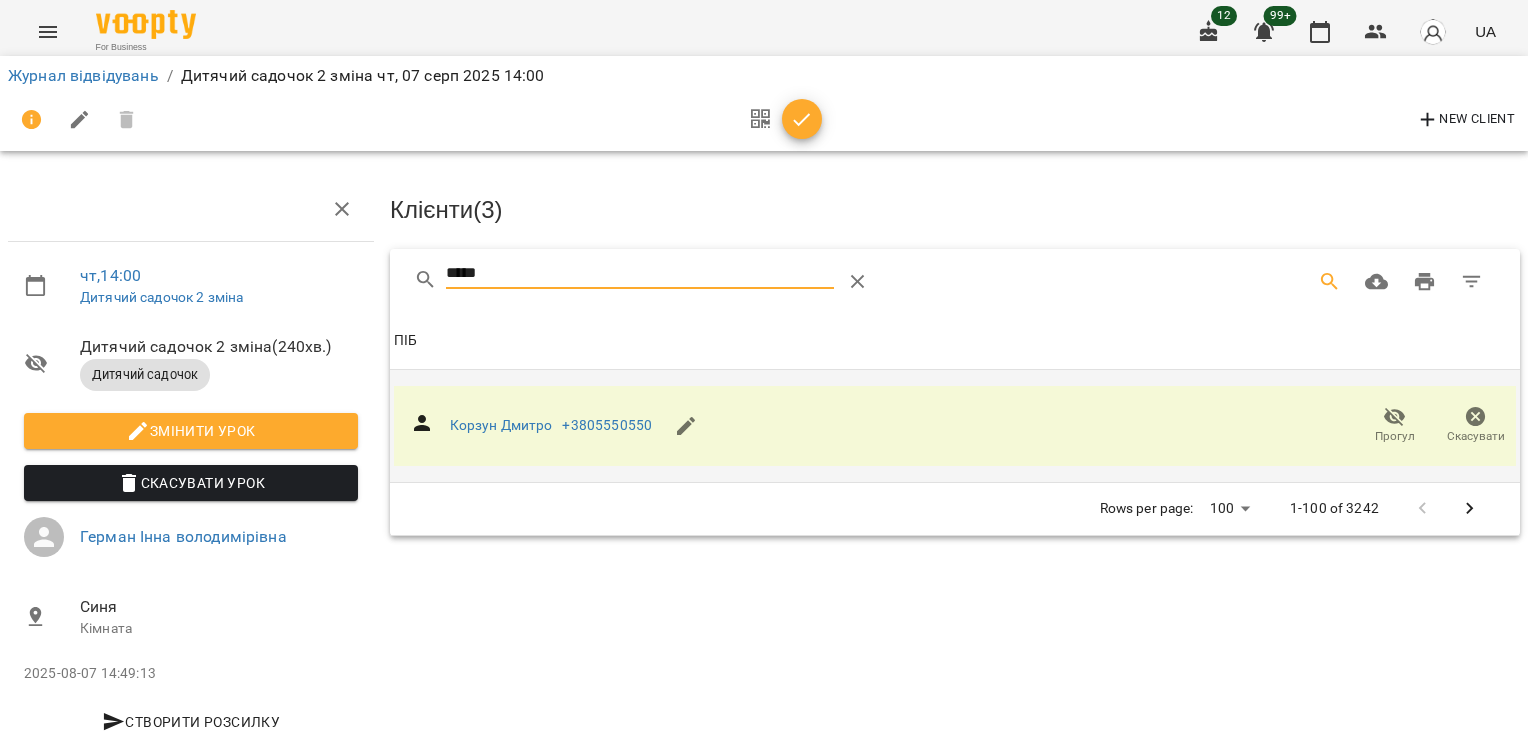 drag, startPoint x: 404, startPoint y: 278, endPoint x: 364, endPoint y: 278, distance: 40 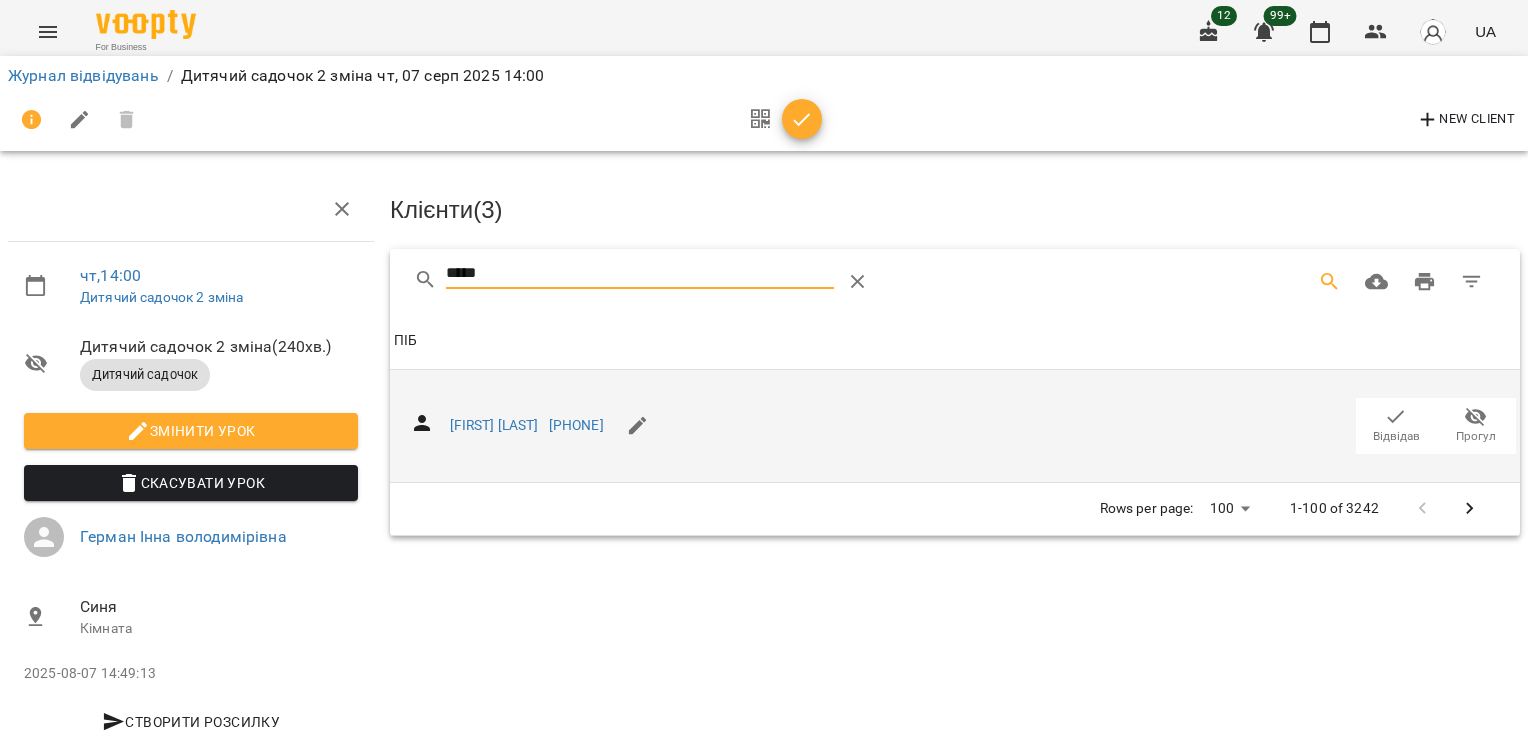 click on "Відвідав" at bounding box center (1396, 436) 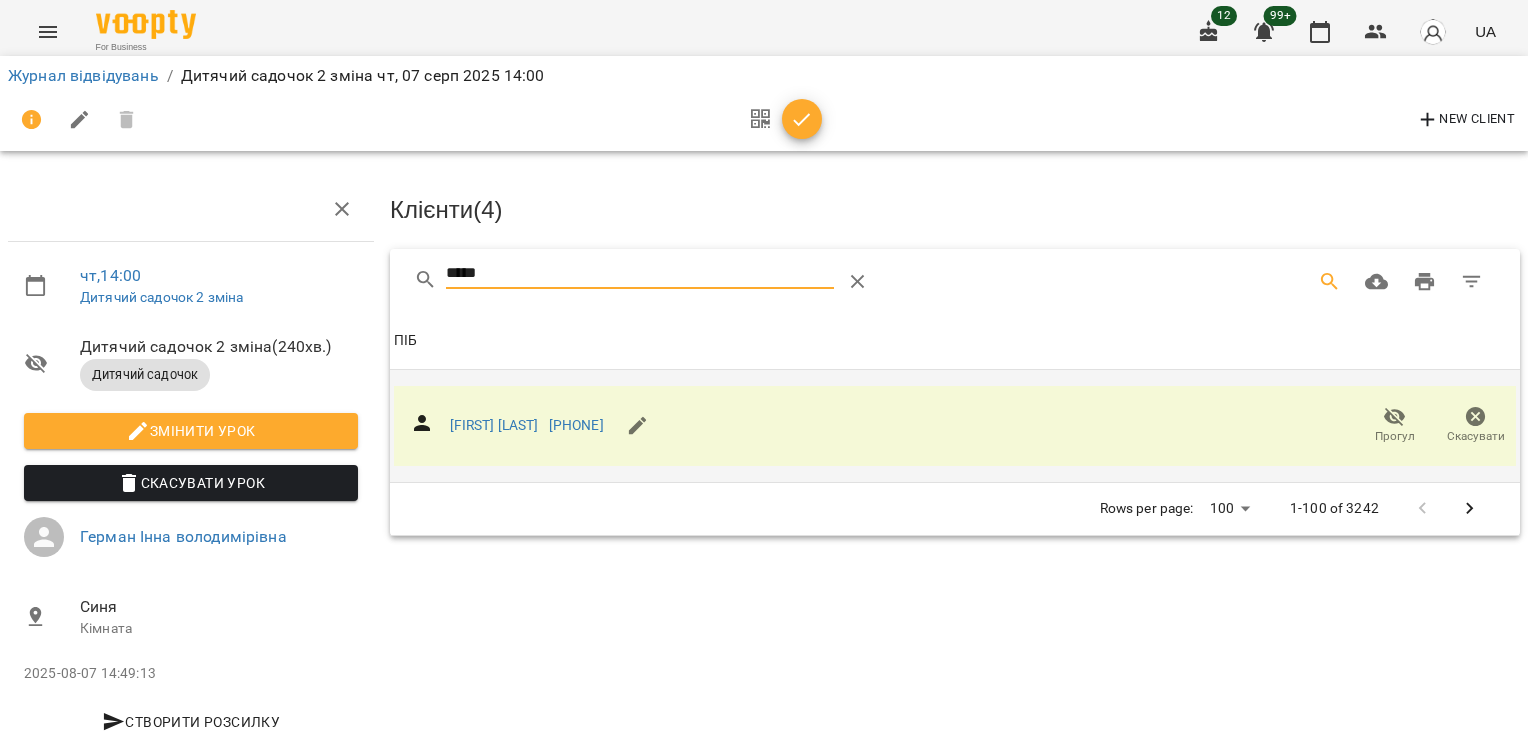 drag, startPoint x: 546, startPoint y: 279, endPoint x: 412, endPoint y: 274, distance: 134.09325 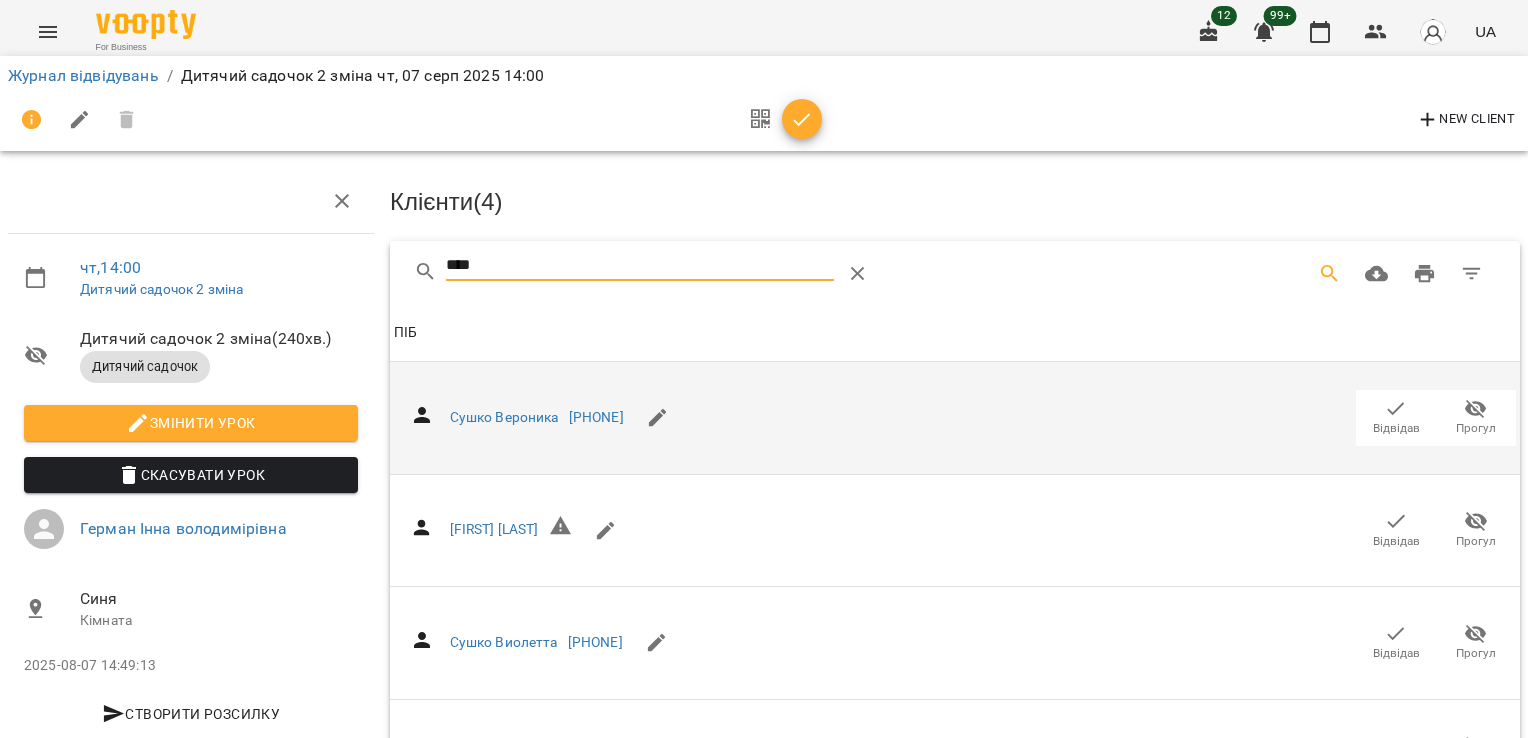 scroll, scrollTop: 161, scrollLeft: 0, axis: vertical 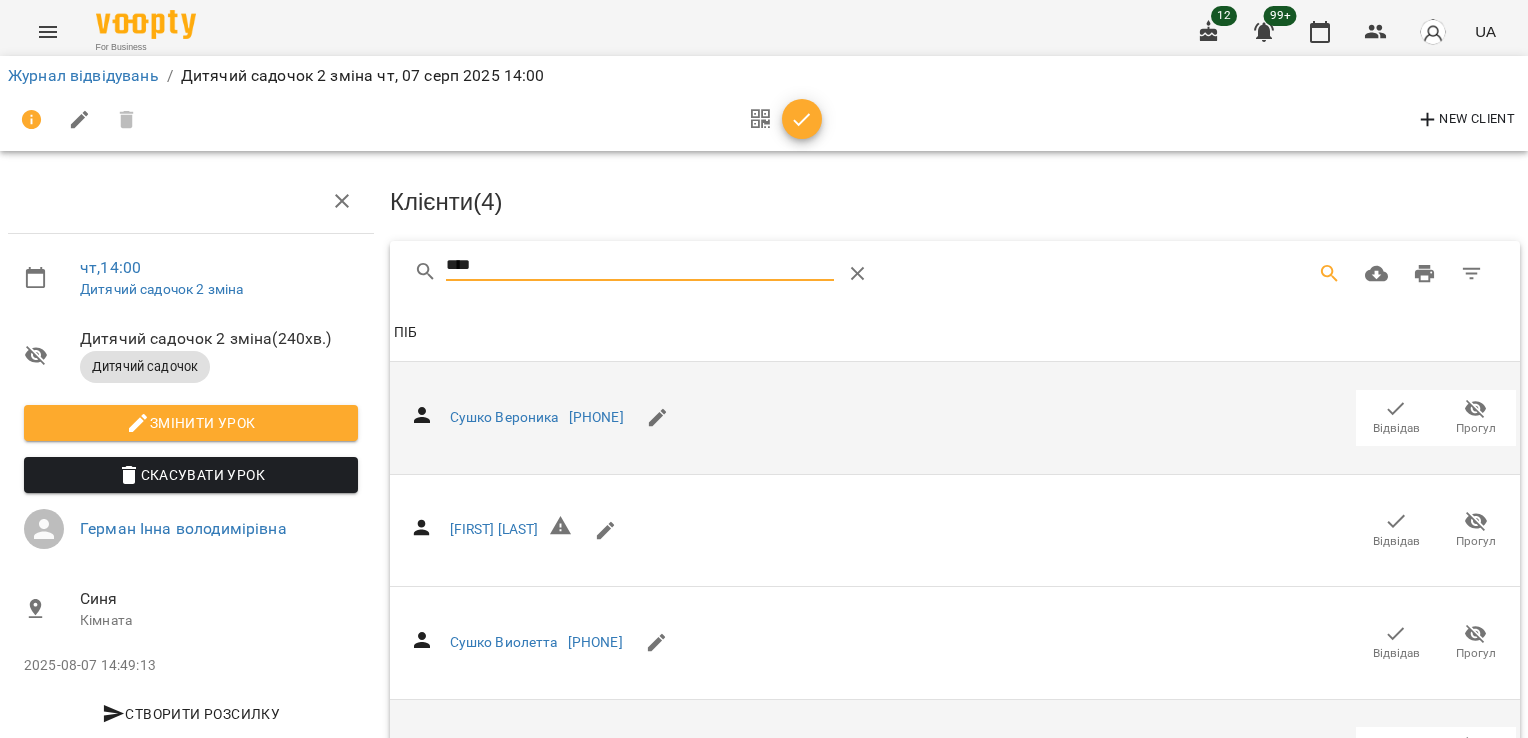 click 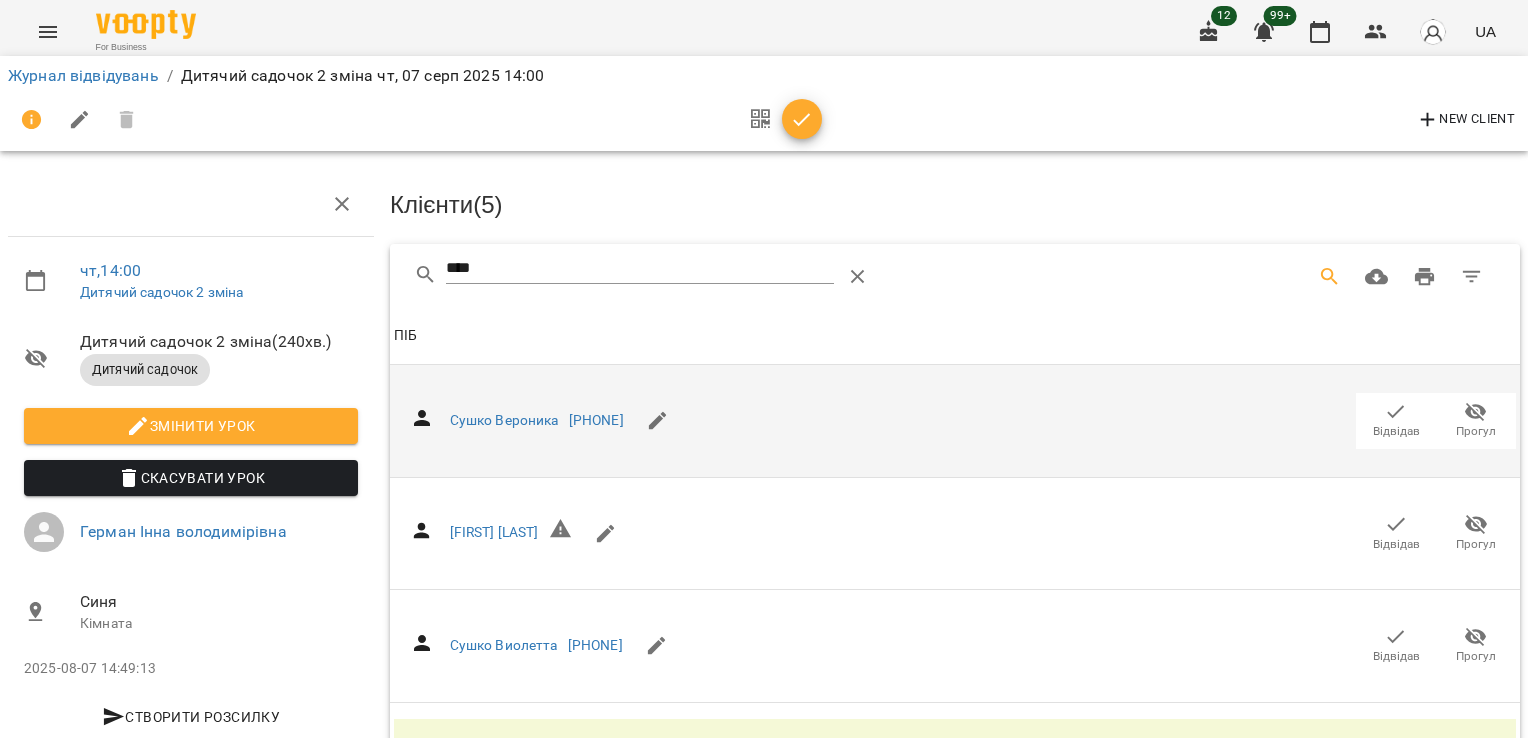 scroll, scrollTop: 0, scrollLeft: 0, axis: both 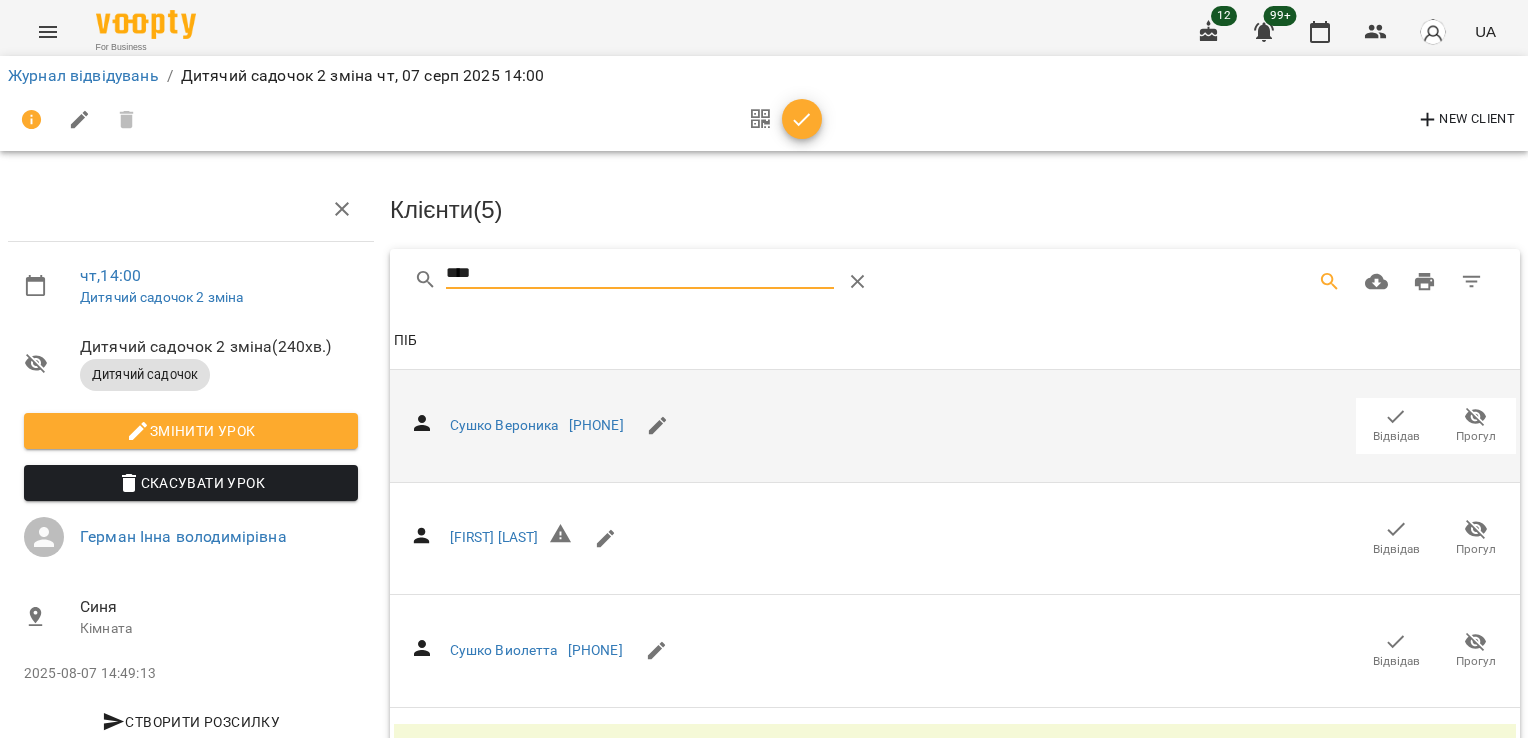 drag, startPoint x: 506, startPoint y: 278, endPoint x: 408, endPoint y: 277, distance: 98.005104 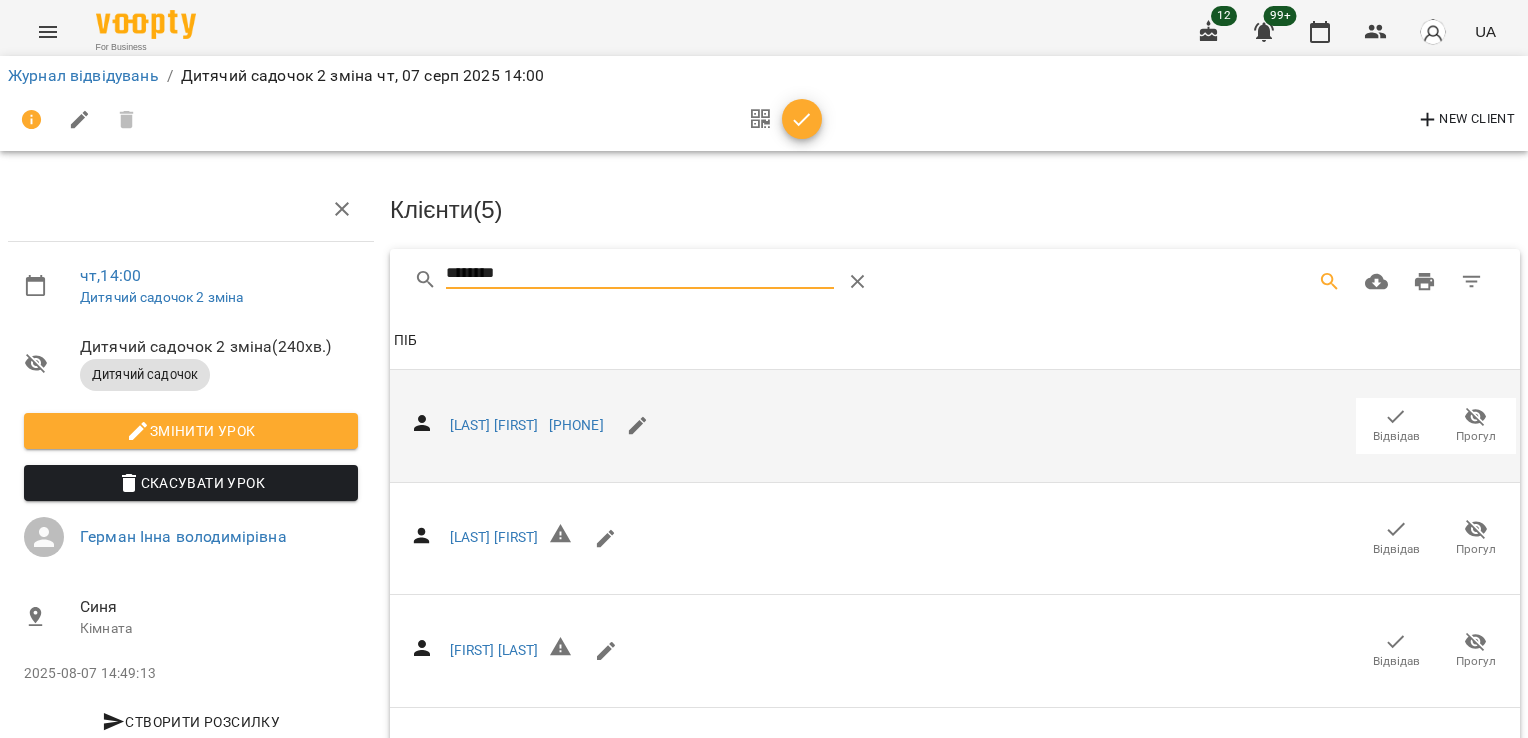 click 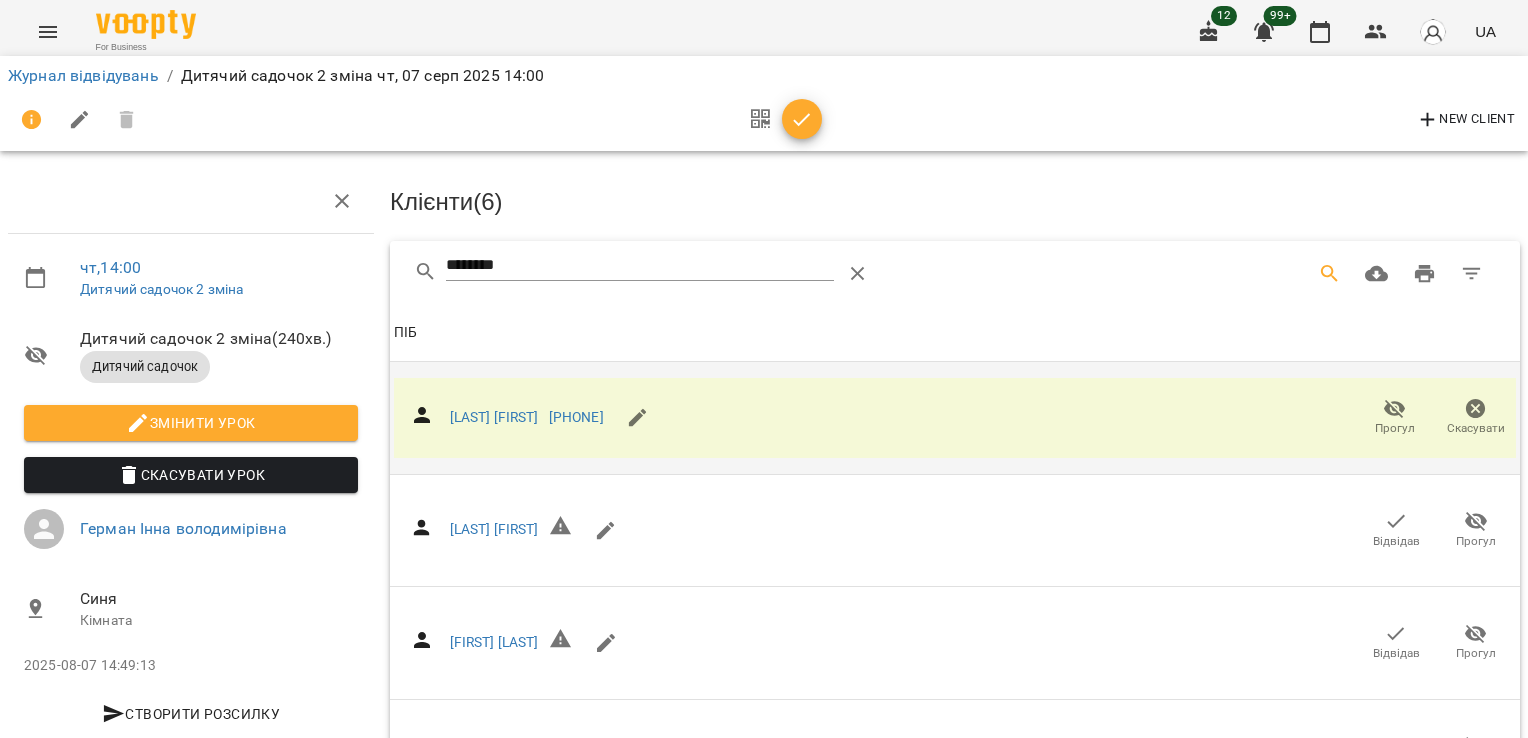 scroll, scrollTop: 0, scrollLeft: 0, axis: both 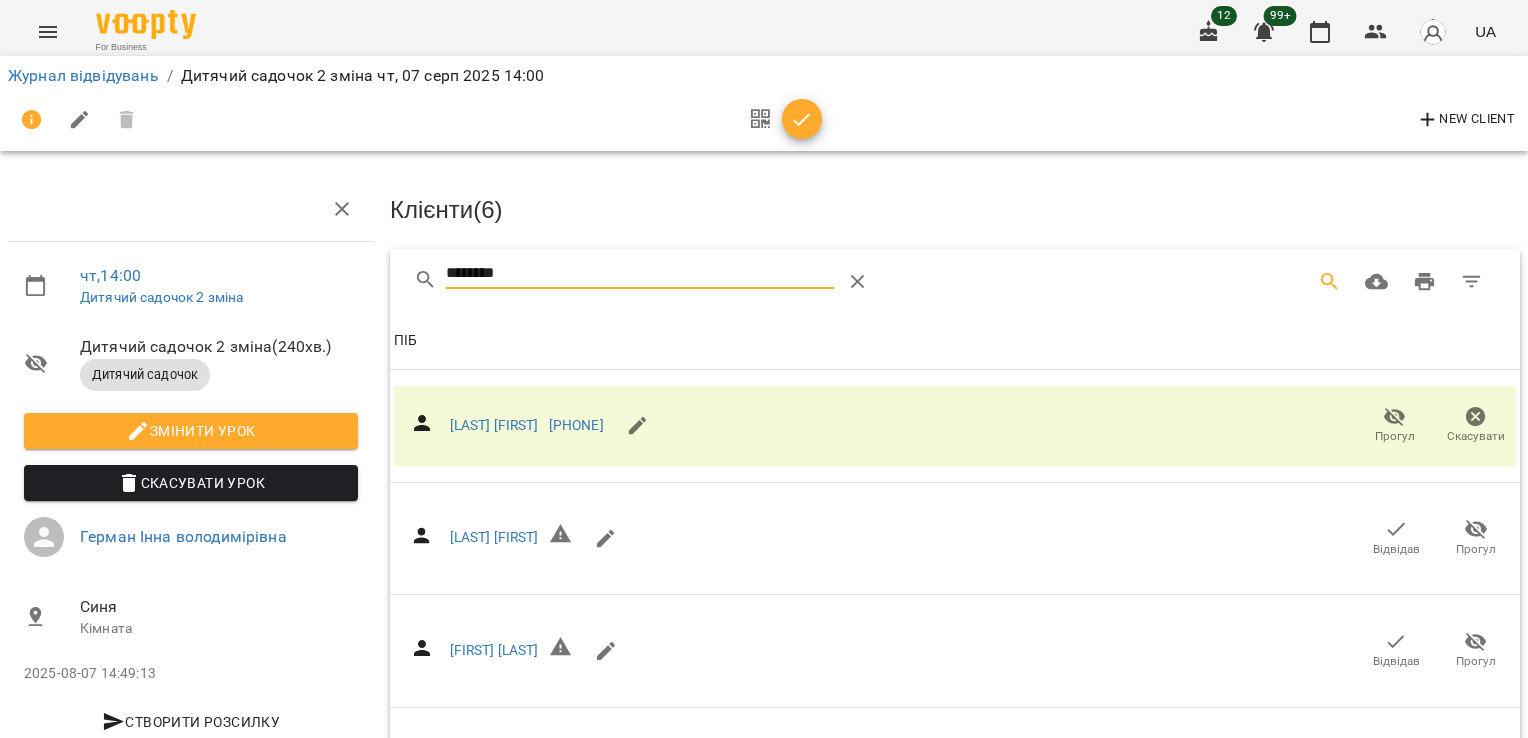 drag, startPoint x: 560, startPoint y: 271, endPoint x: 339, endPoint y: 283, distance: 221.32555 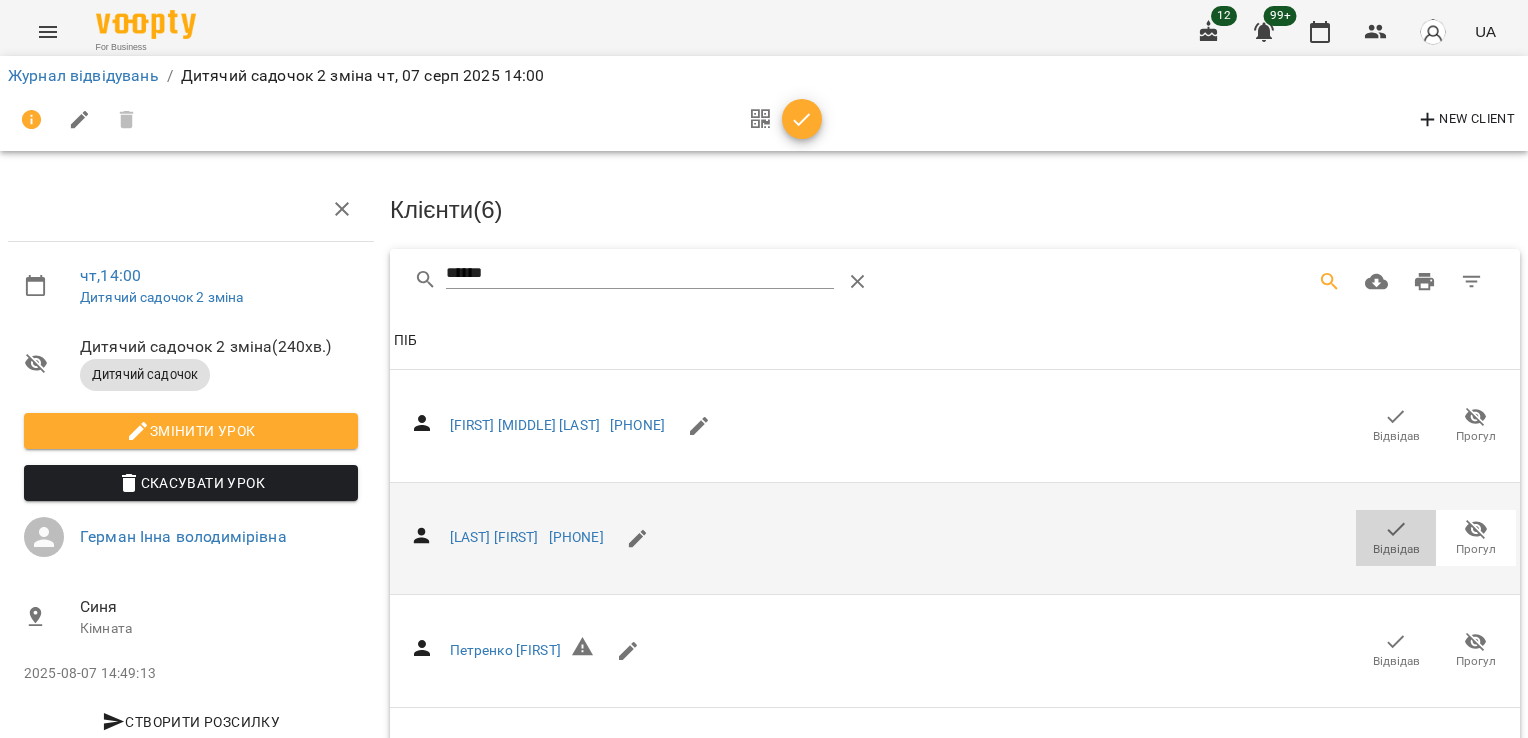 click 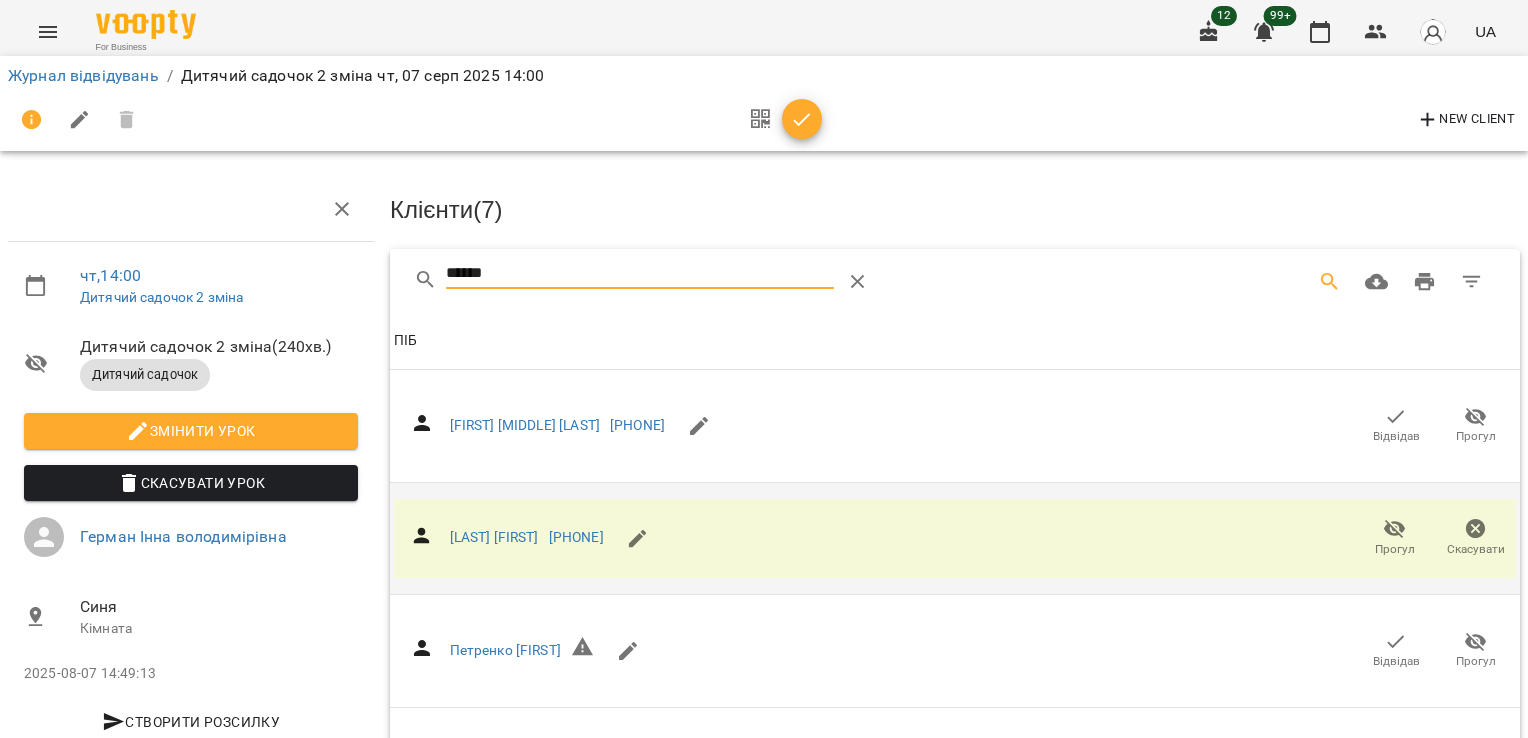 drag, startPoint x: 510, startPoint y: 274, endPoint x: 383, endPoint y: 282, distance: 127.25172 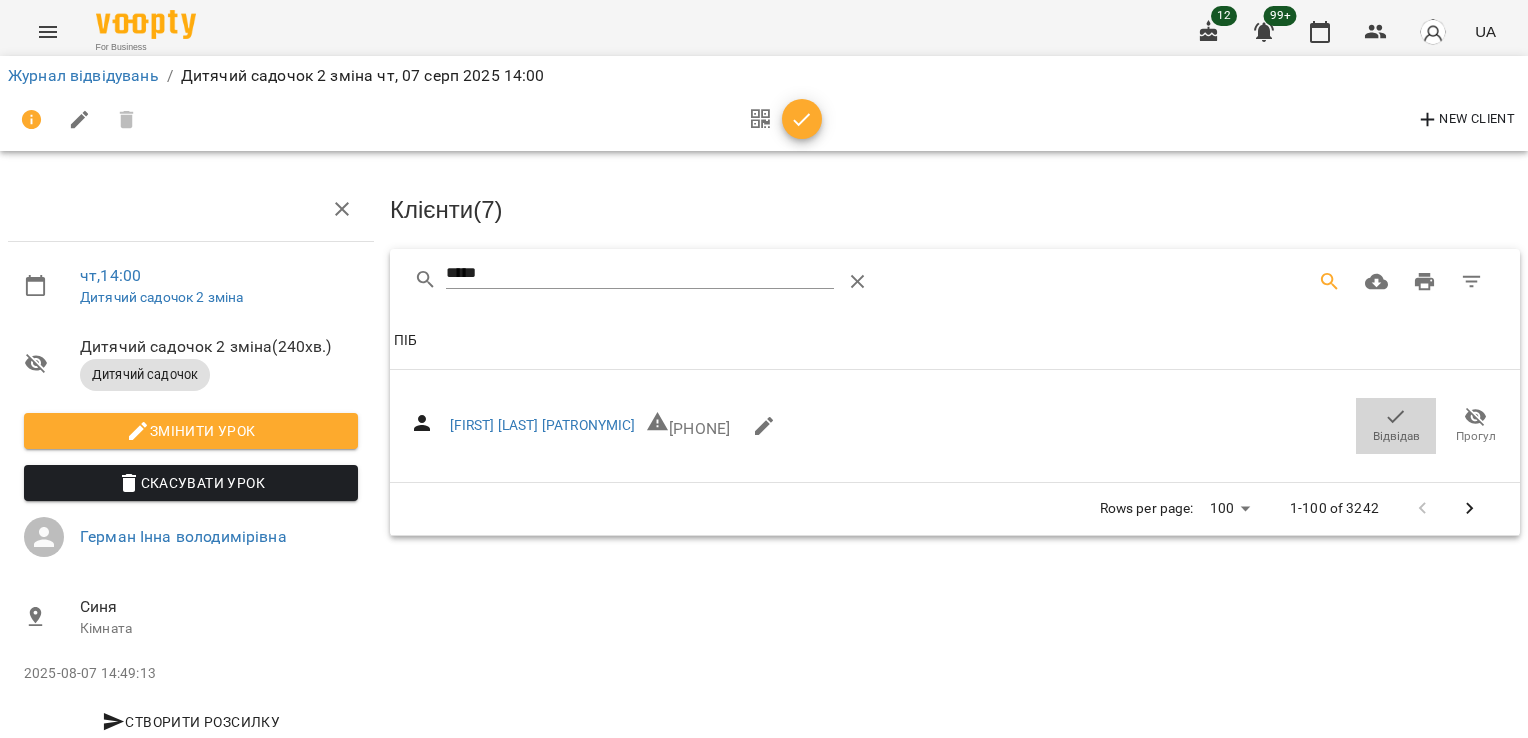 click 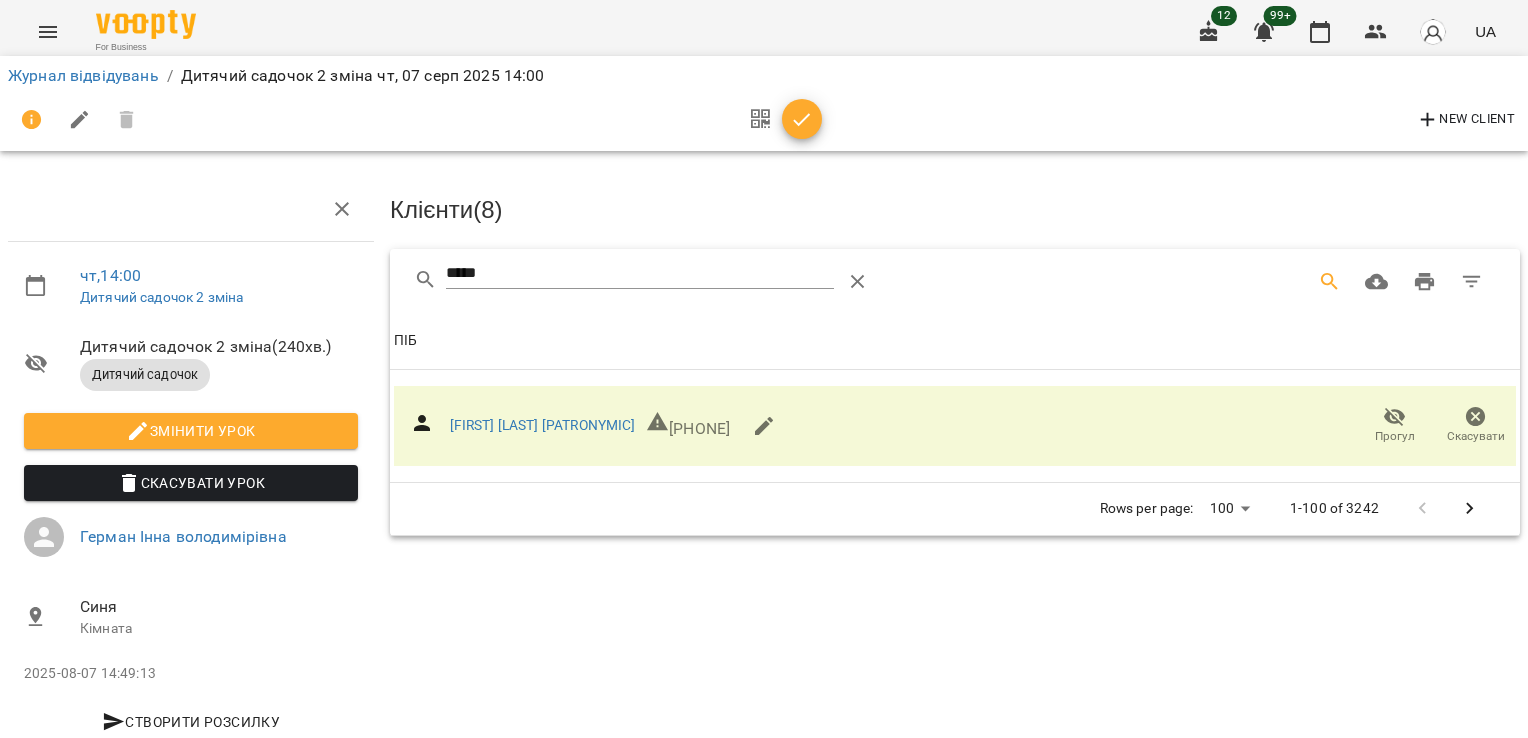 drag, startPoint x: 407, startPoint y: 281, endPoint x: 362, endPoint y: 275, distance: 45.39824 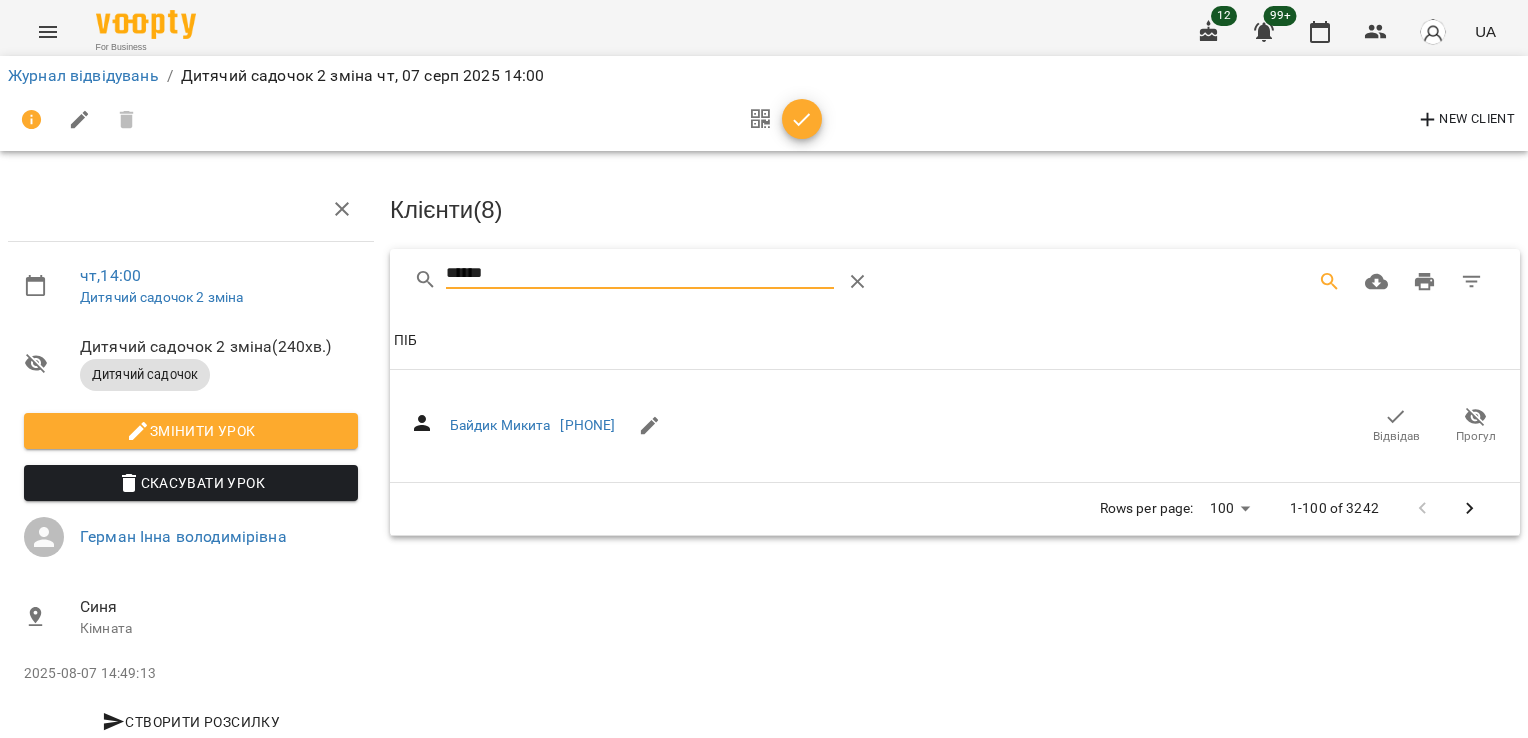 click 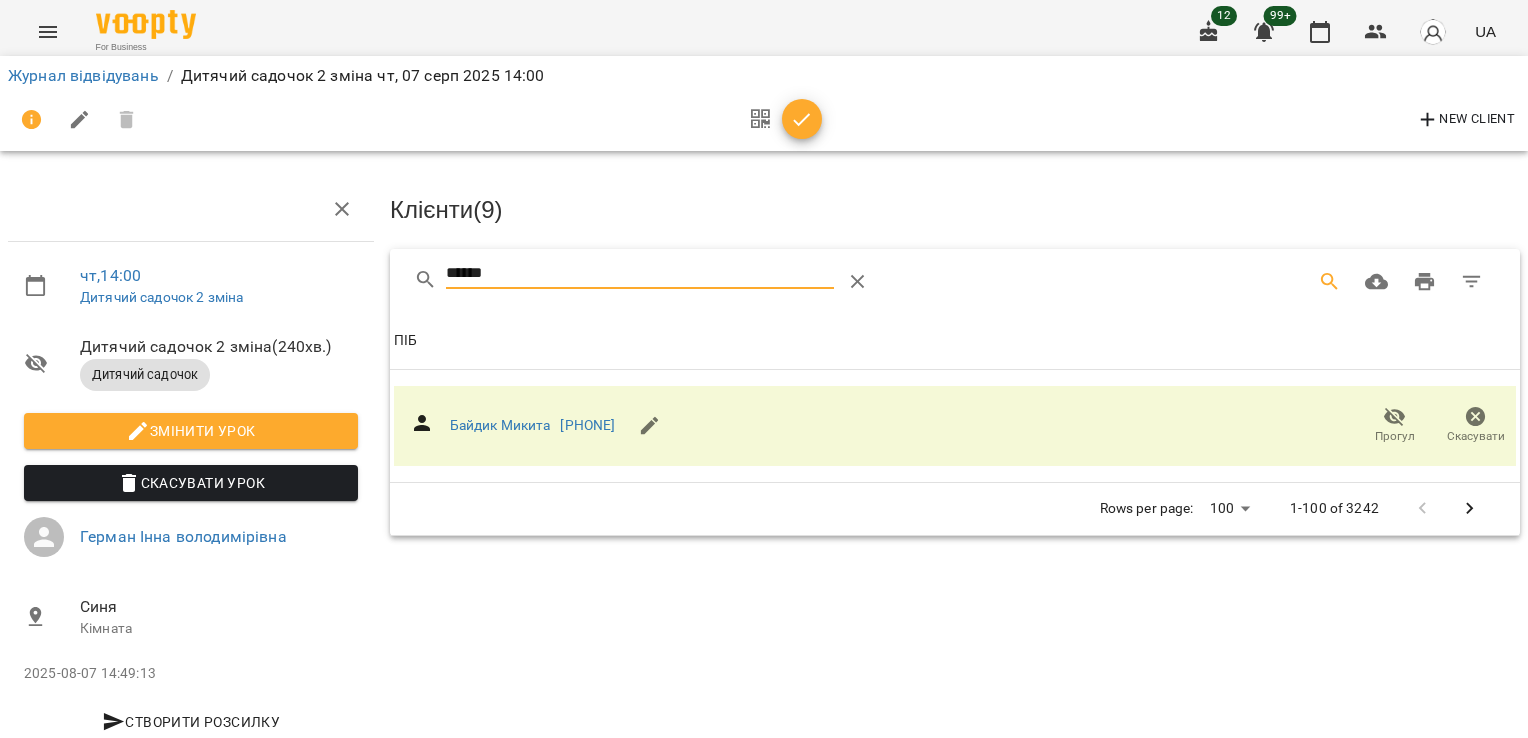 drag, startPoint x: 524, startPoint y: 275, endPoint x: 342, endPoint y: 283, distance: 182.17574 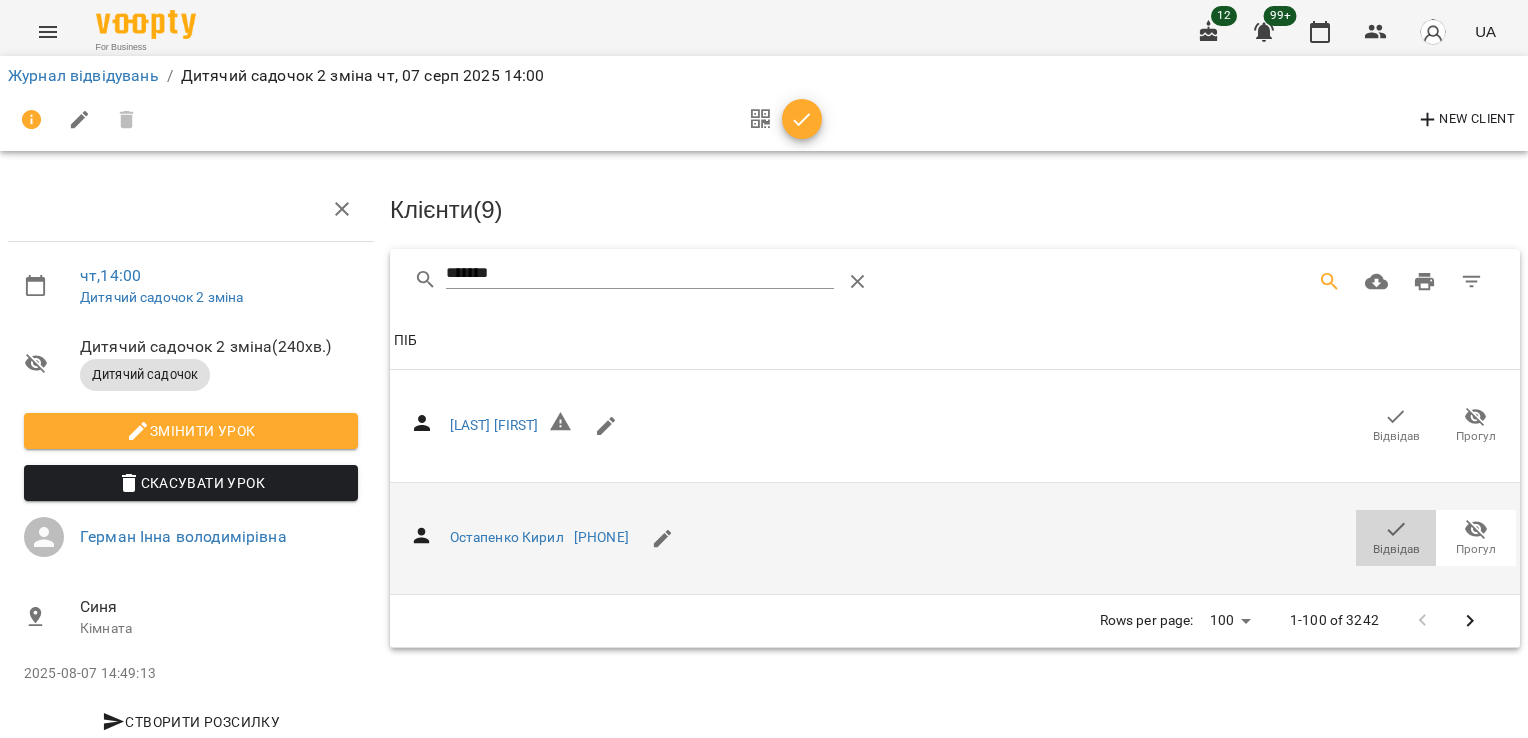 click 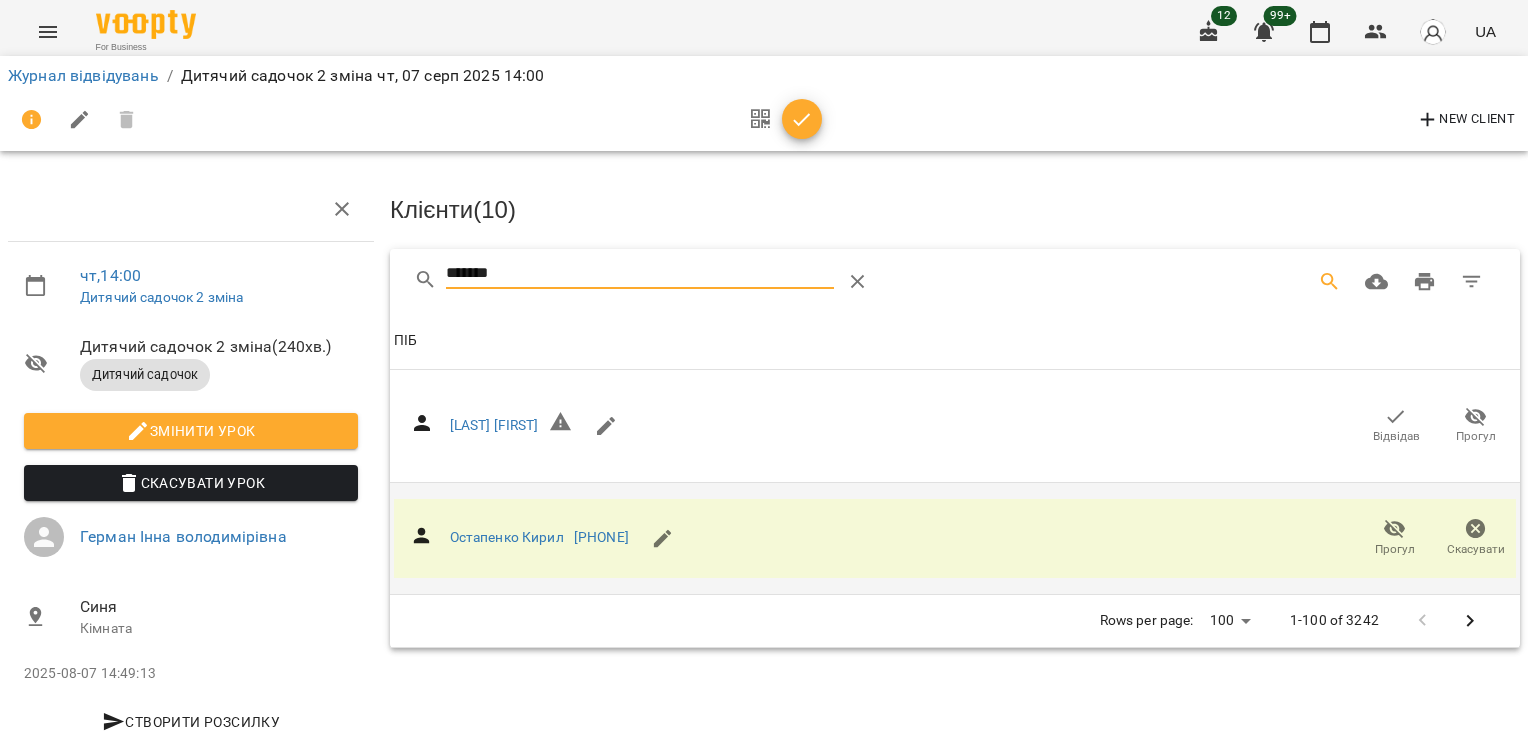 drag, startPoint x: 510, startPoint y: 273, endPoint x: 319, endPoint y: 284, distance: 191.3165 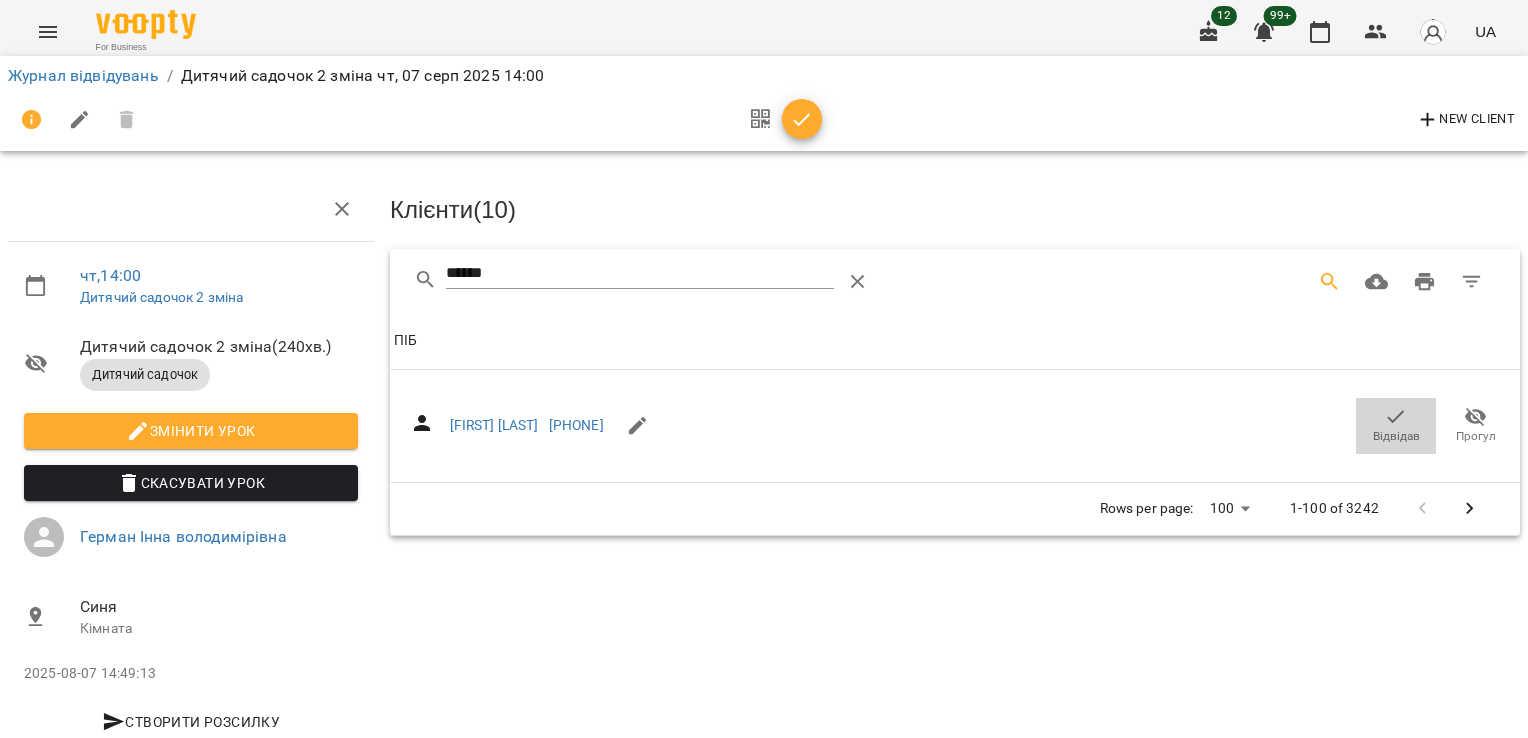 click 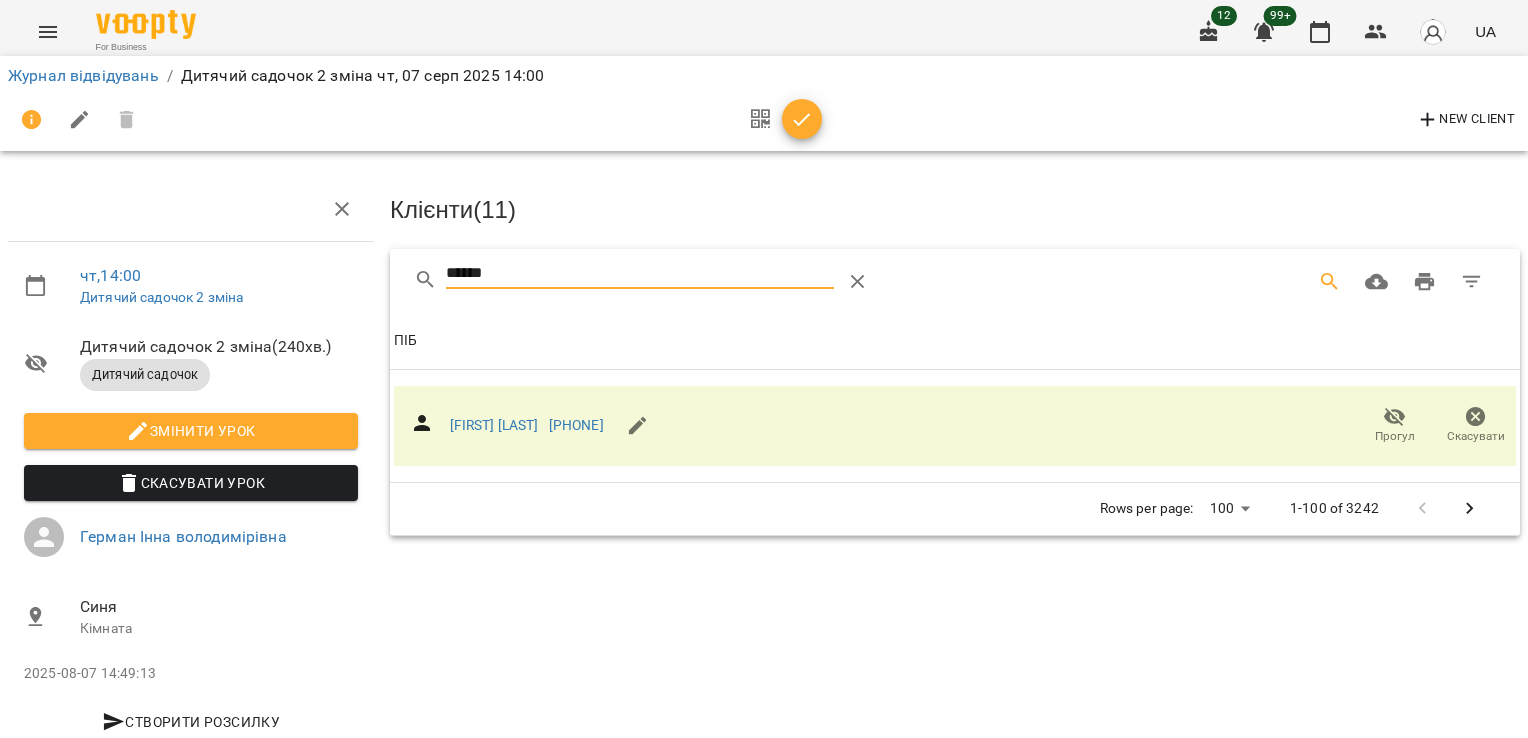 drag, startPoint x: 509, startPoint y: 267, endPoint x: 326, endPoint y: 290, distance: 184.4397 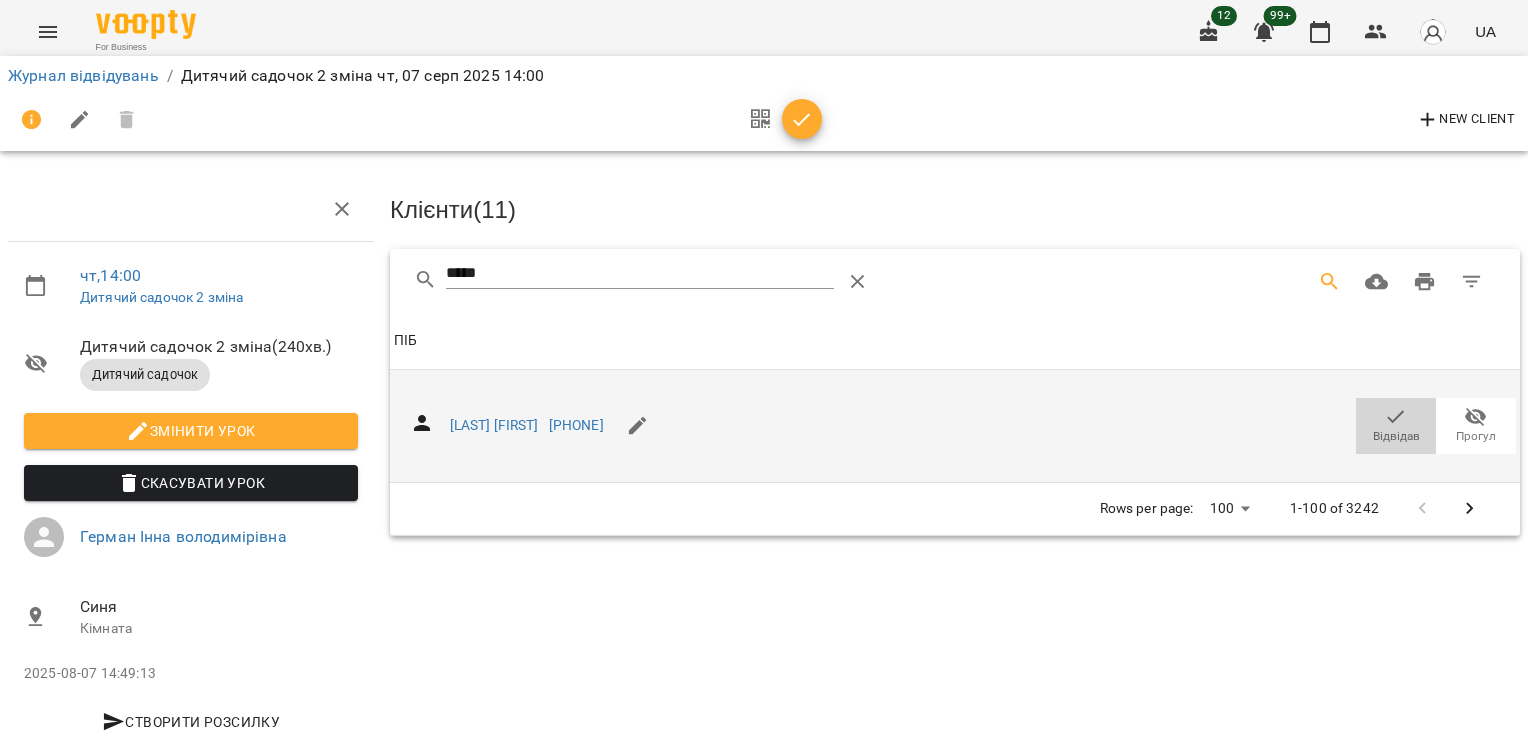 click 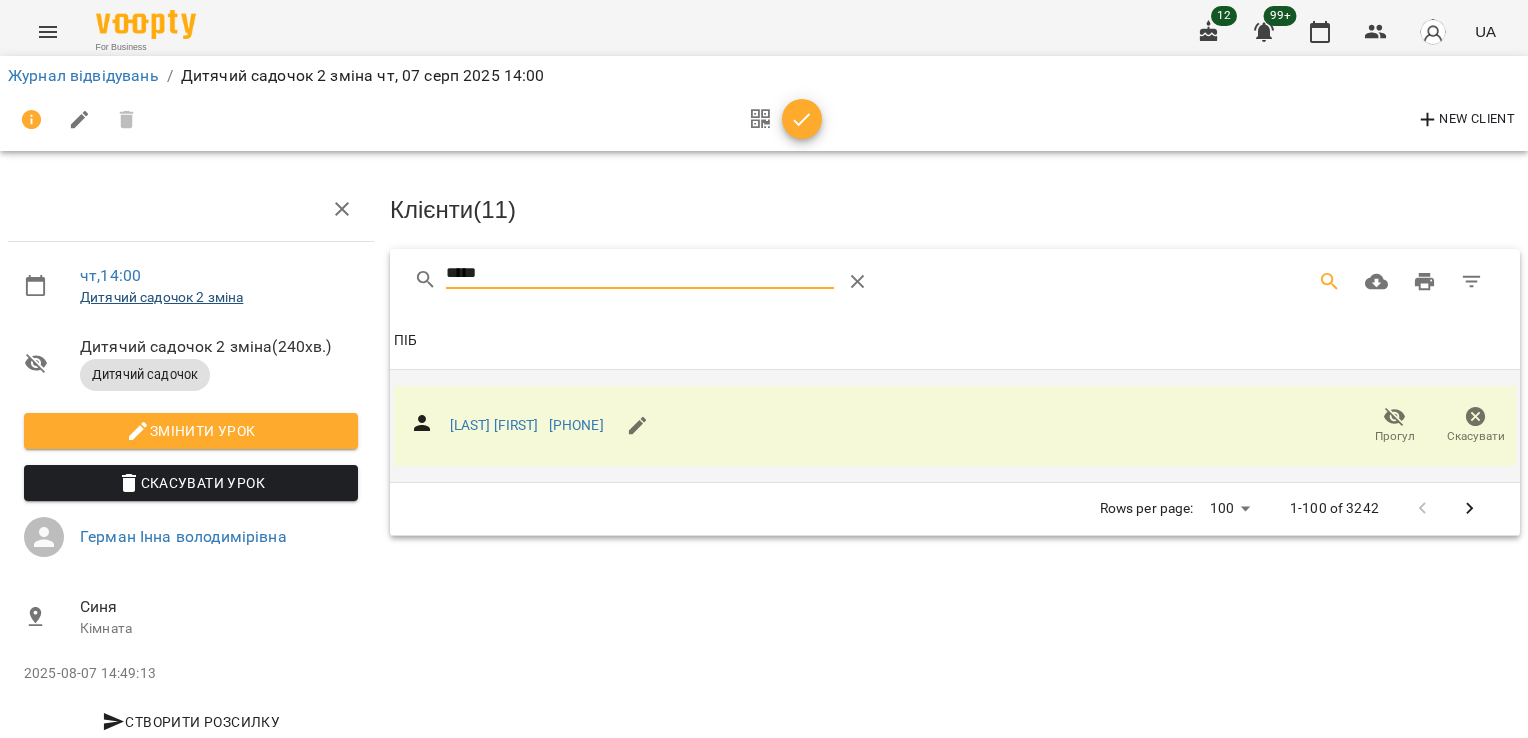 drag, startPoint x: 552, startPoint y: 280, endPoint x: 244, endPoint y: 295, distance: 308.36505 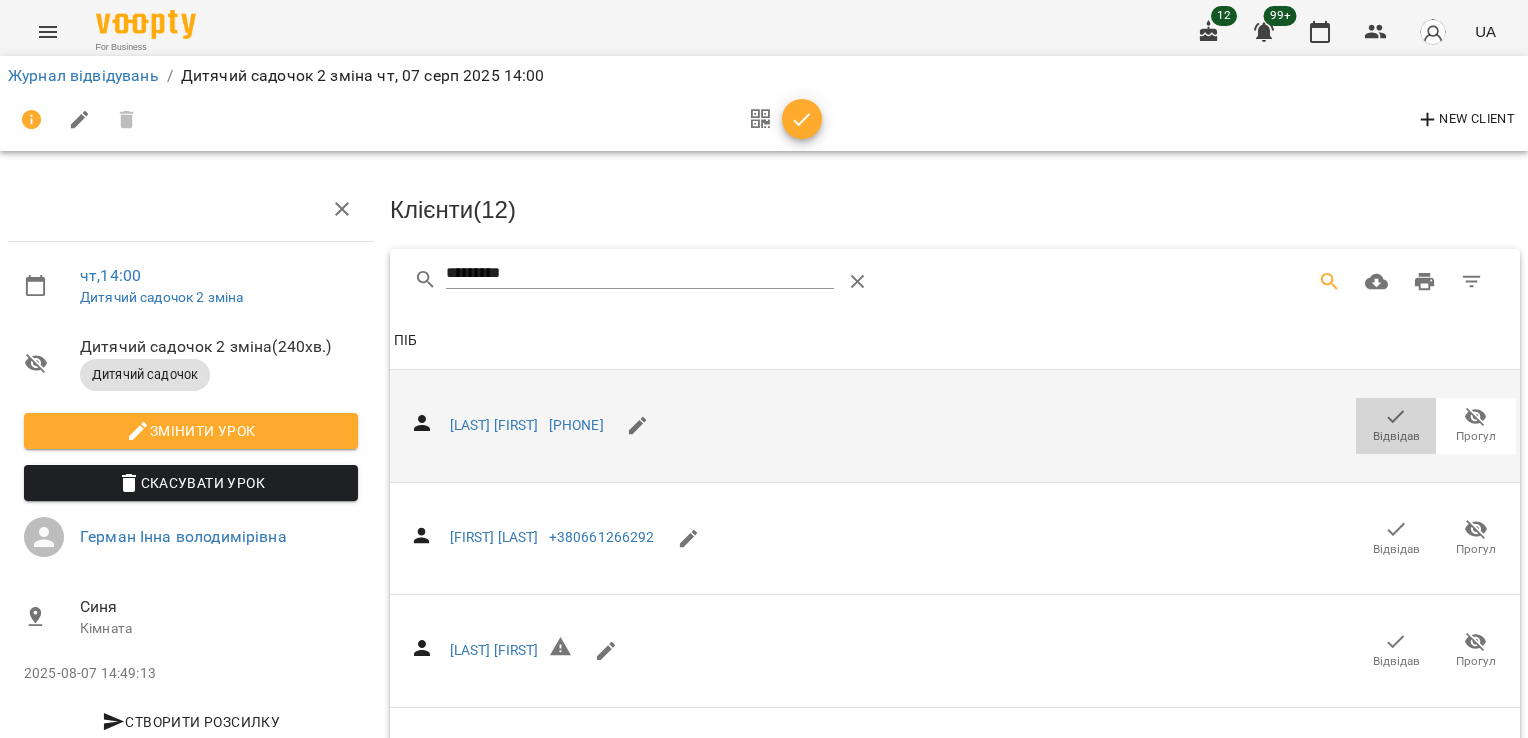 click on "Відвідав" at bounding box center [1396, 436] 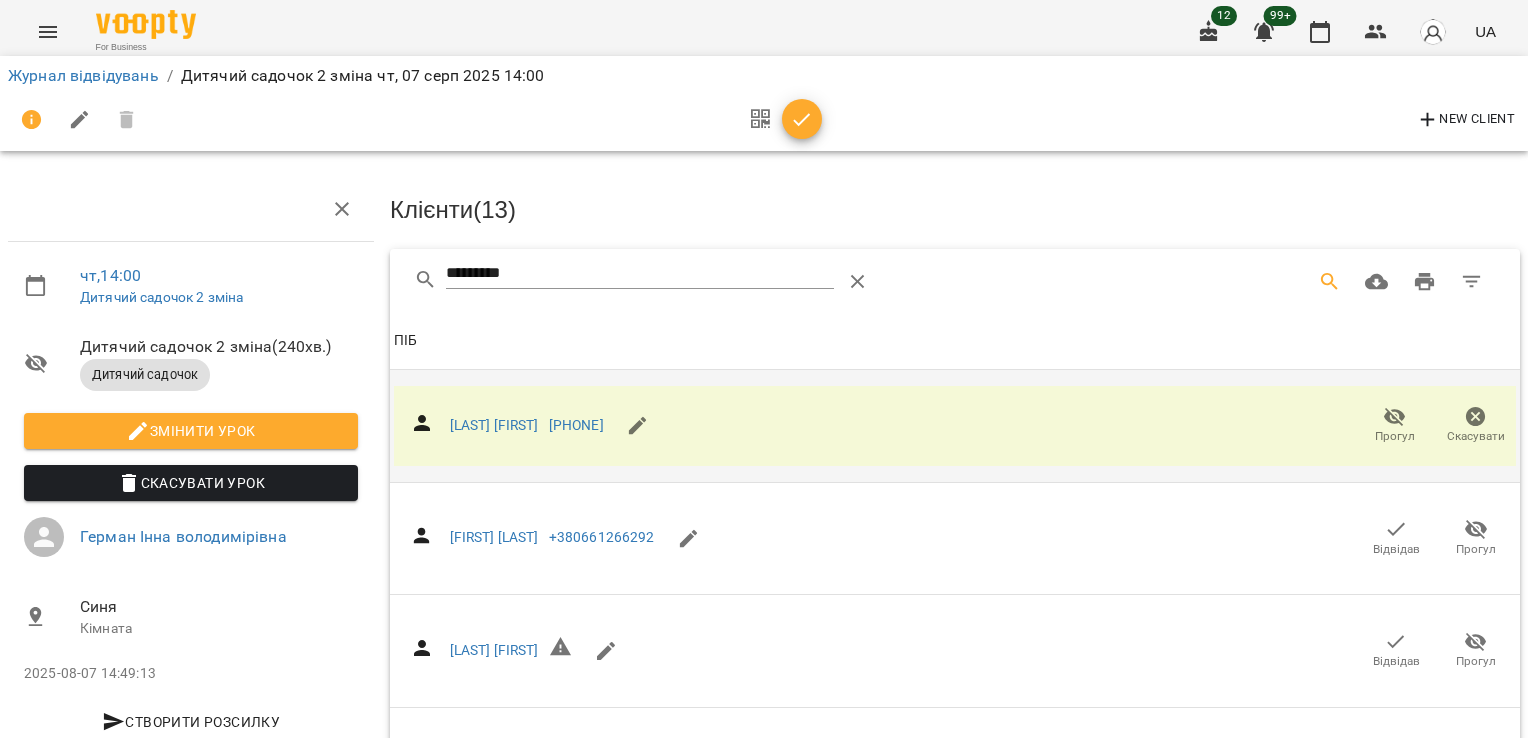 click on "чт ,  14:00 Дитячий садочок 2 зміна   Дитячий садочок 2 зміна ( 240 хв. ) Дитячий садочок Змінити урок Скасувати Урок Герман Інна володимірівна Синя Кімната 2025-08-07 14:49:13 Створити розсилку Клієнти ( 13 ) ********* Клієнти ( 13 ) ПІБ ПІБ Черкашина Єва [PHONE] Прогул Скасувати ПІБ Черкашина Катерина [PHONE] Відвідав Прогул ПІБ Черкашина Катя Відвідав Прогул ПІБ Черкашина Катя Відвідав Прогул Rows per page: 100 *** 1-100 of 3242" at bounding box center [764, 485] 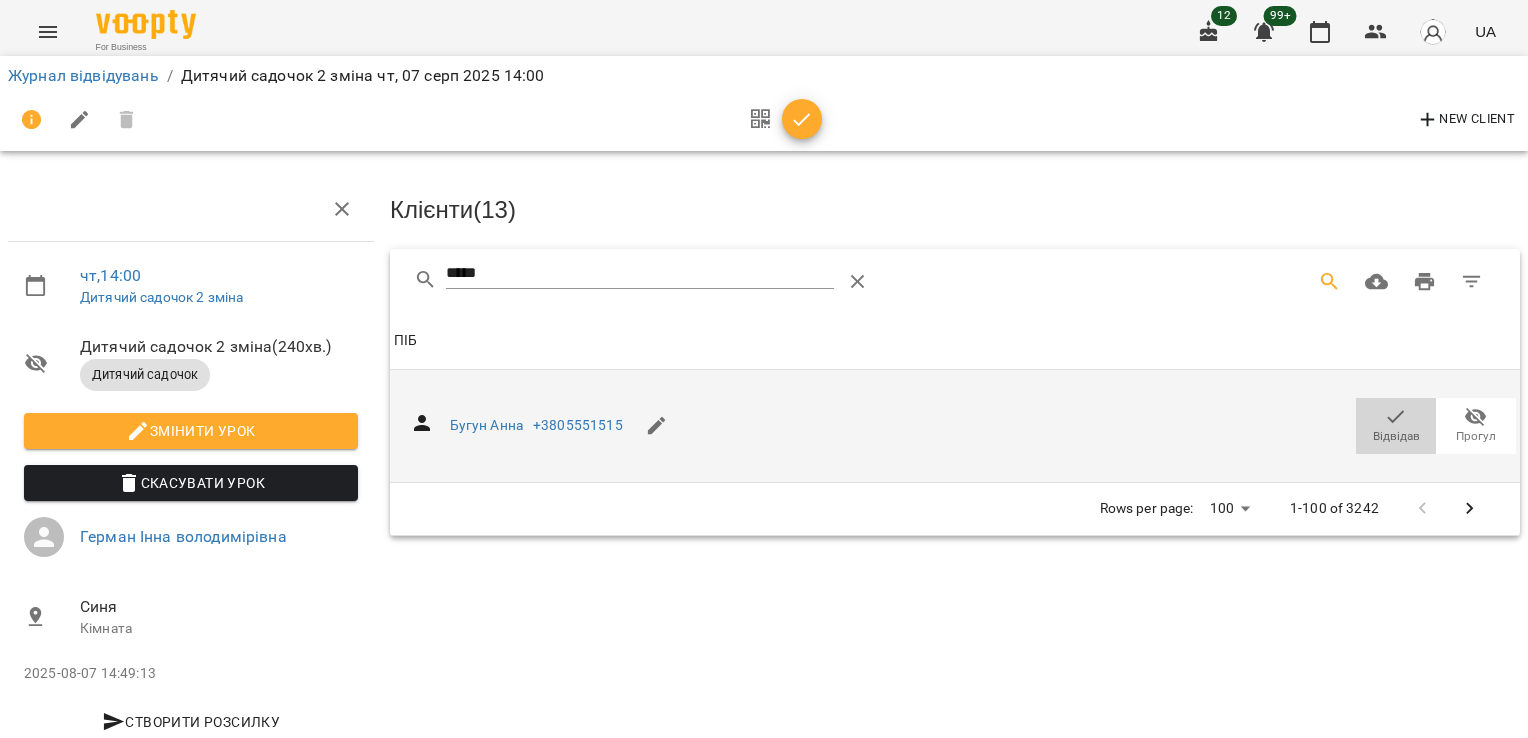 click on "Відвідав" at bounding box center (1396, 436) 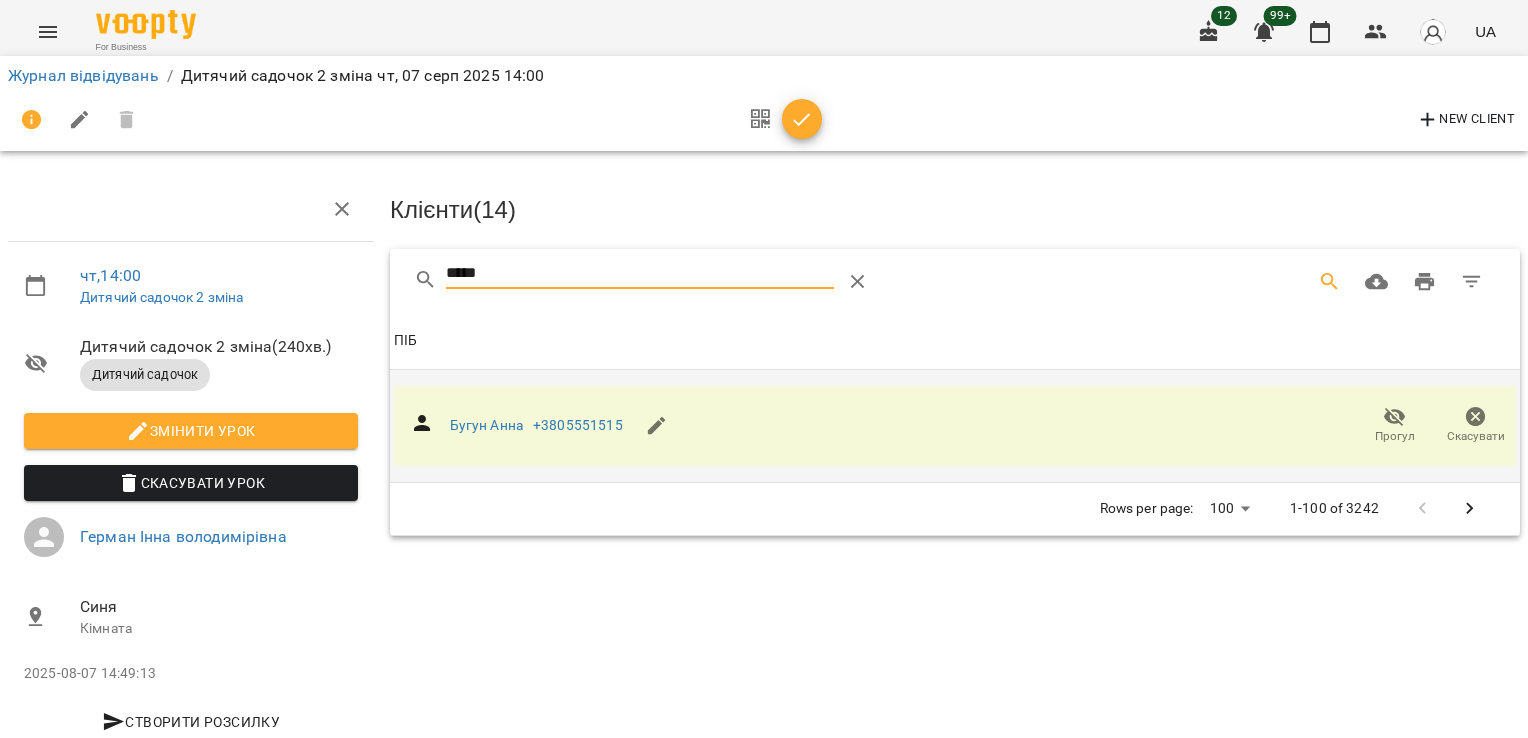 drag, startPoint x: 517, startPoint y: 273, endPoint x: 359, endPoint y: 298, distance: 159.96562 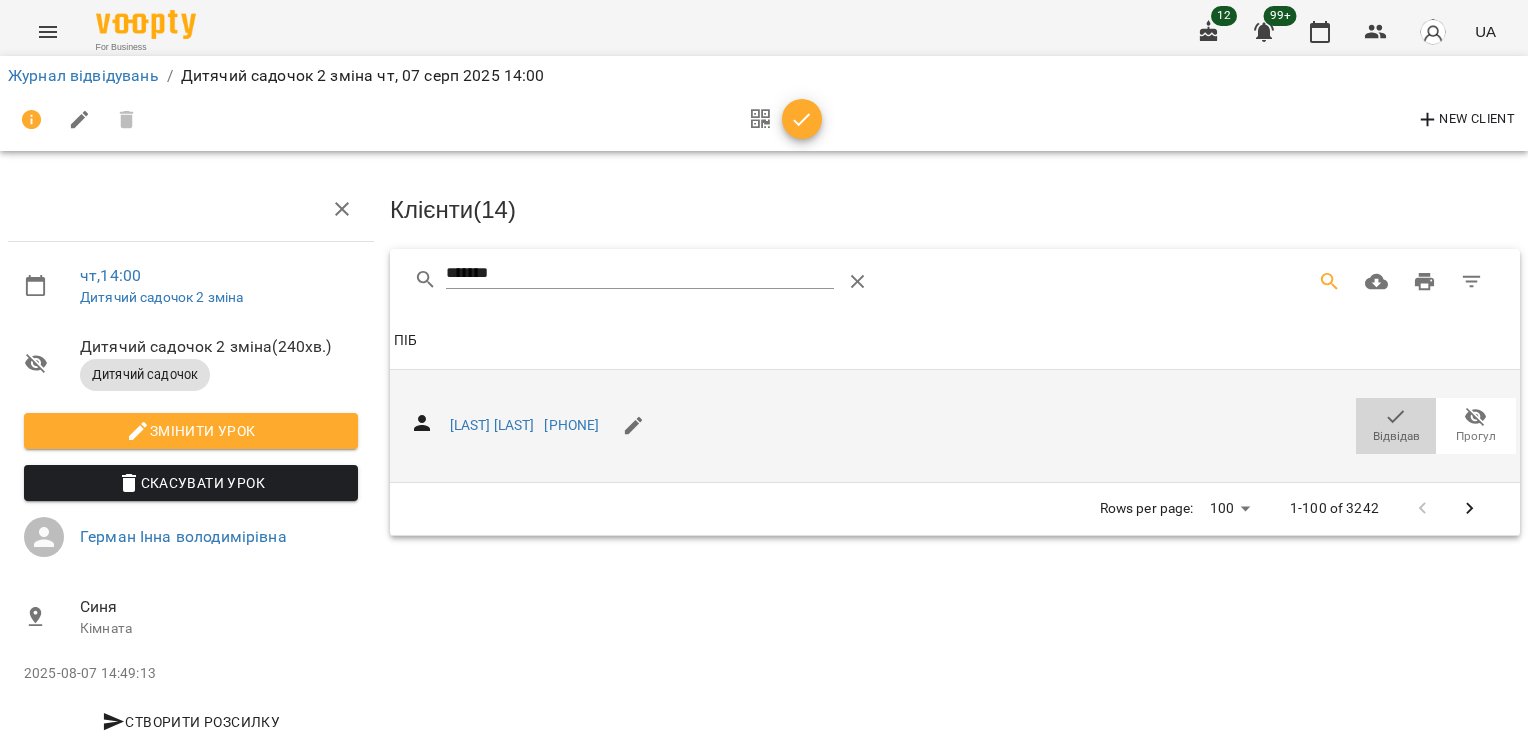 click 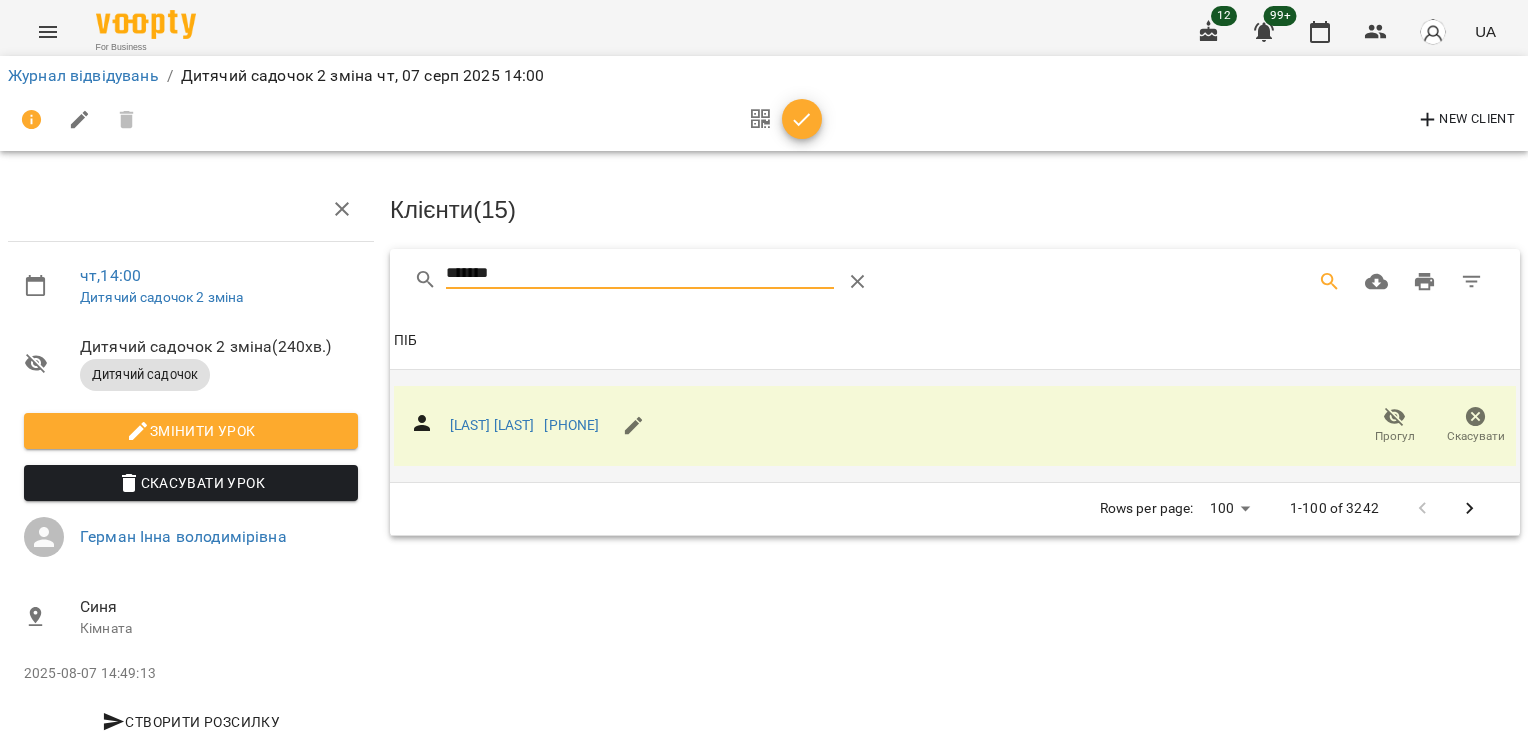 drag, startPoint x: 525, startPoint y: 279, endPoint x: 320, endPoint y: 291, distance: 205.35092 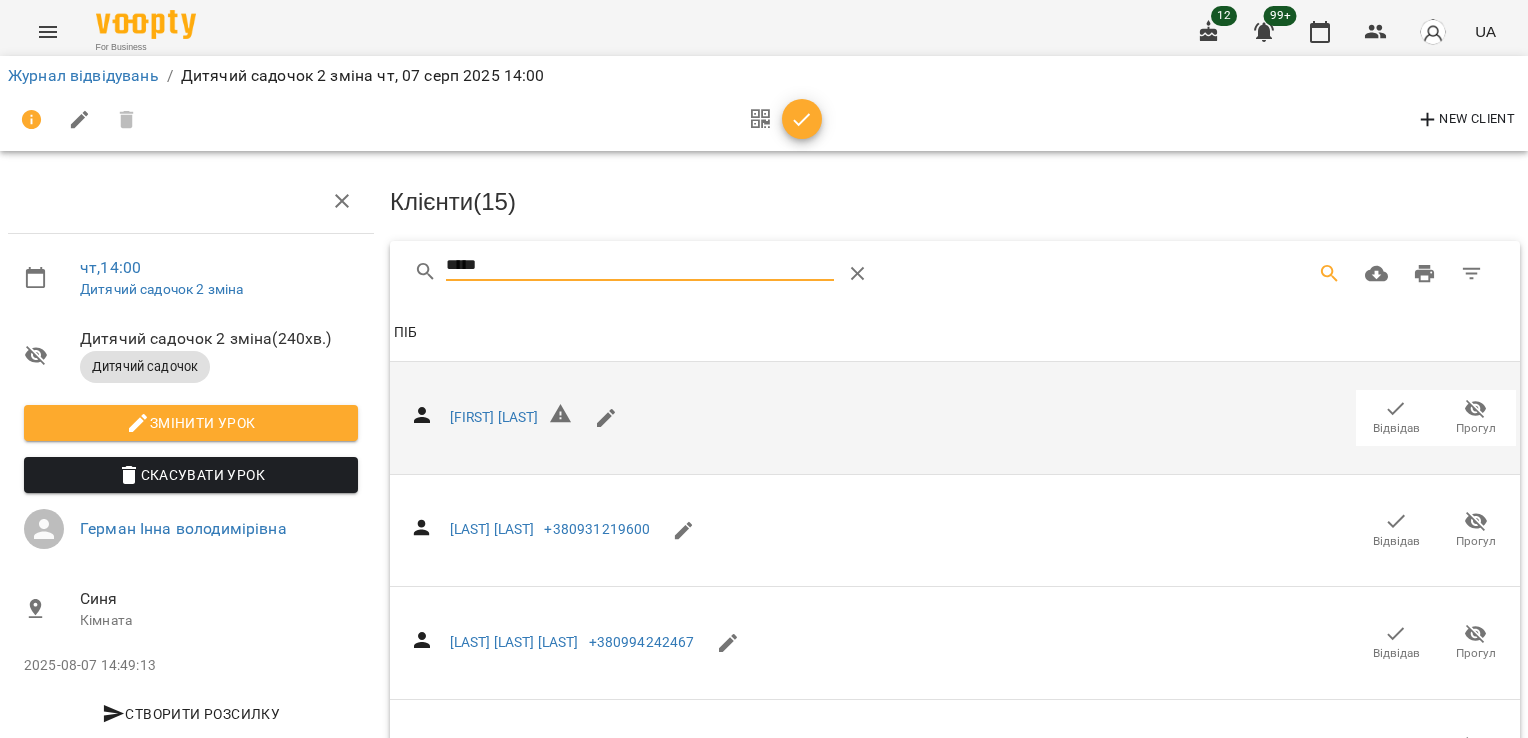 scroll, scrollTop: 100, scrollLeft: 0, axis: vertical 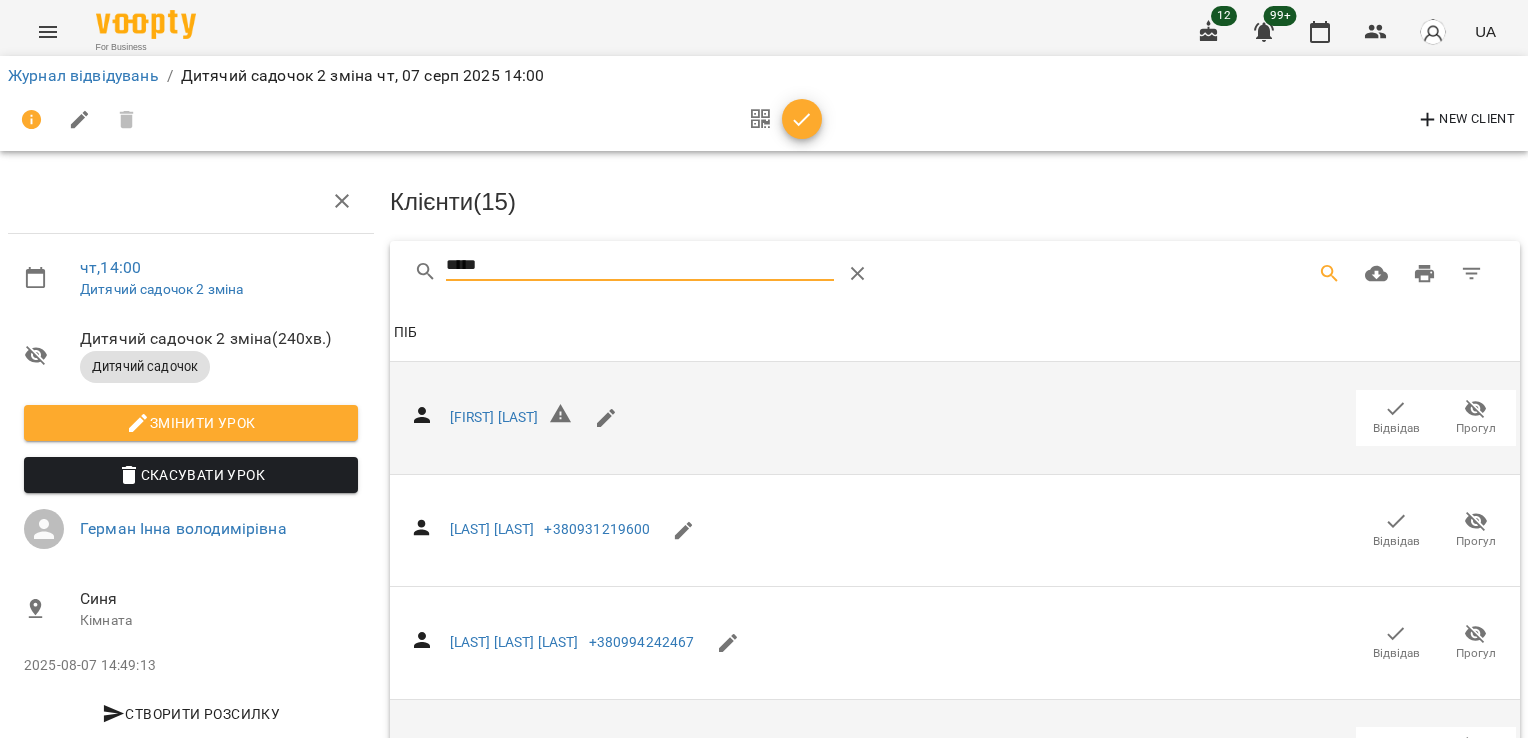 type on "*****" 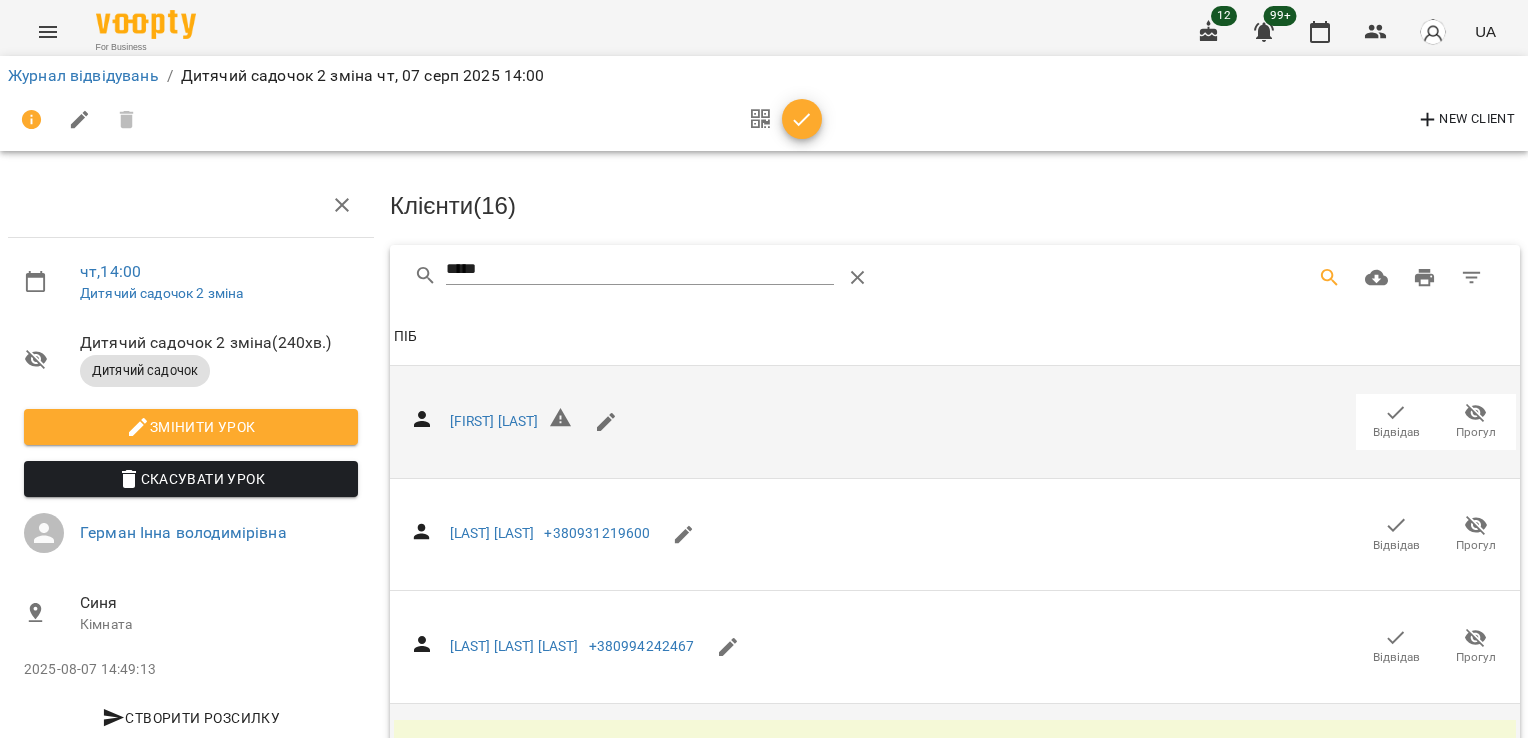 scroll, scrollTop: 0, scrollLeft: 0, axis: both 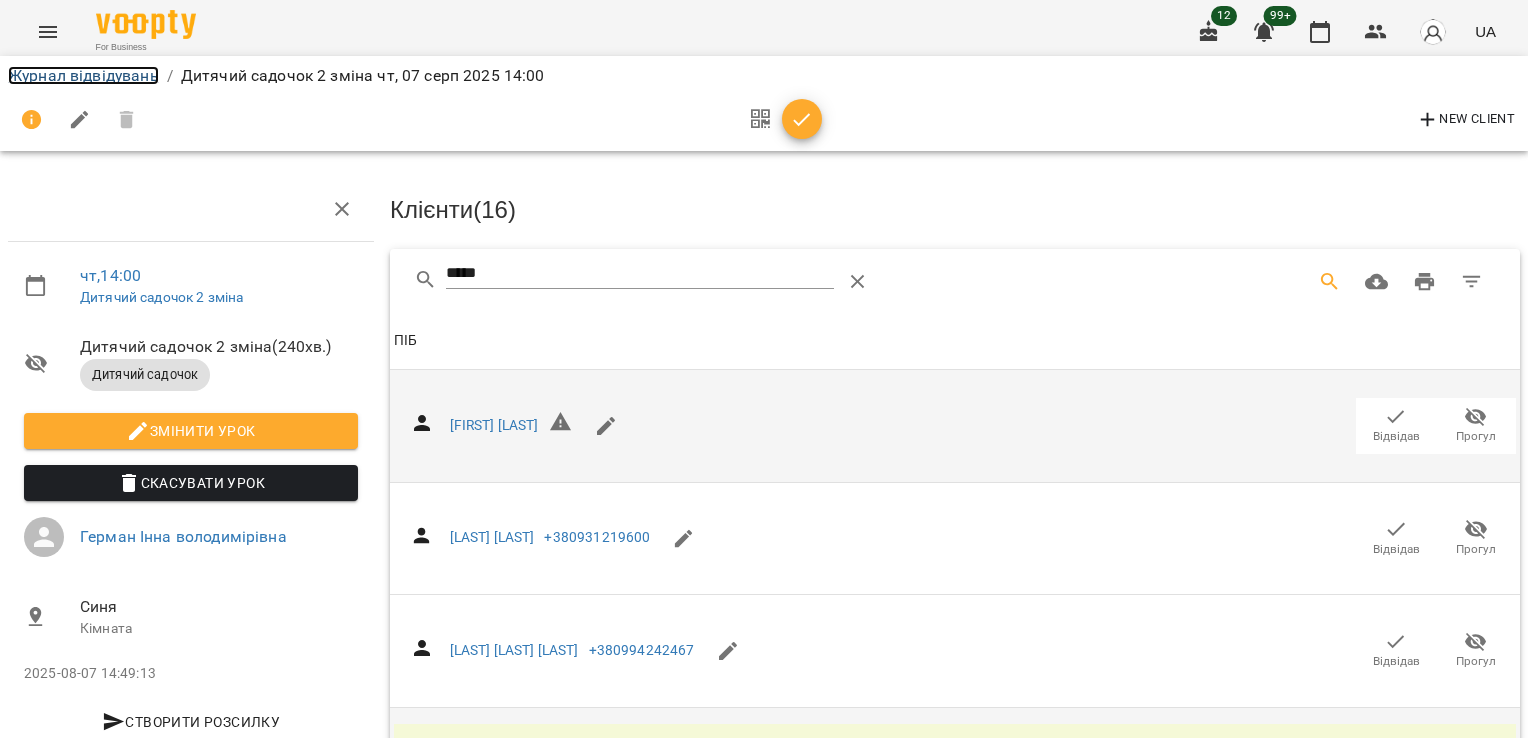 click on "Журнал відвідувань" at bounding box center [83, 75] 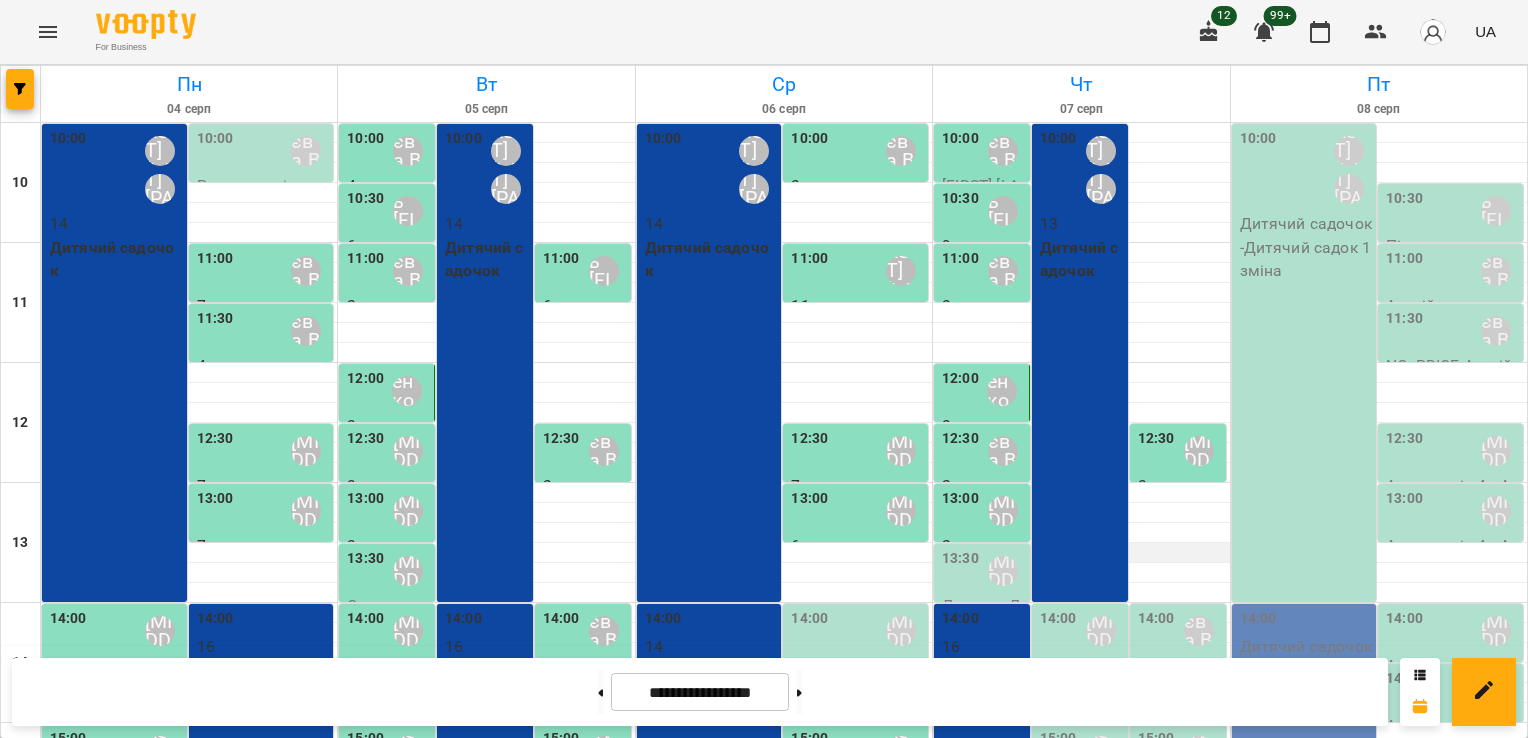 scroll, scrollTop: 0, scrollLeft: 0, axis: both 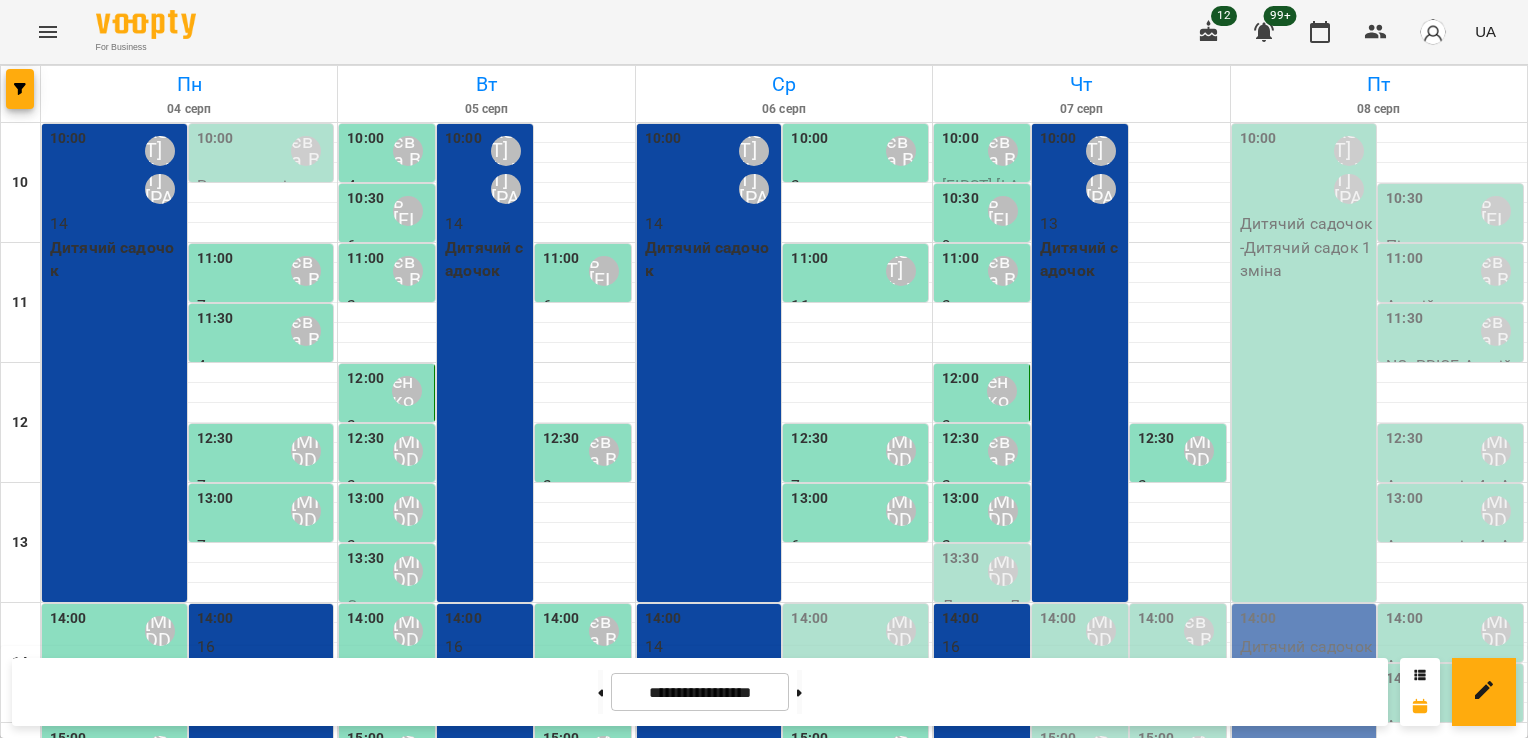 click on "13:30" at bounding box center (960, 571) 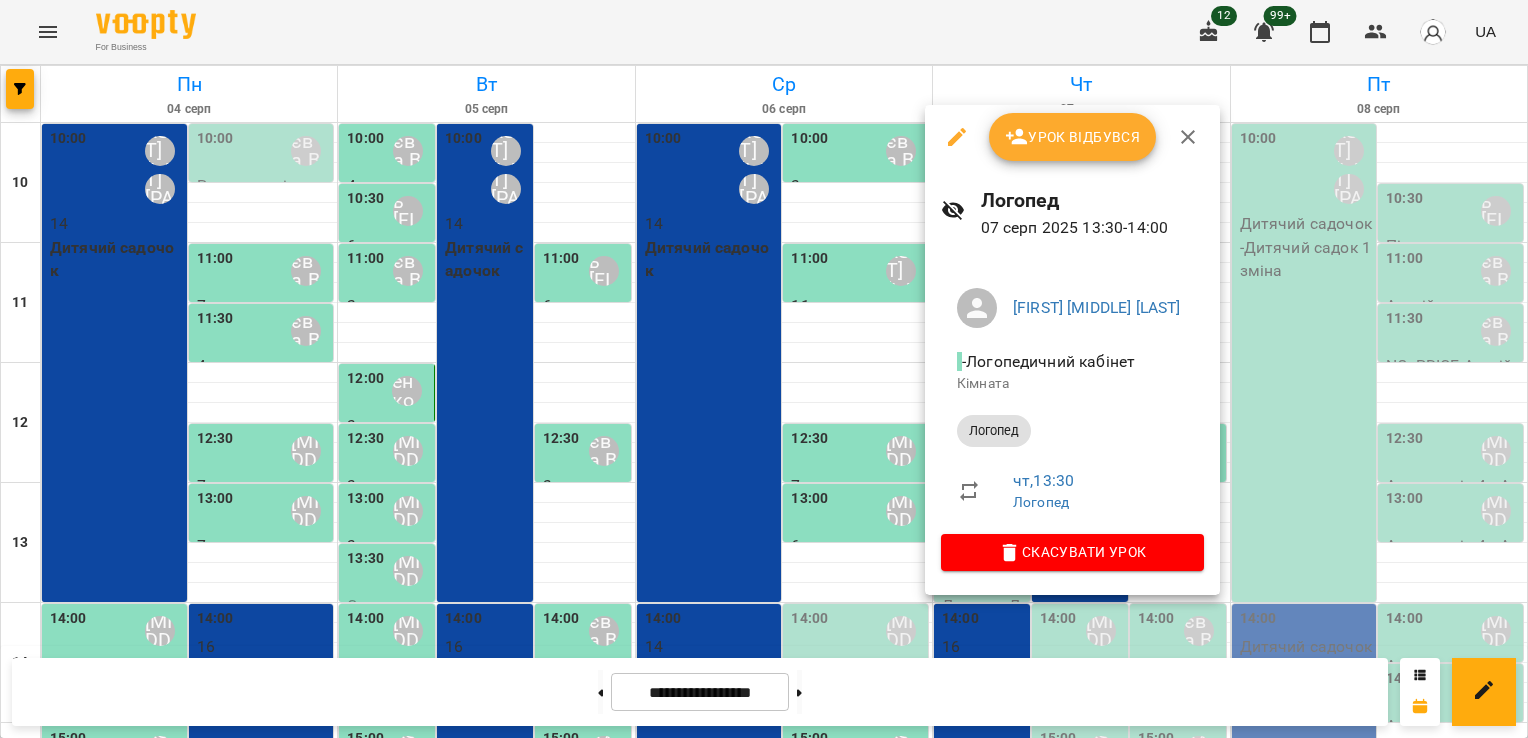click on "Урок відбувся" at bounding box center (1073, 137) 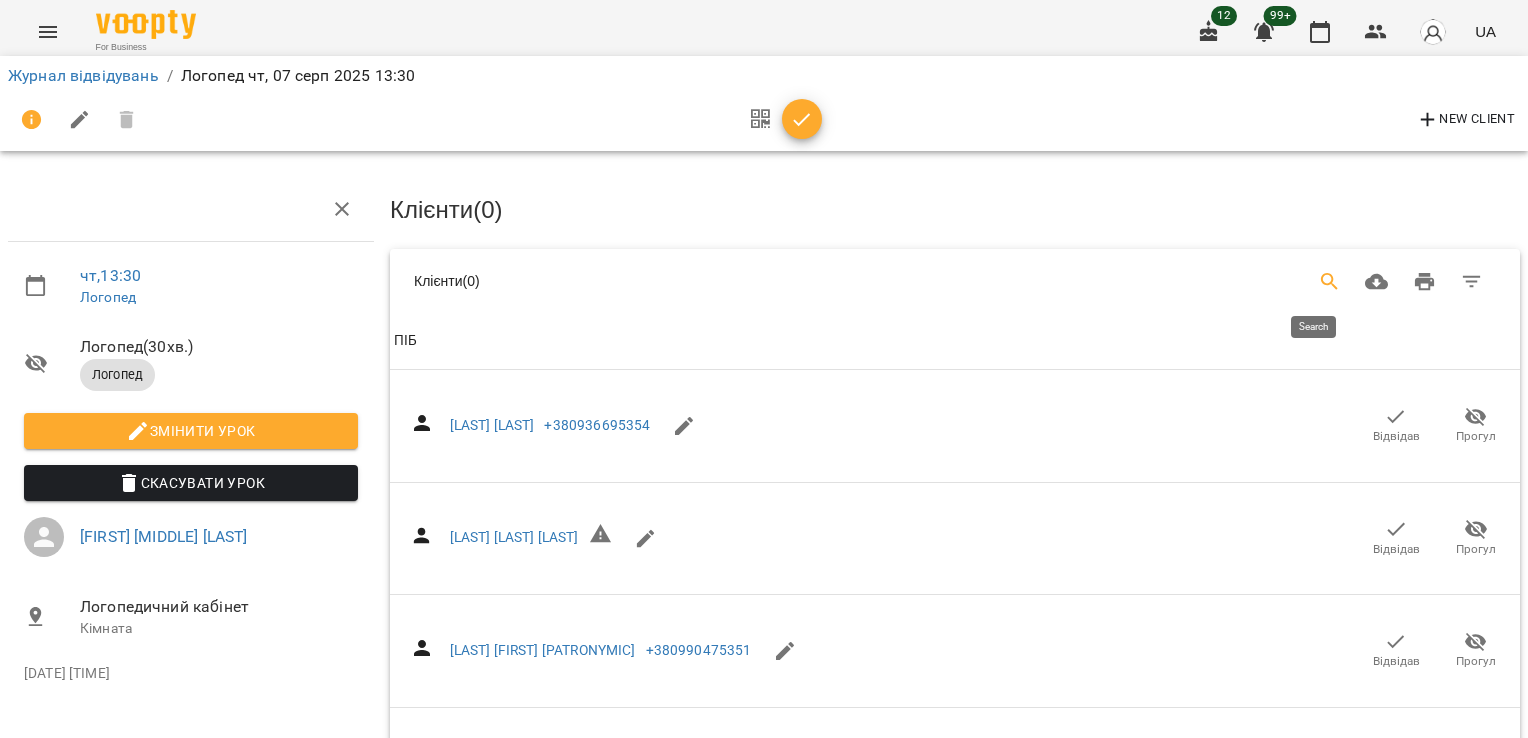click 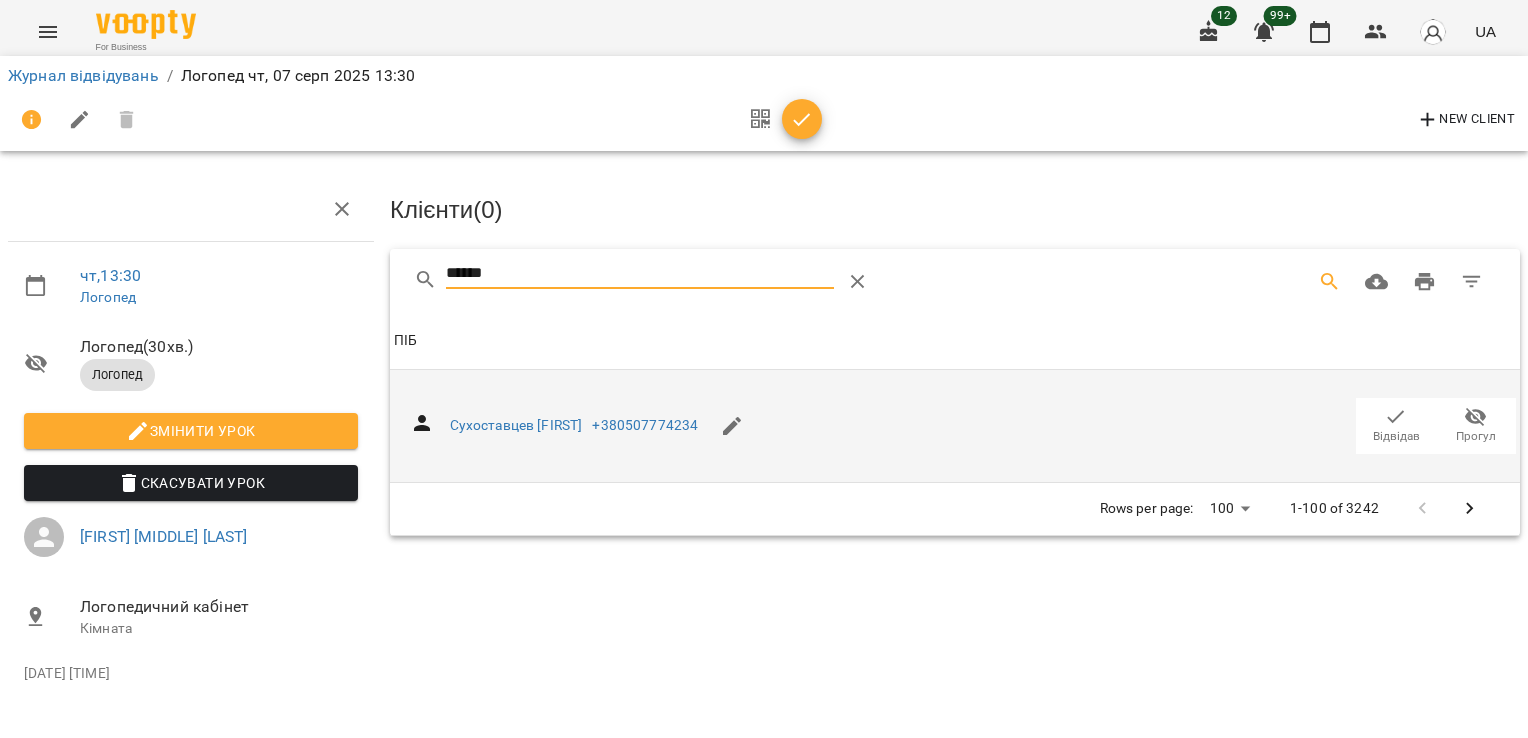 type on "******" 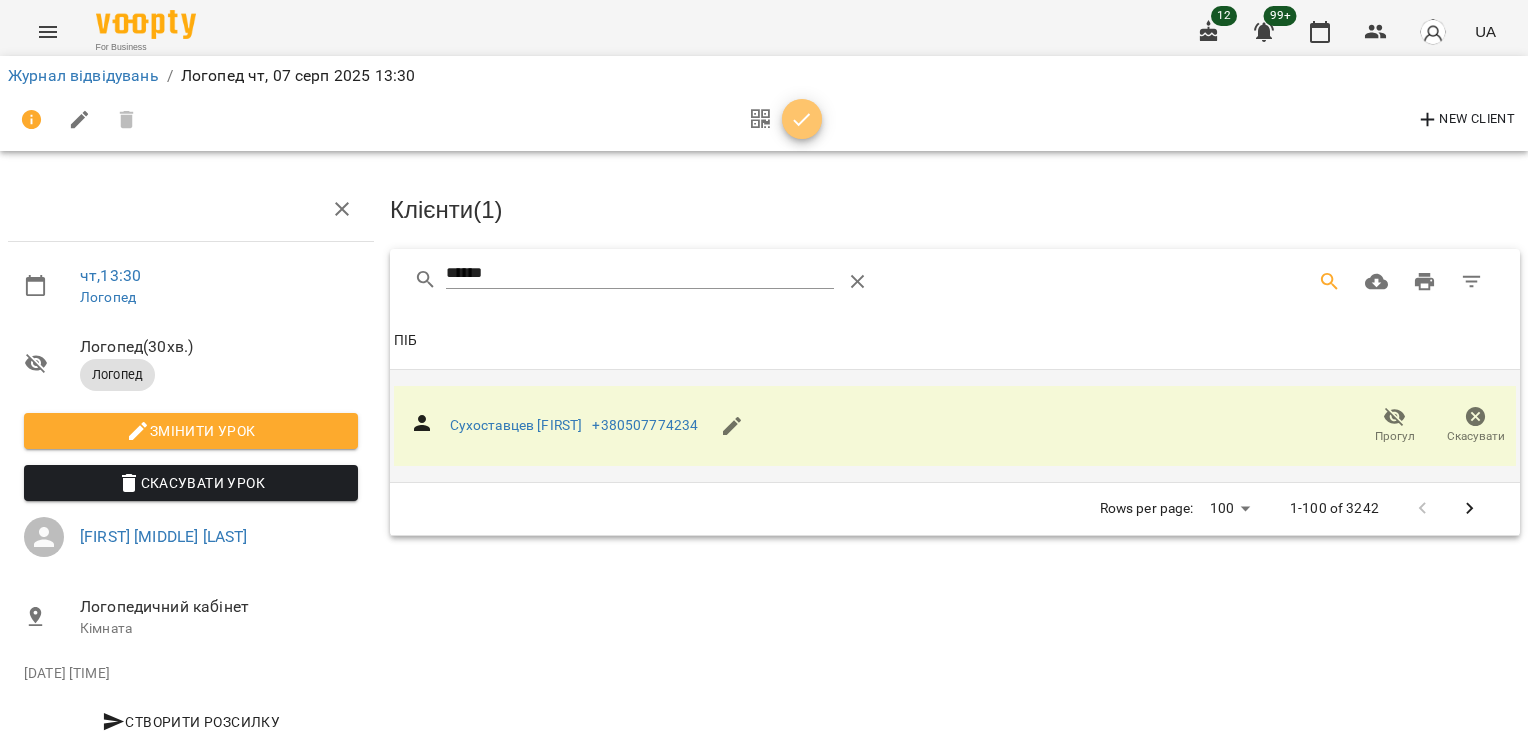 click 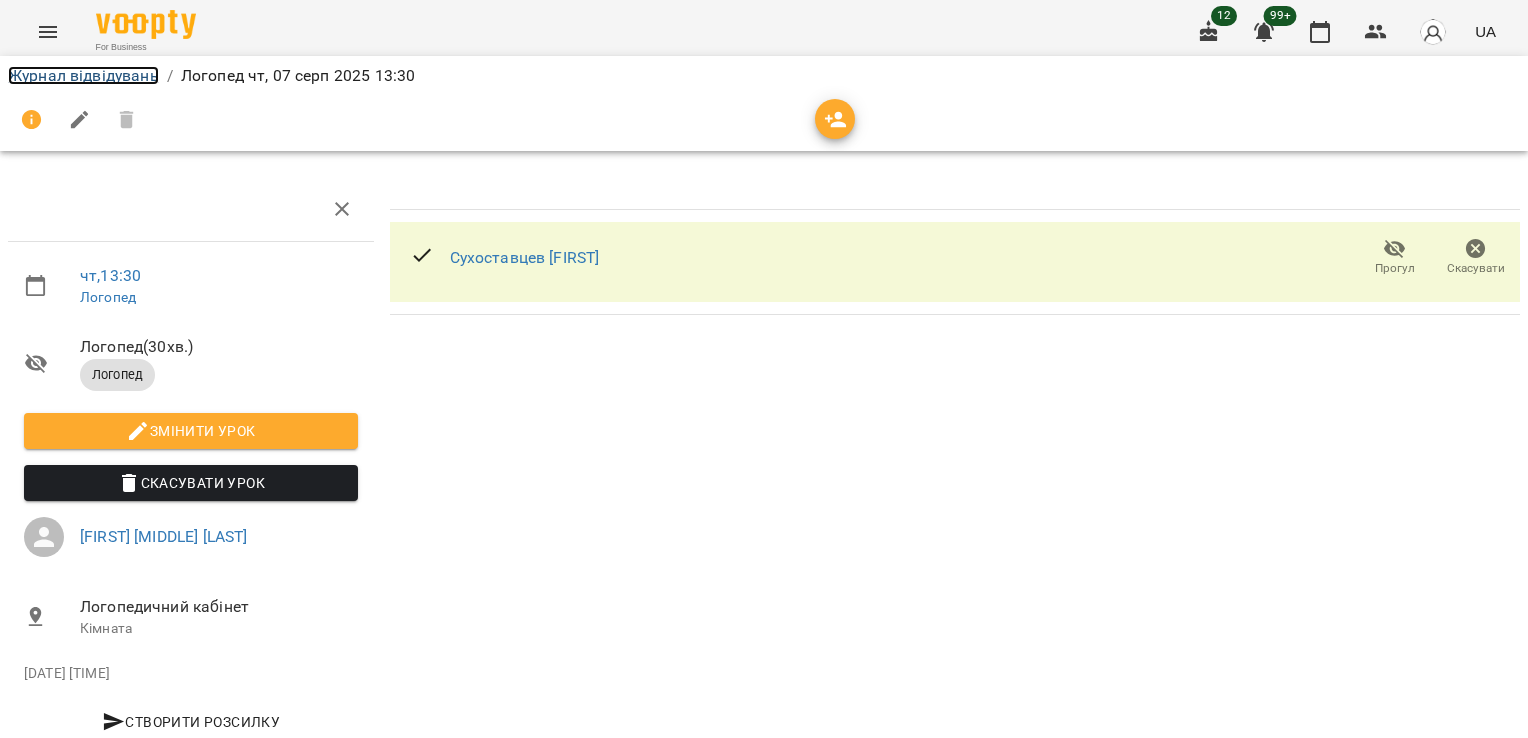 click on "Журнал відвідувань" at bounding box center (83, 75) 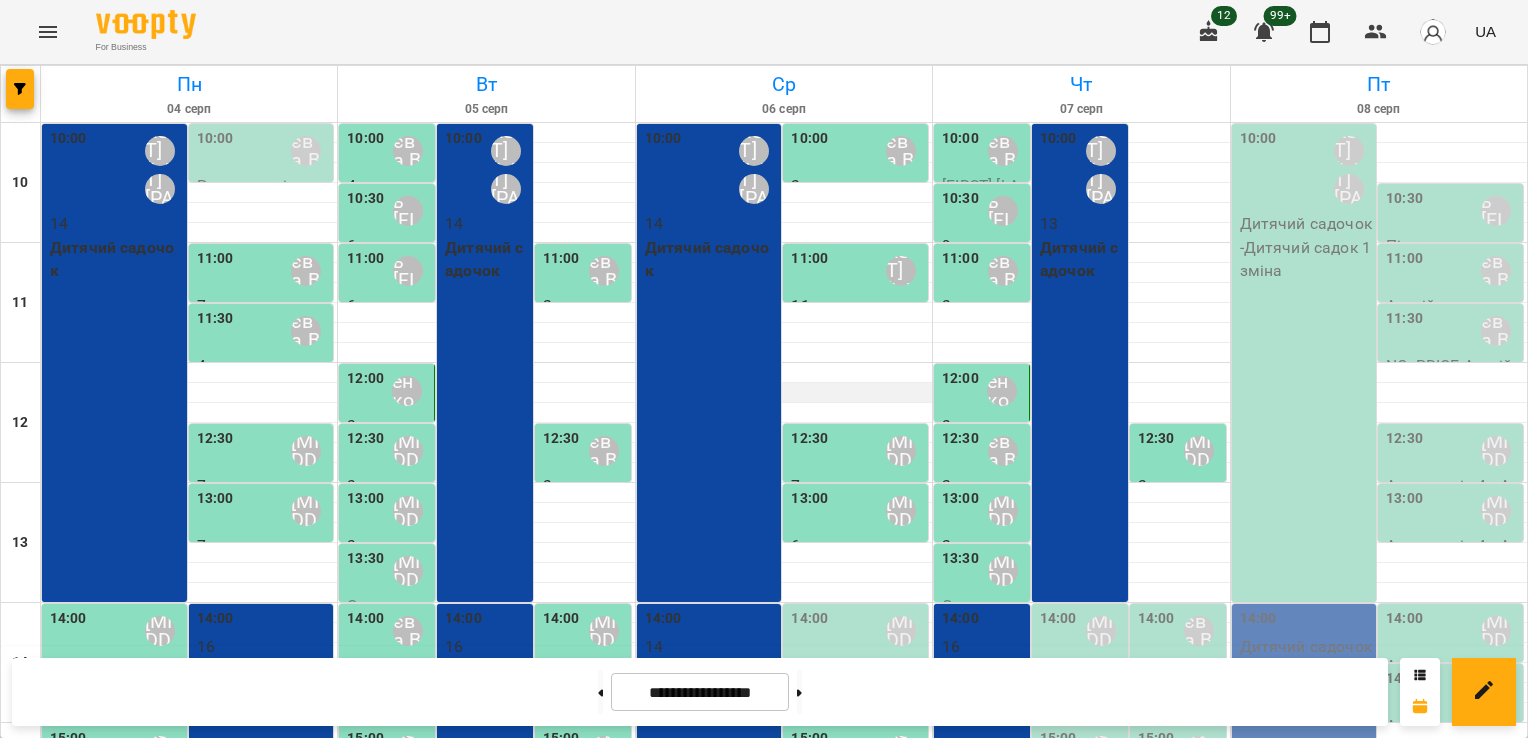 scroll, scrollTop: 300, scrollLeft: 0, axis: vertical 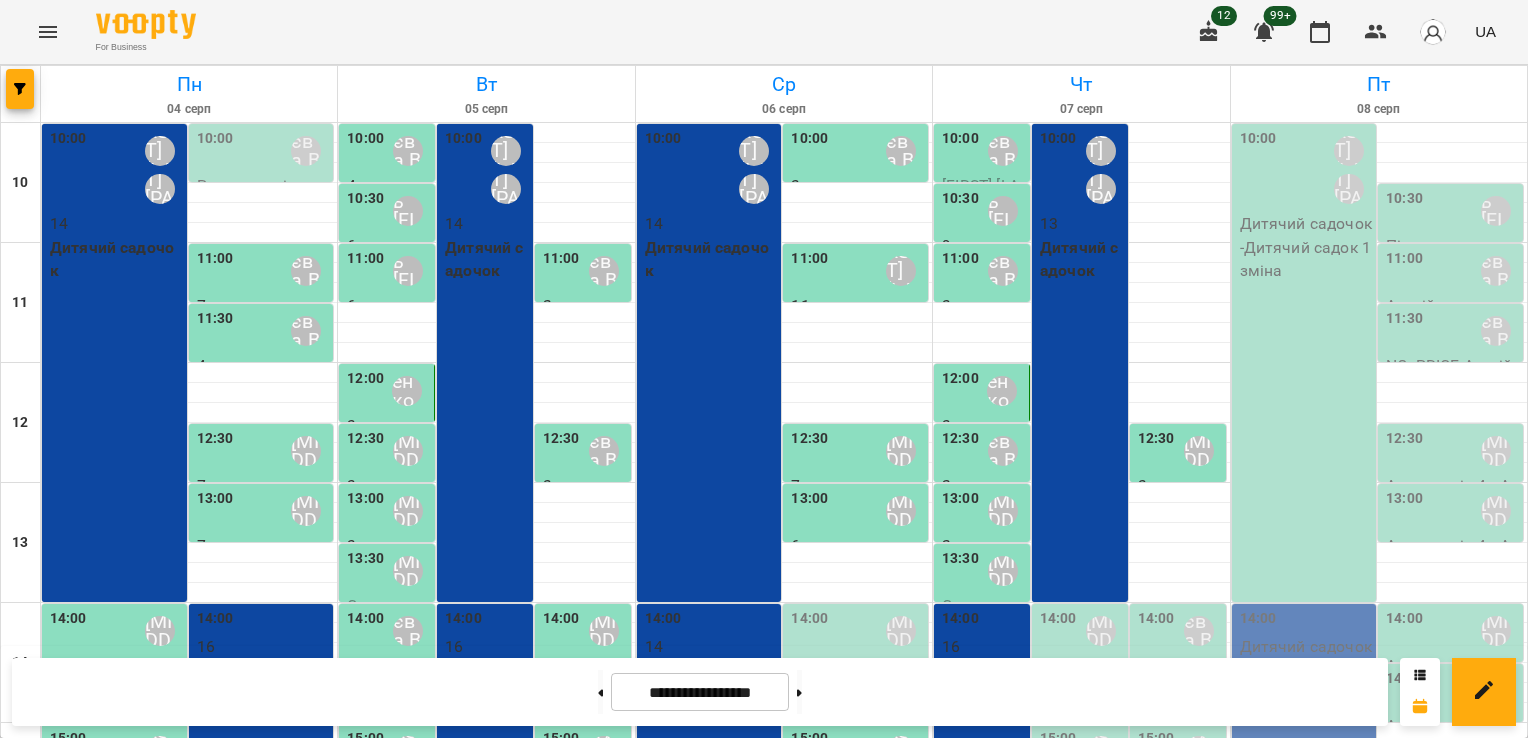 click on "14:00" at bounding box center (1058, 631) 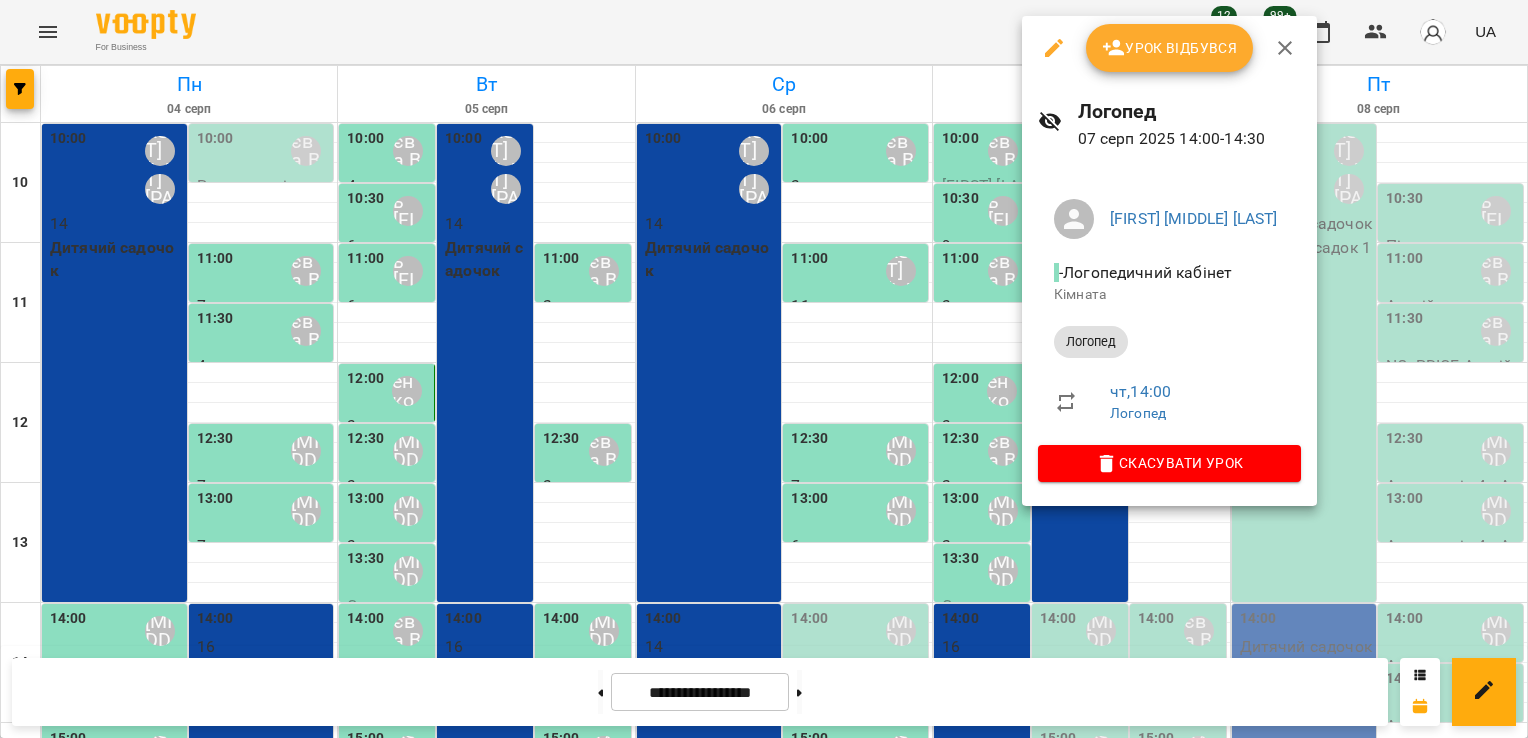 click on "Урок відбувся" at bounding box center [1170, 48] 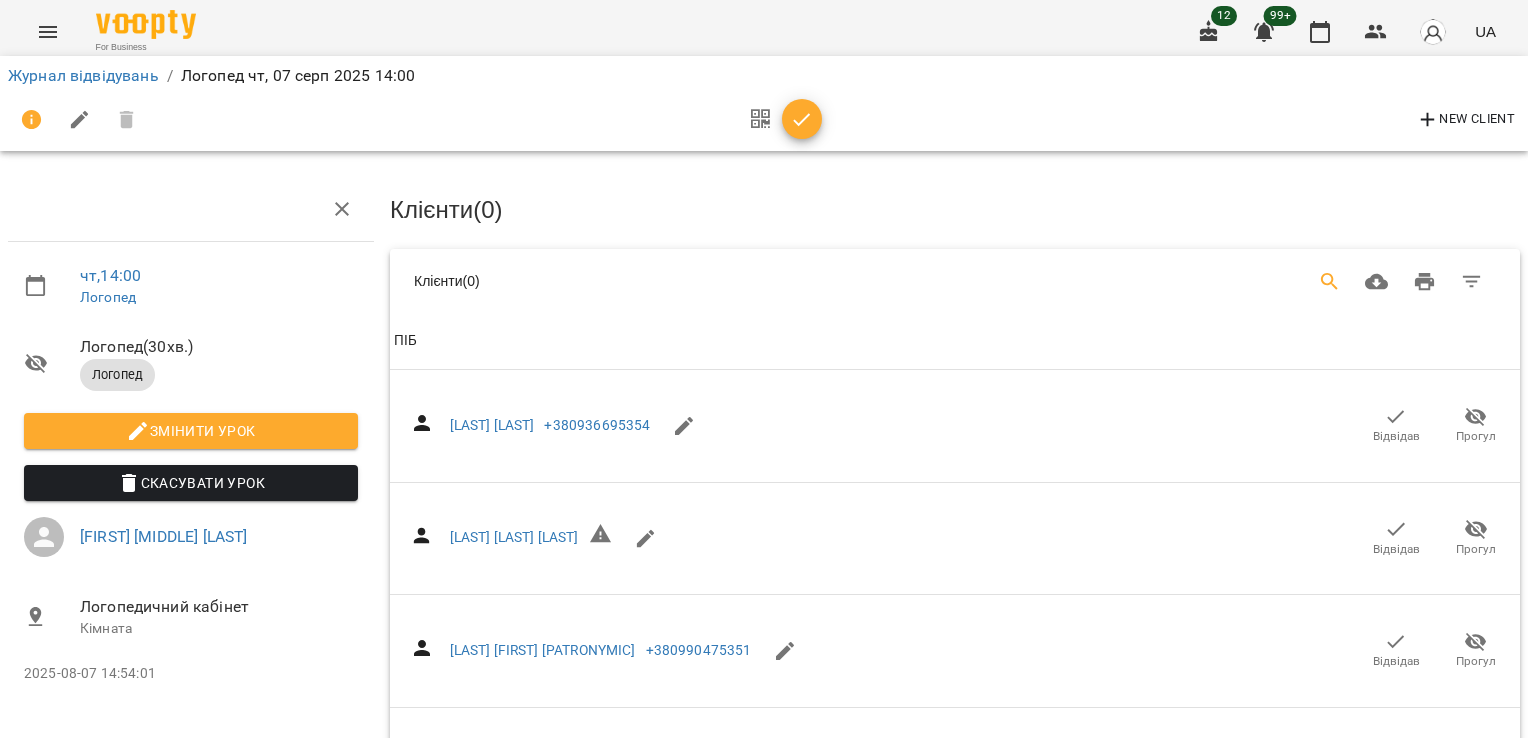 click 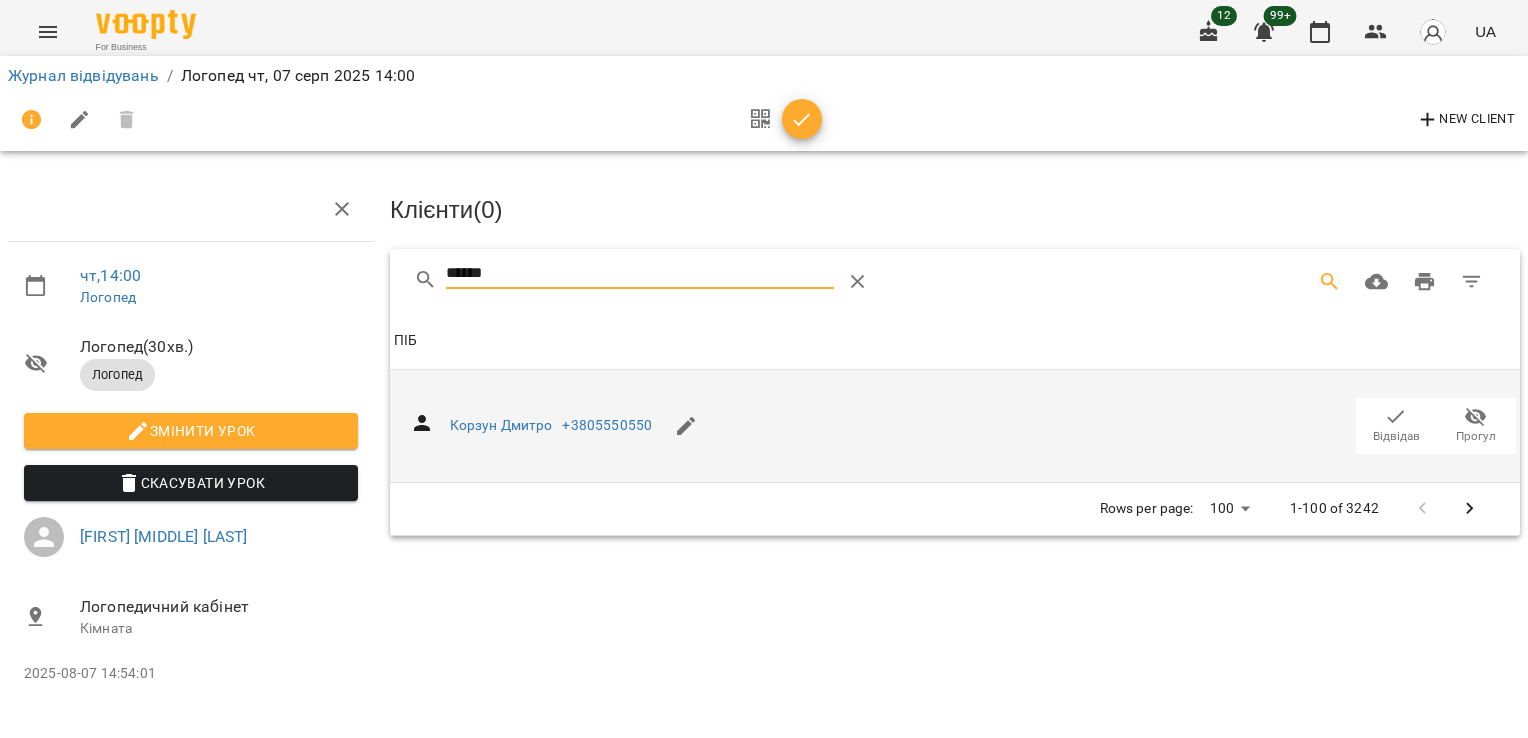 click on "Відвідав" at bounding box center (1396, 436) 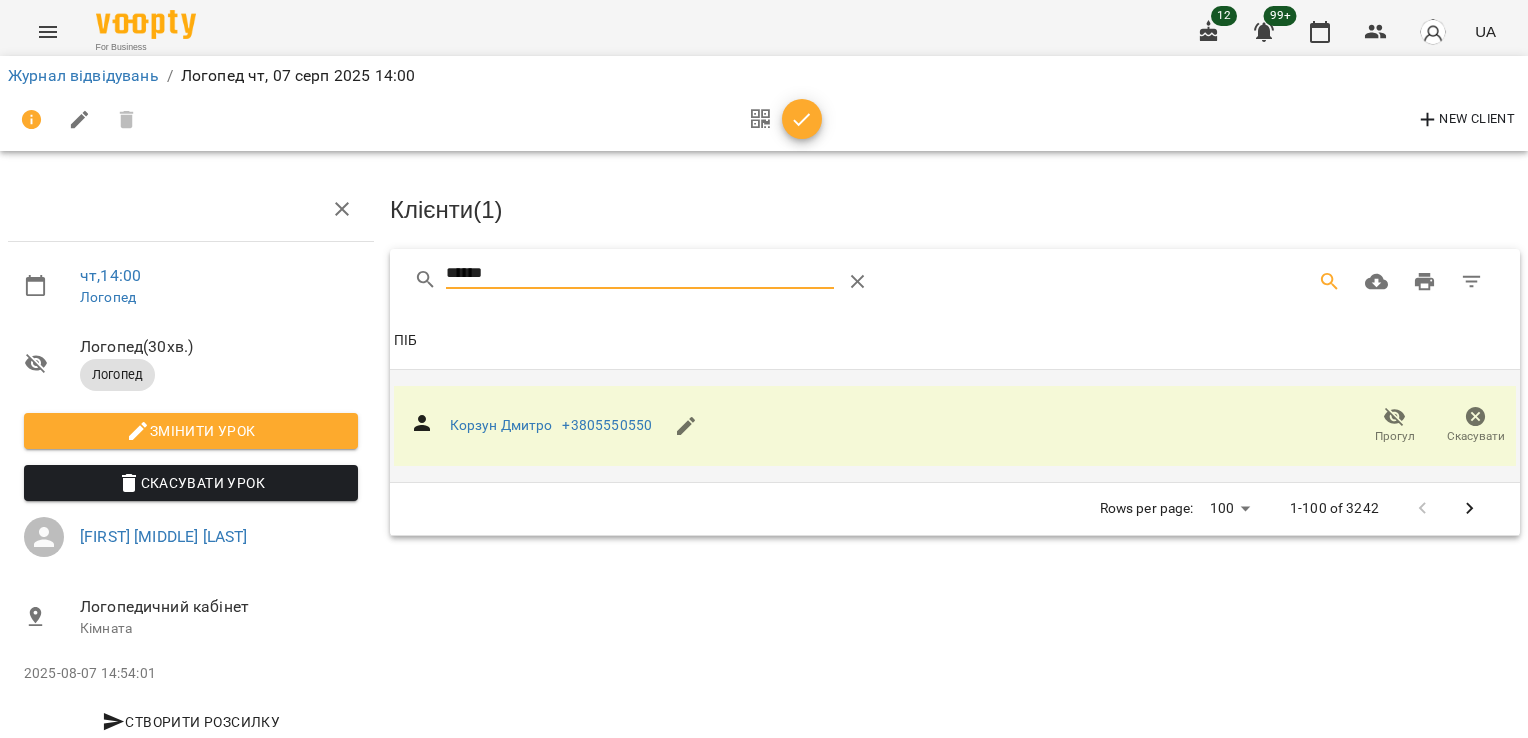 drag, startPoint x: 436, startPoint y: 281, endPoint x: 343, endPoint y: 280, distance: 93.00538 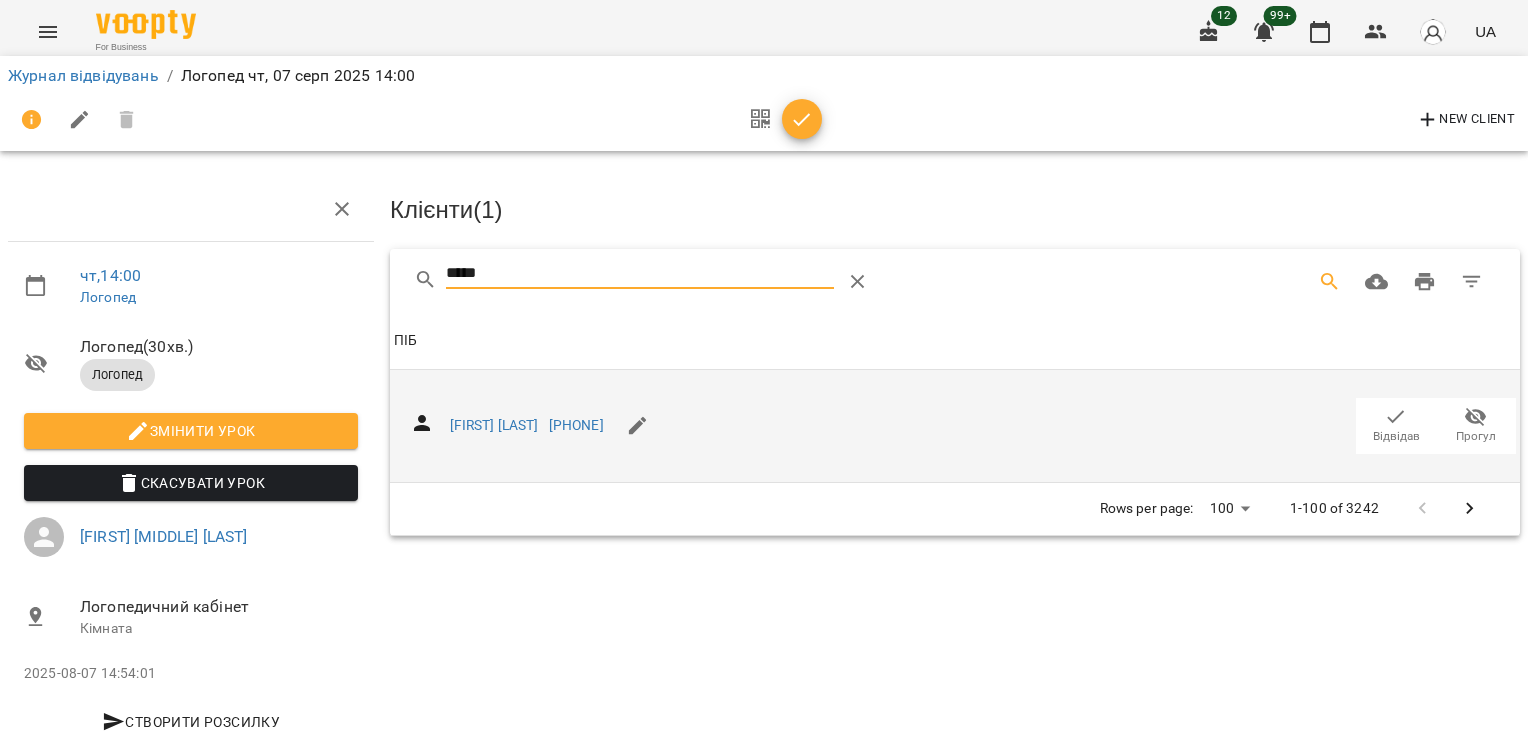 click on "Відвідав" at bounding box center [1396, 436] 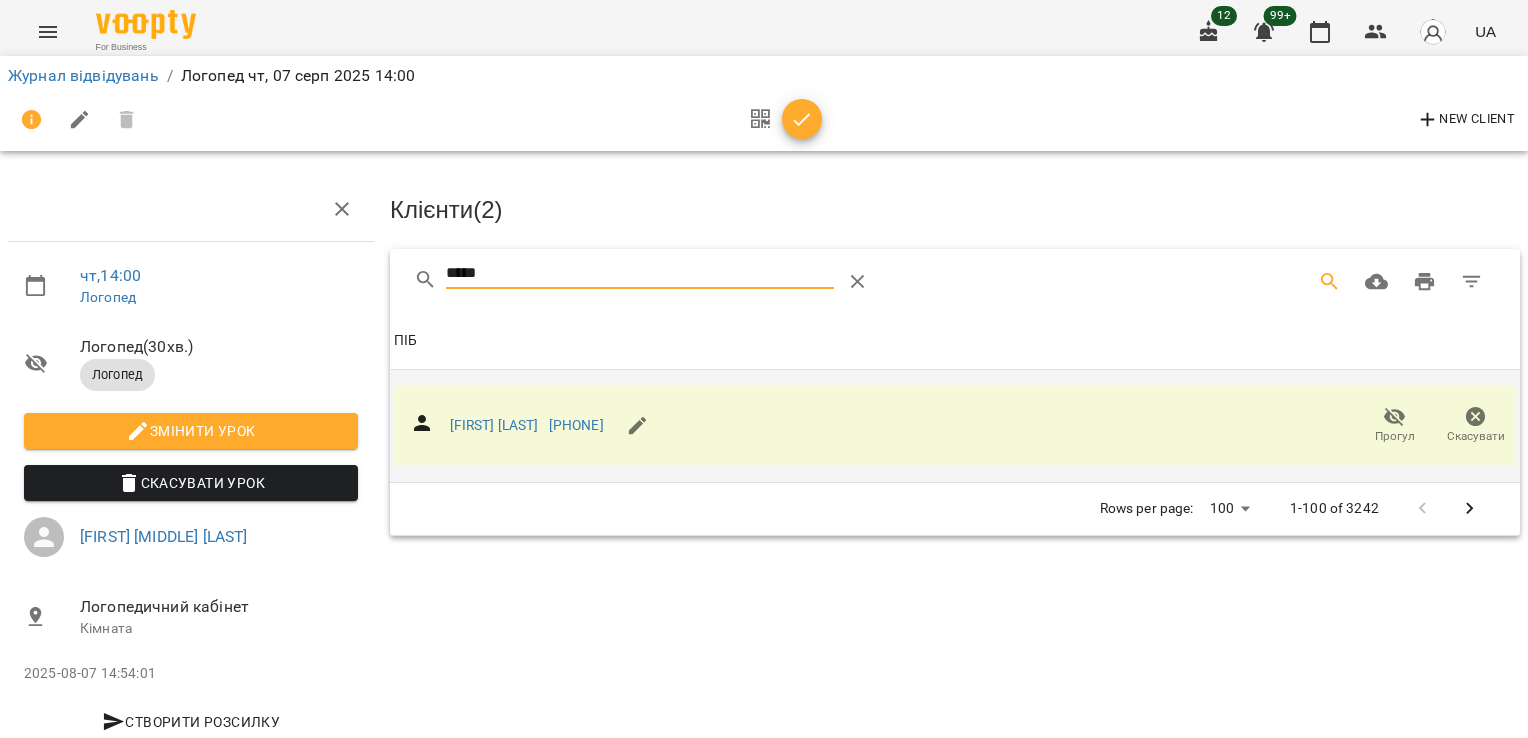 drag, startPoint x: 524, startPoint y: 280, endPoint x: 340, endPoint y: 276, distance: 184.04347 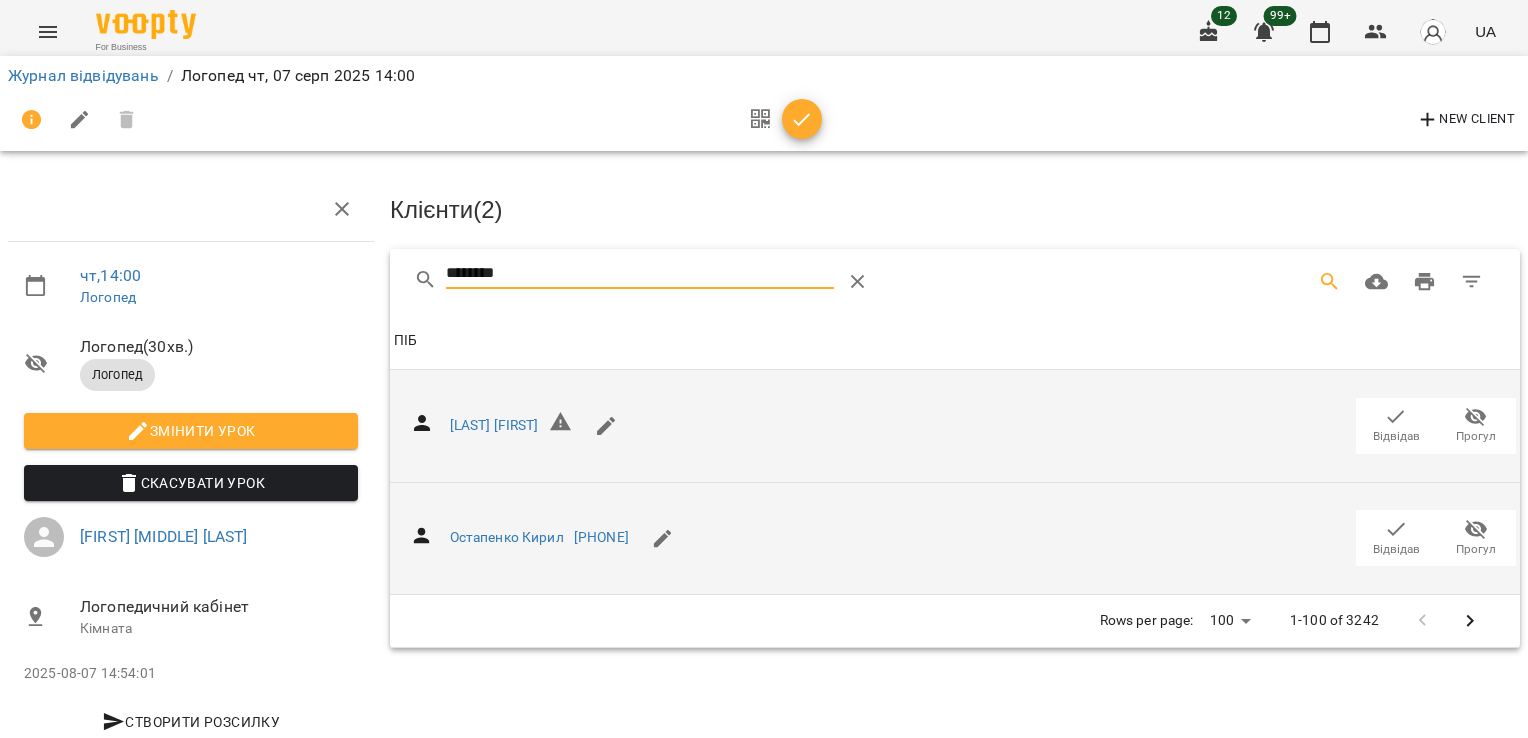 click 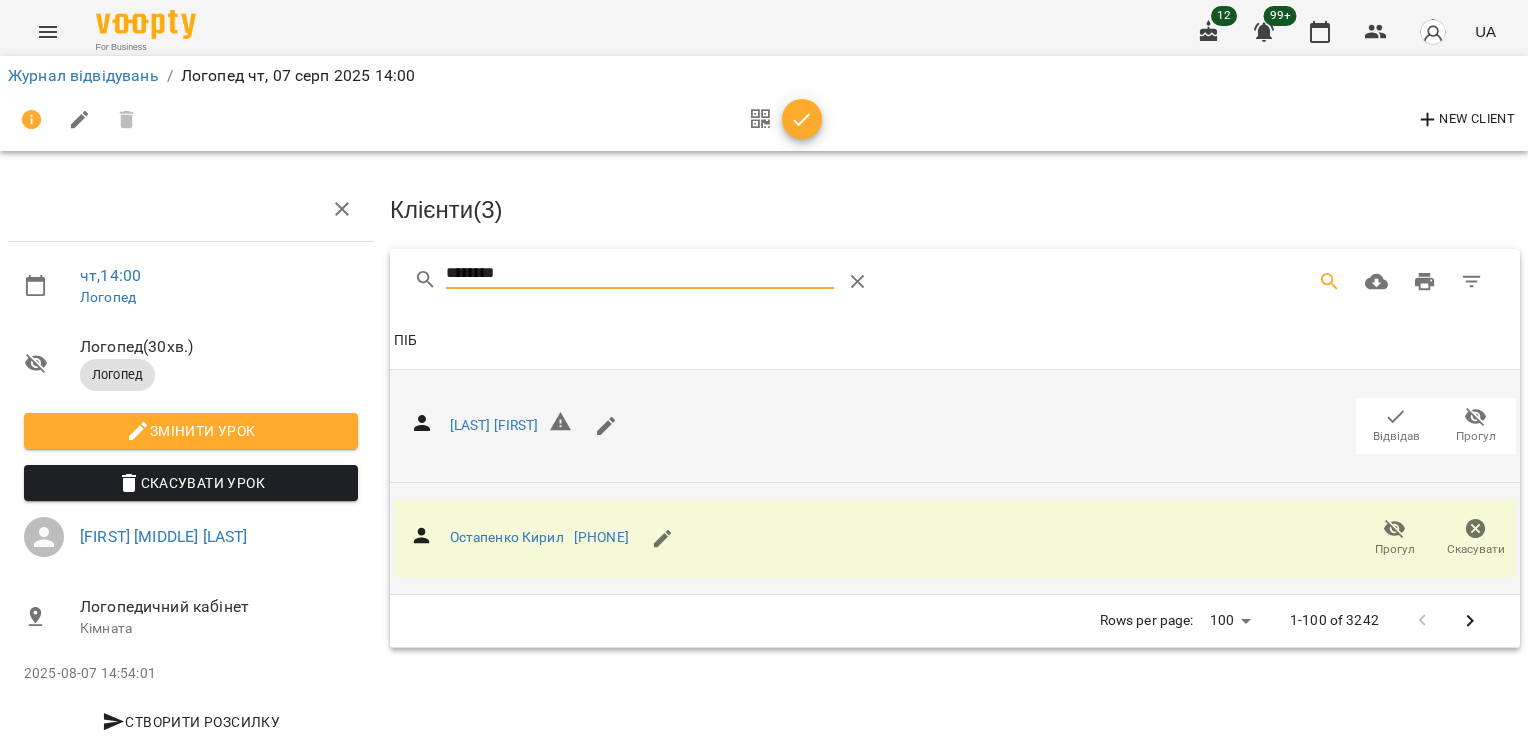 drag, startPoint x: 349, startPoint y: 283, endPoint x: 277, endPoint y: 284, distance: 72.00694 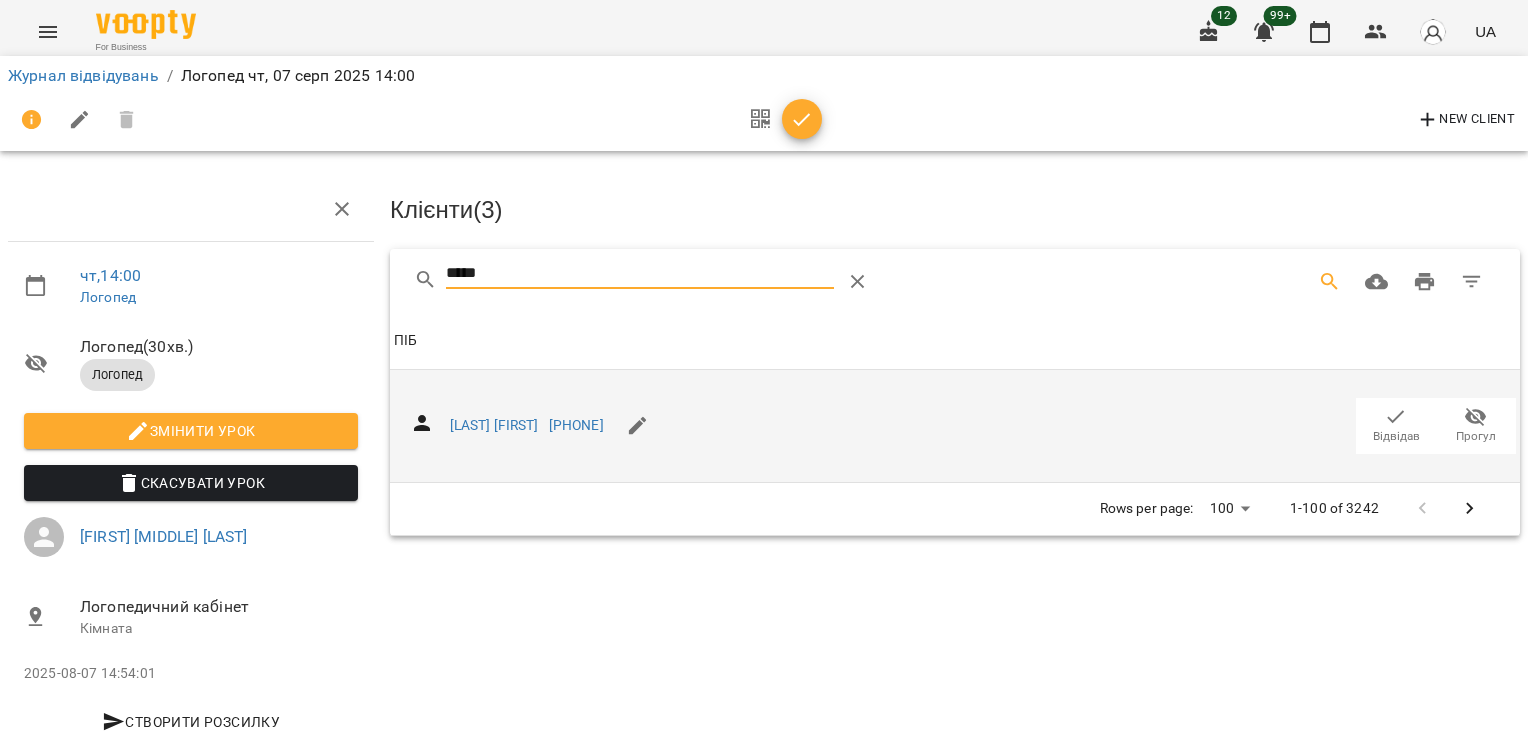 click 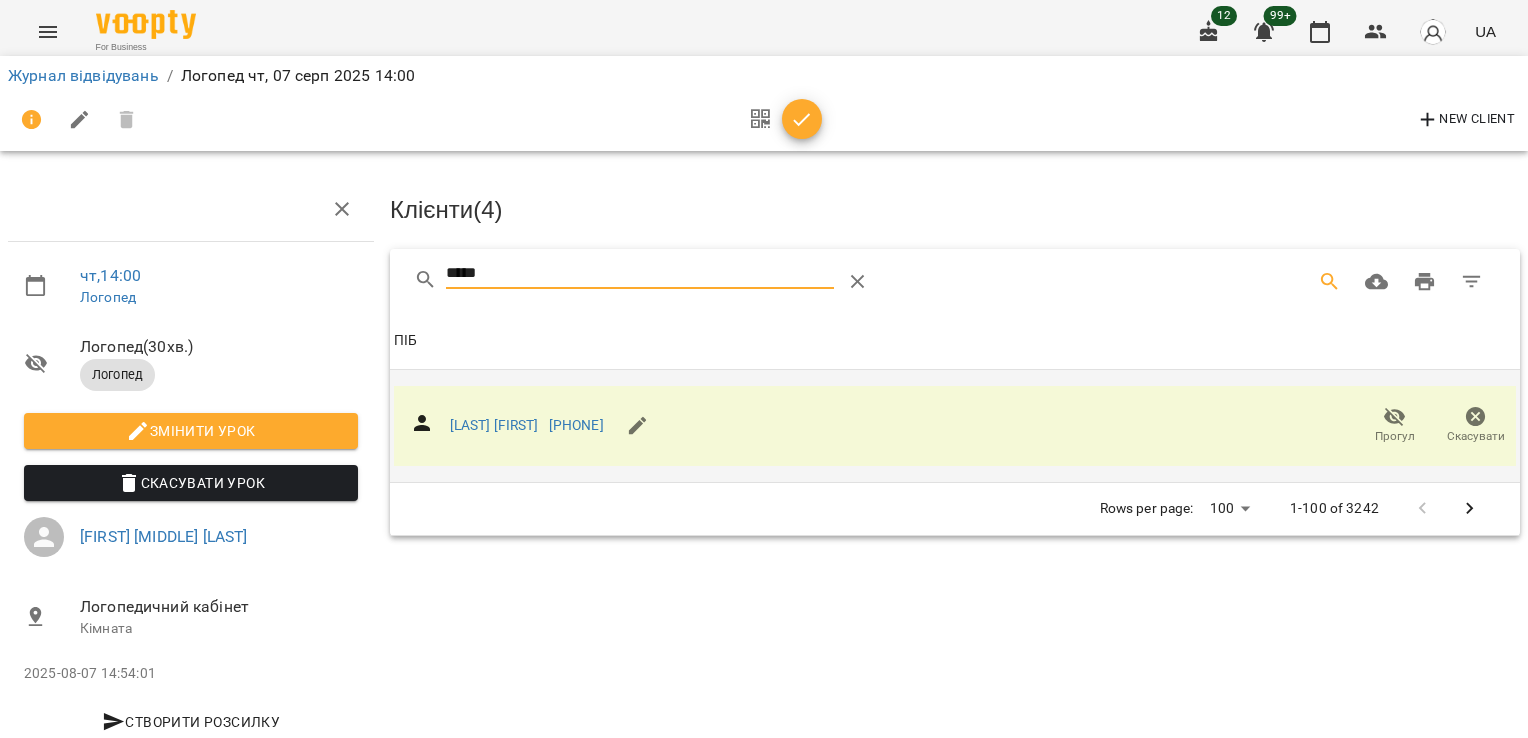 drag, startPoint x: 501, startPoint y: 276, endPoint x: 312, endPoint y: 286, distance: 189.26436 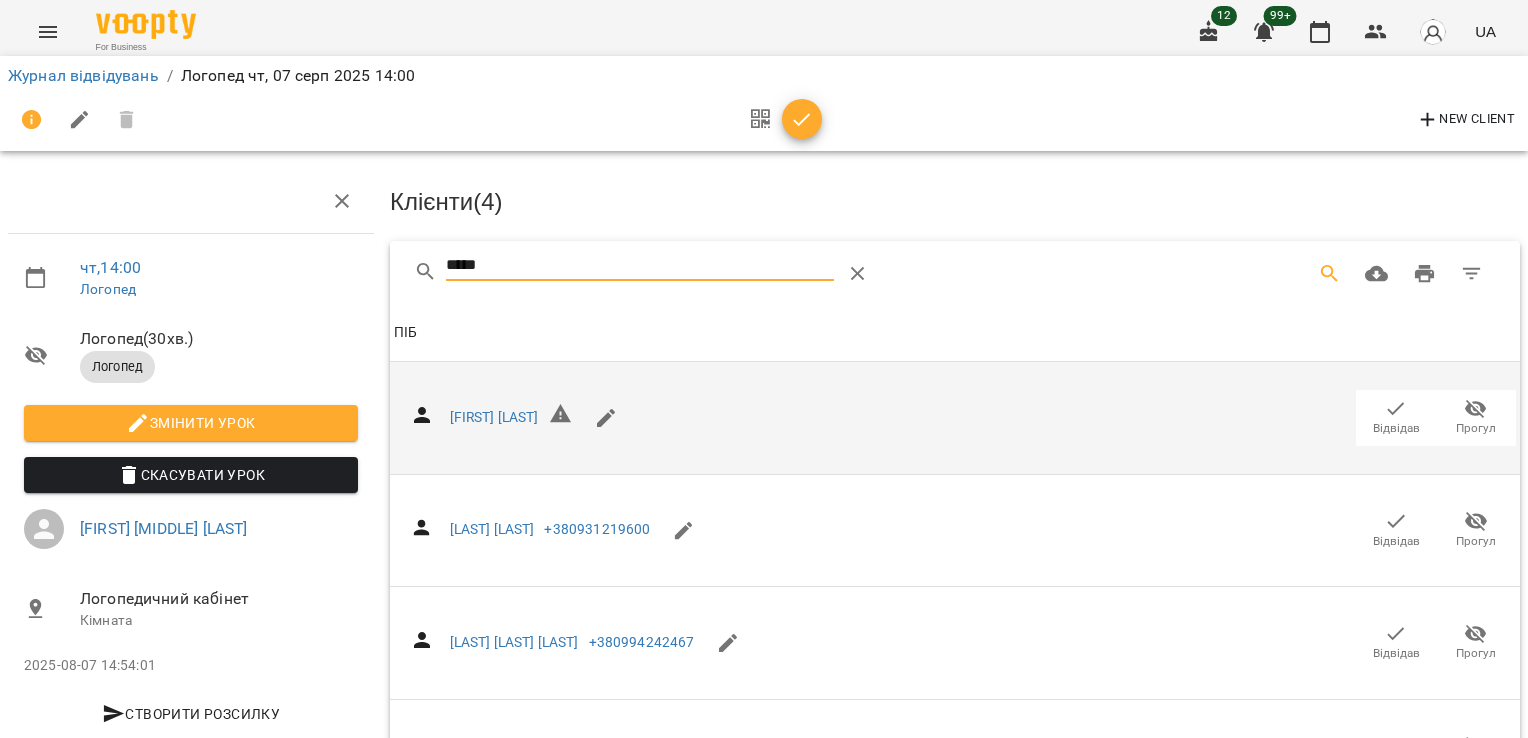 scroll, scrollTop: 160, scrollLeft: 0, axis: vertical 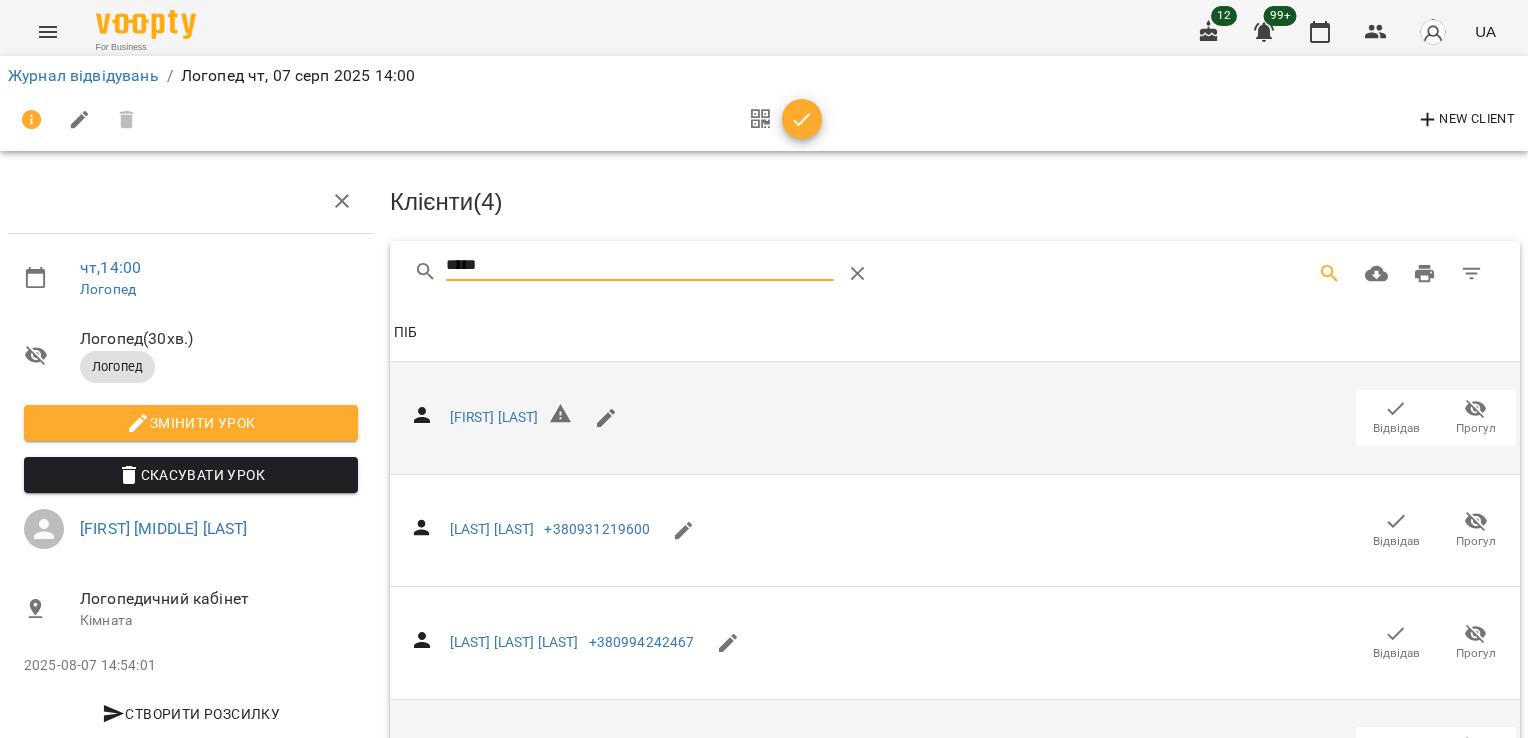 type on "*****" 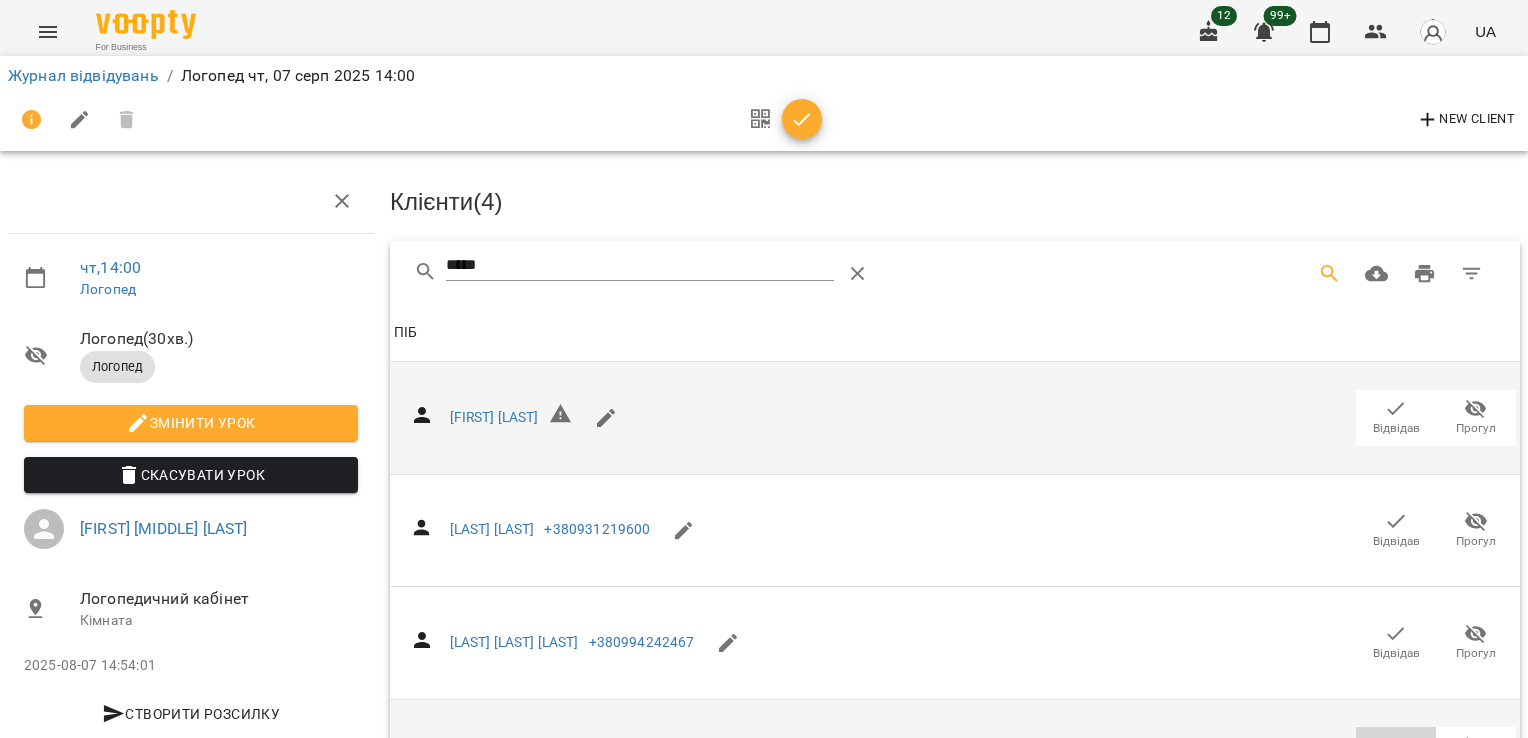click on "Відвідав" at bounding box center (1396, 766) 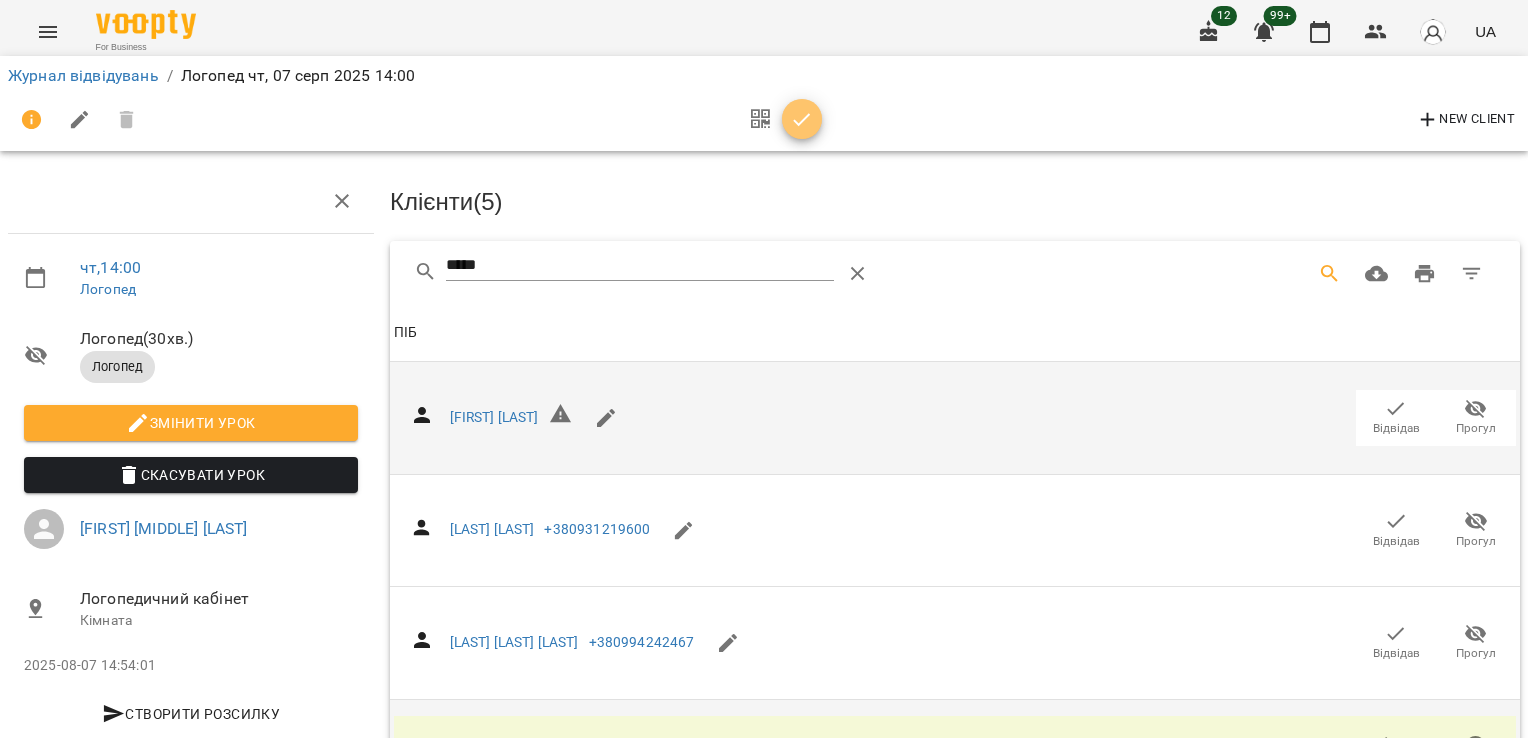 click 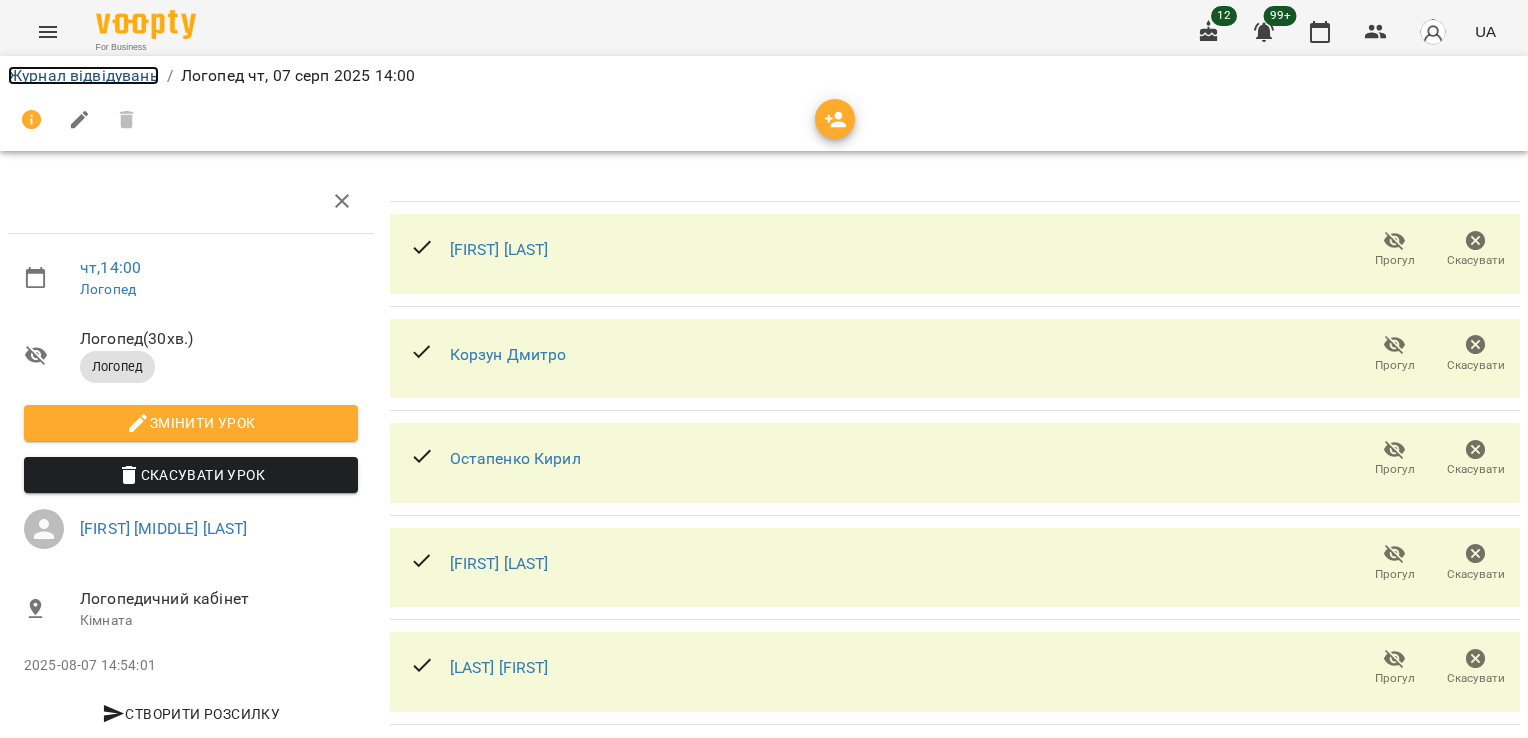 click on "Журнал відвідувань" at bounding box center (83, 75) 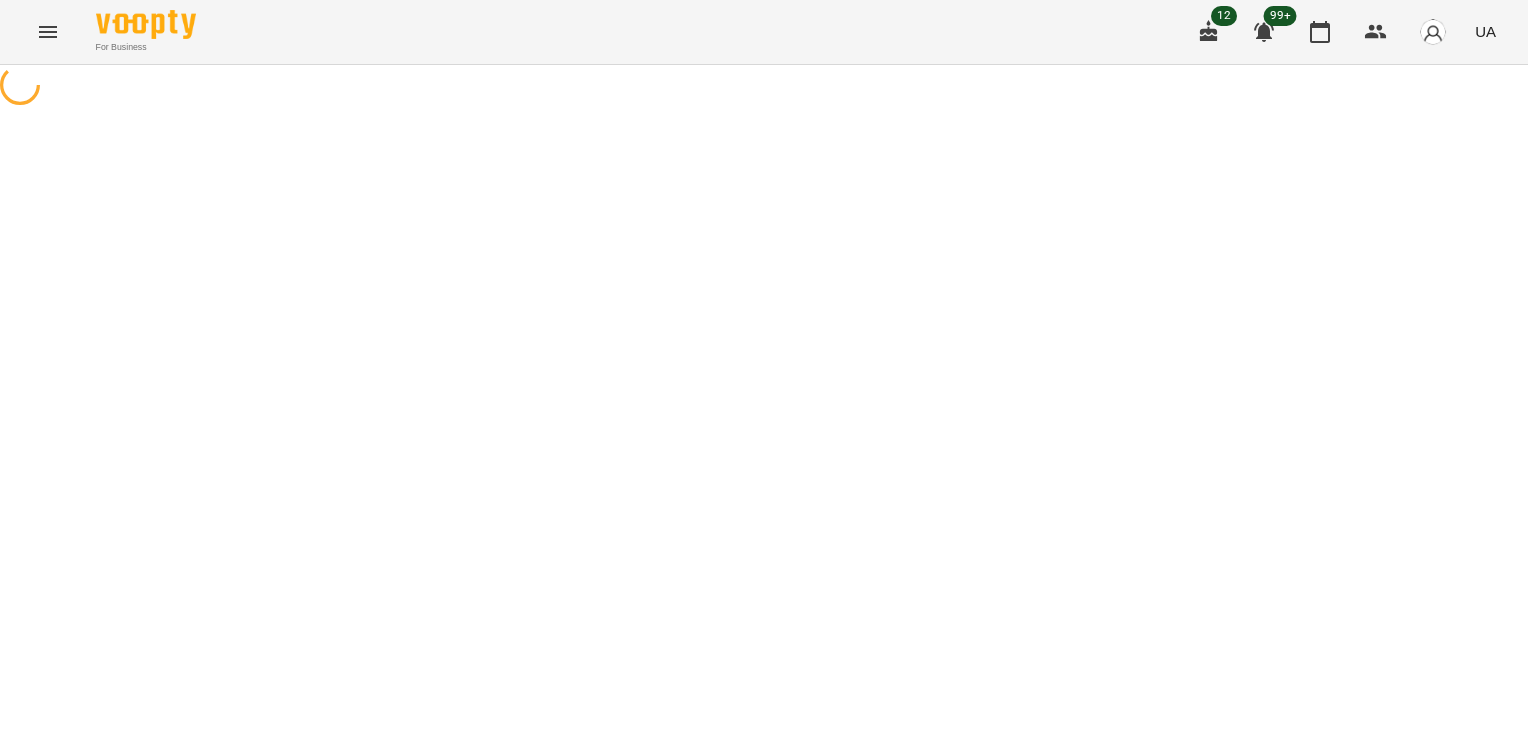scroll, scrollTop: 0, scrollLeft: 0, axis: both 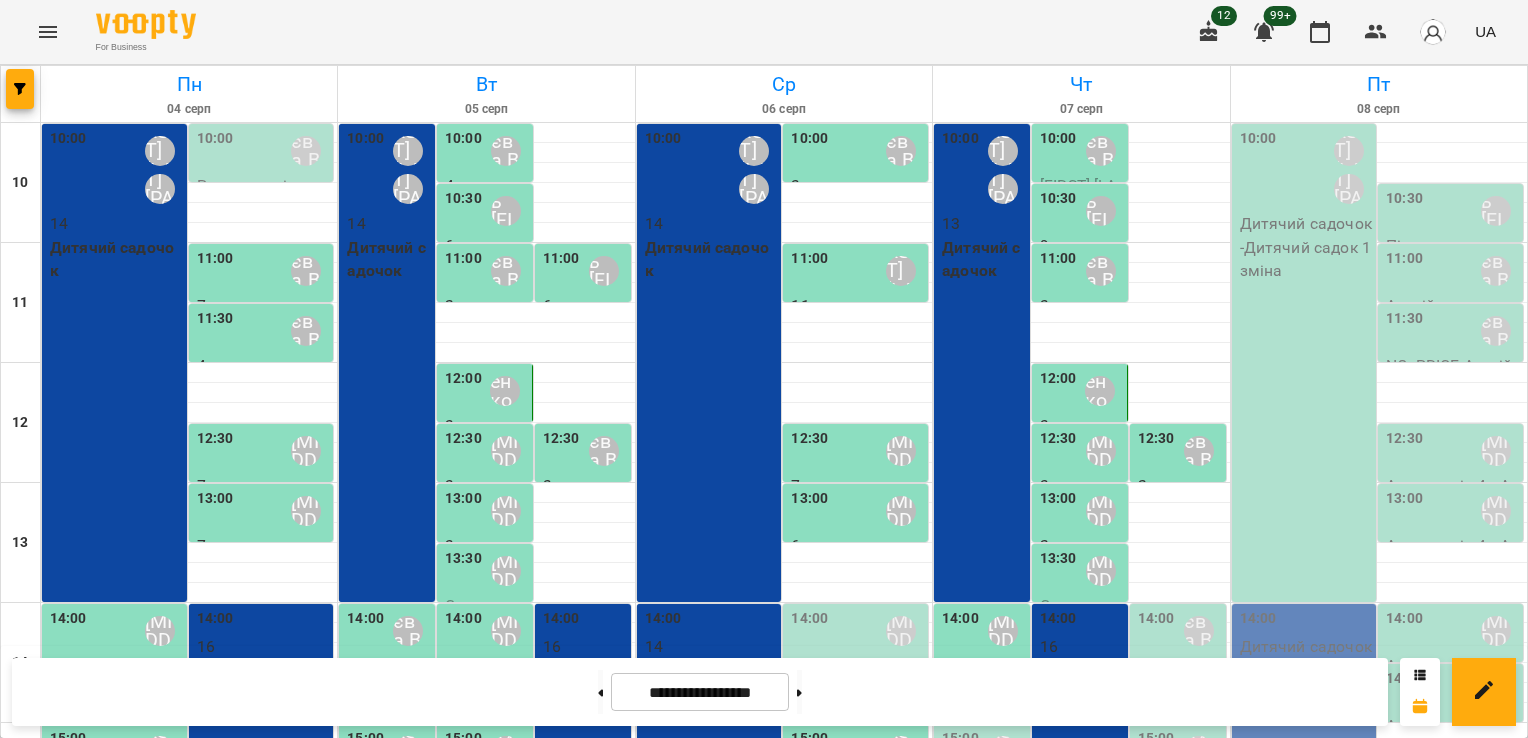 click on "14:00" at bounding box center (1156, 631) 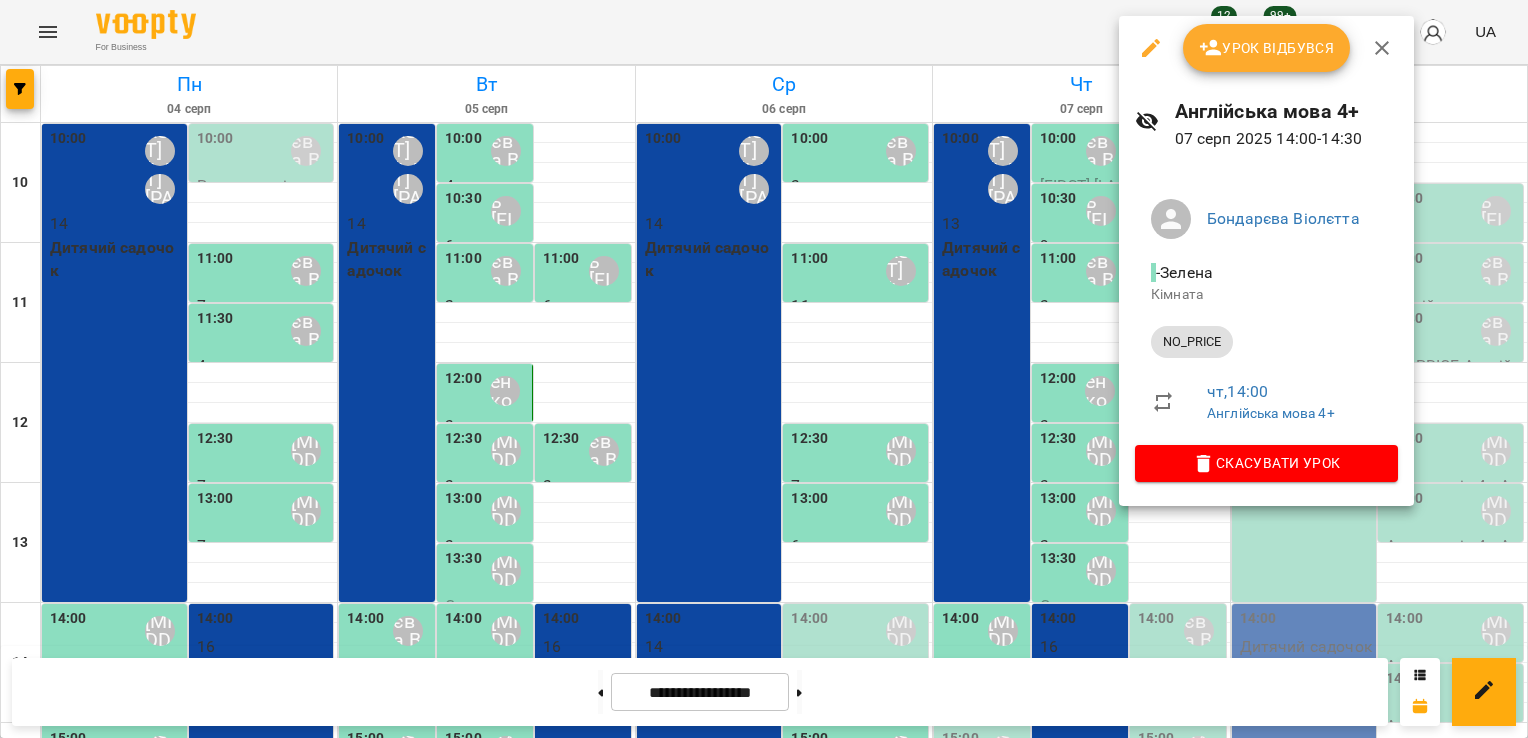 click on "Урок відбувся" at bounding box center (1267, 48) 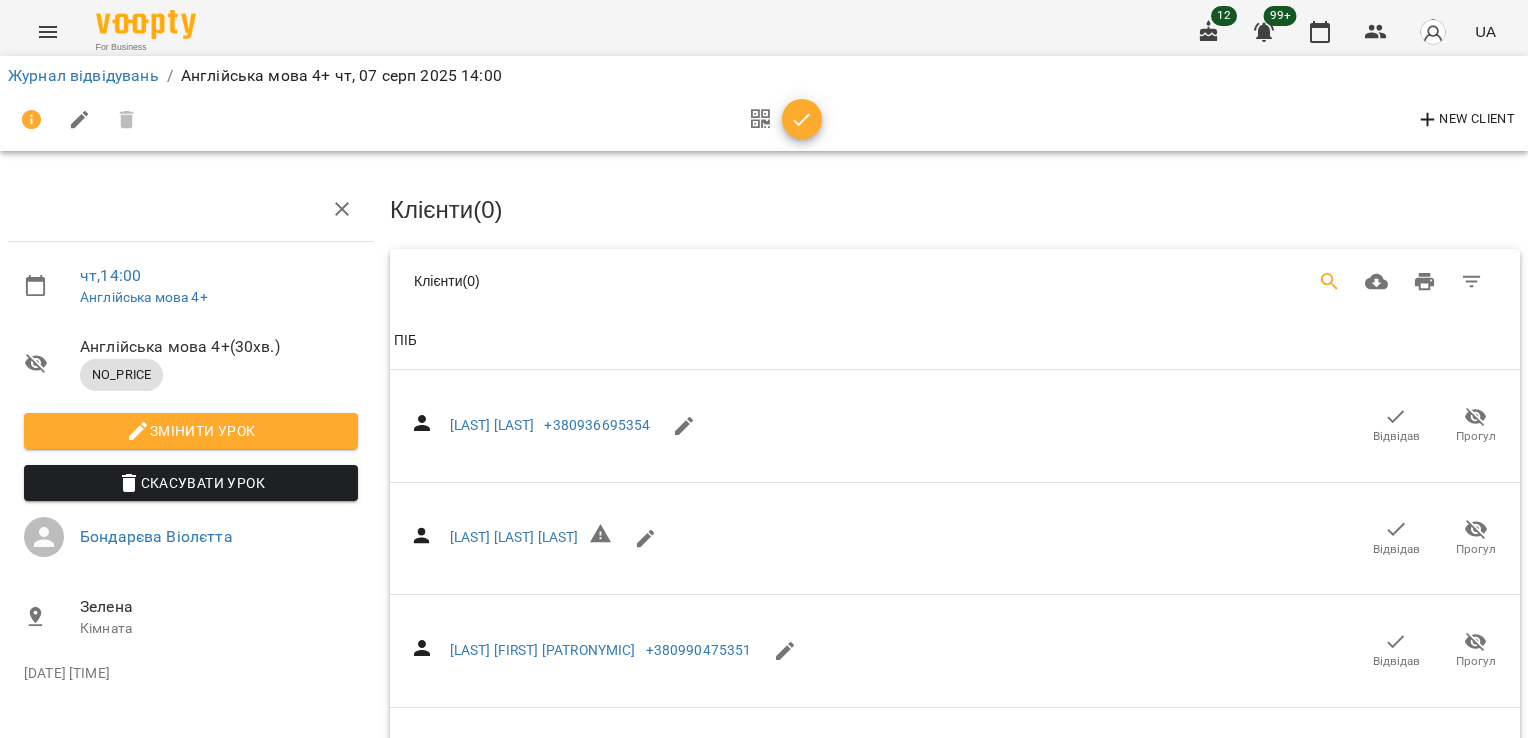 click 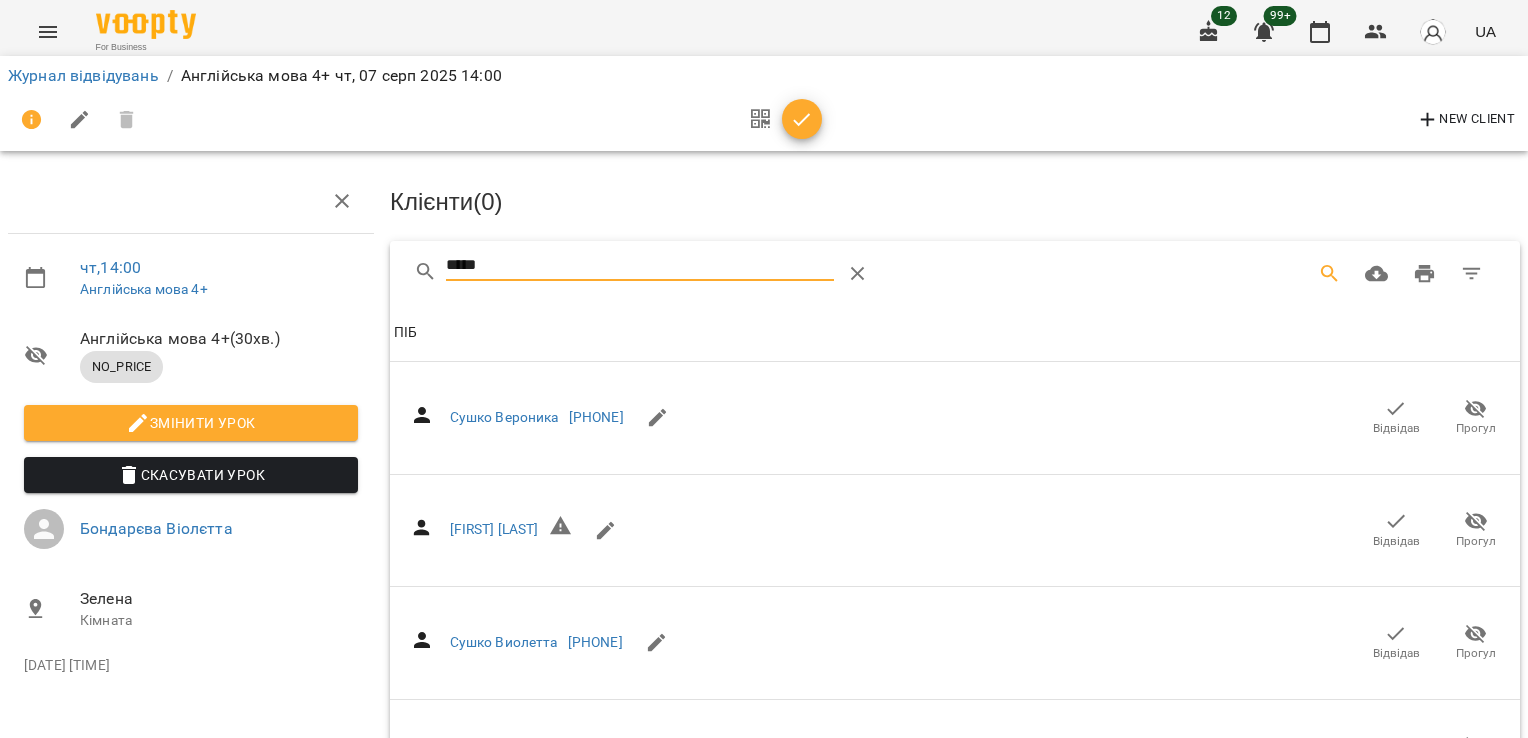 scroll, scrollTop: 161, scrollLeft: 0, axis: vertical 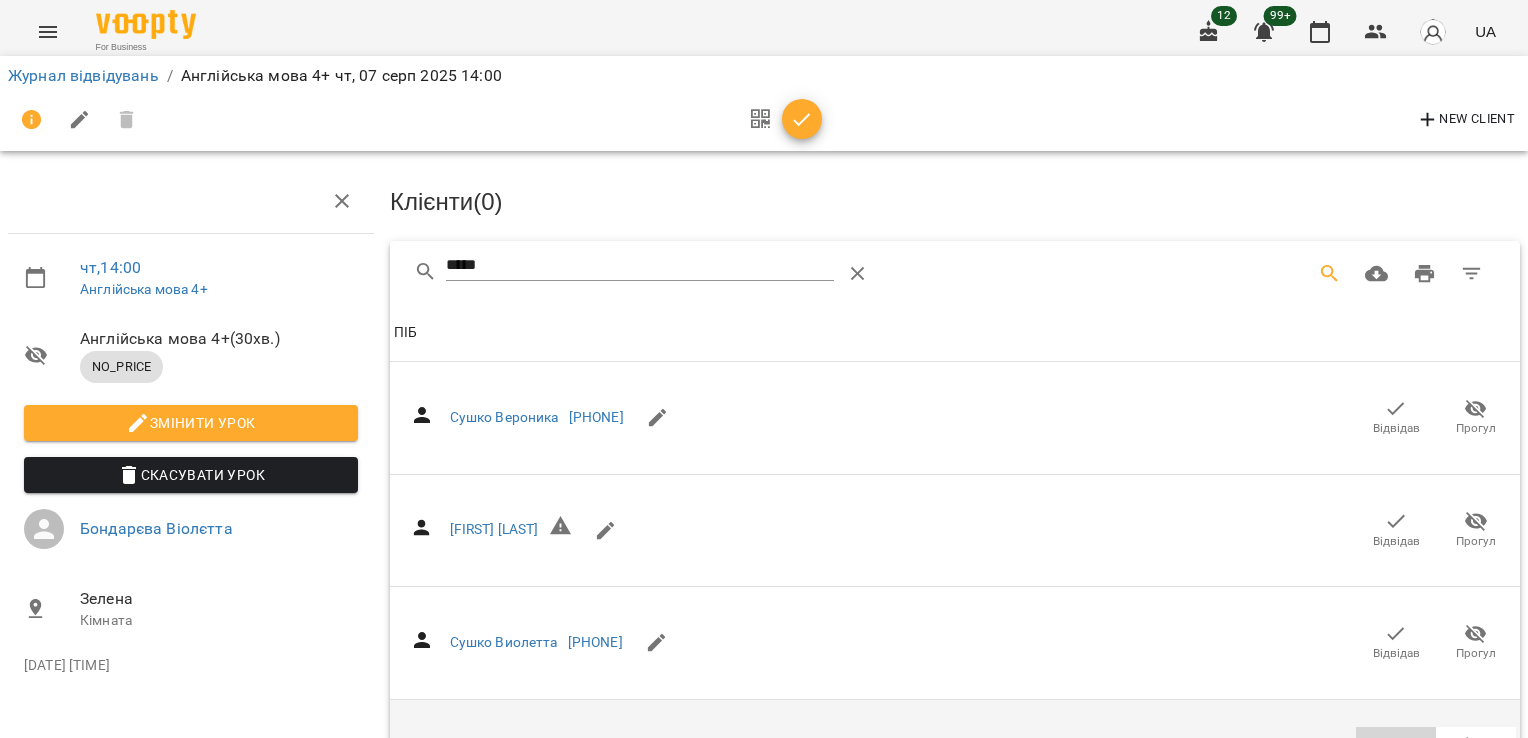 click 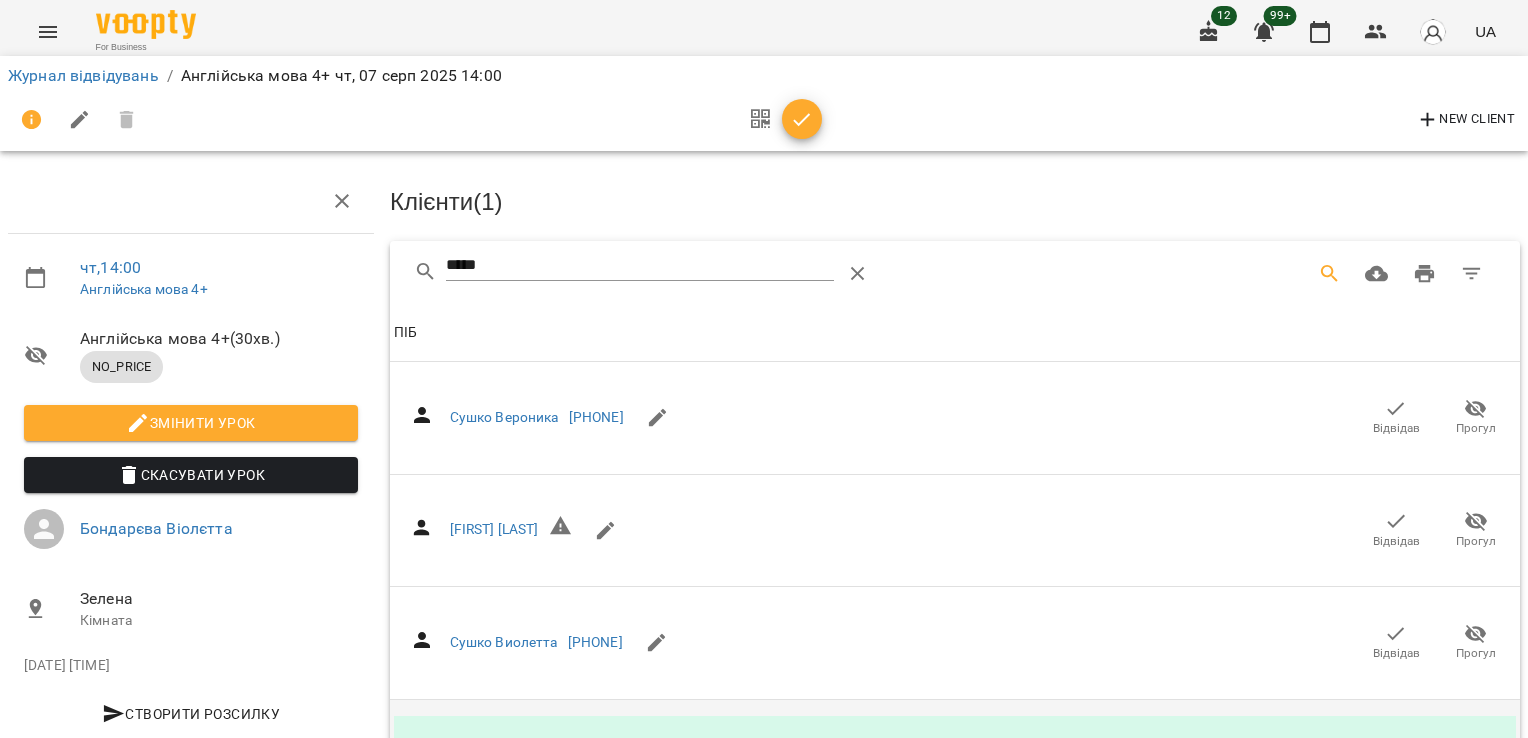 scroll, scrollTop: 0, scrollLeft: 0, axis: both 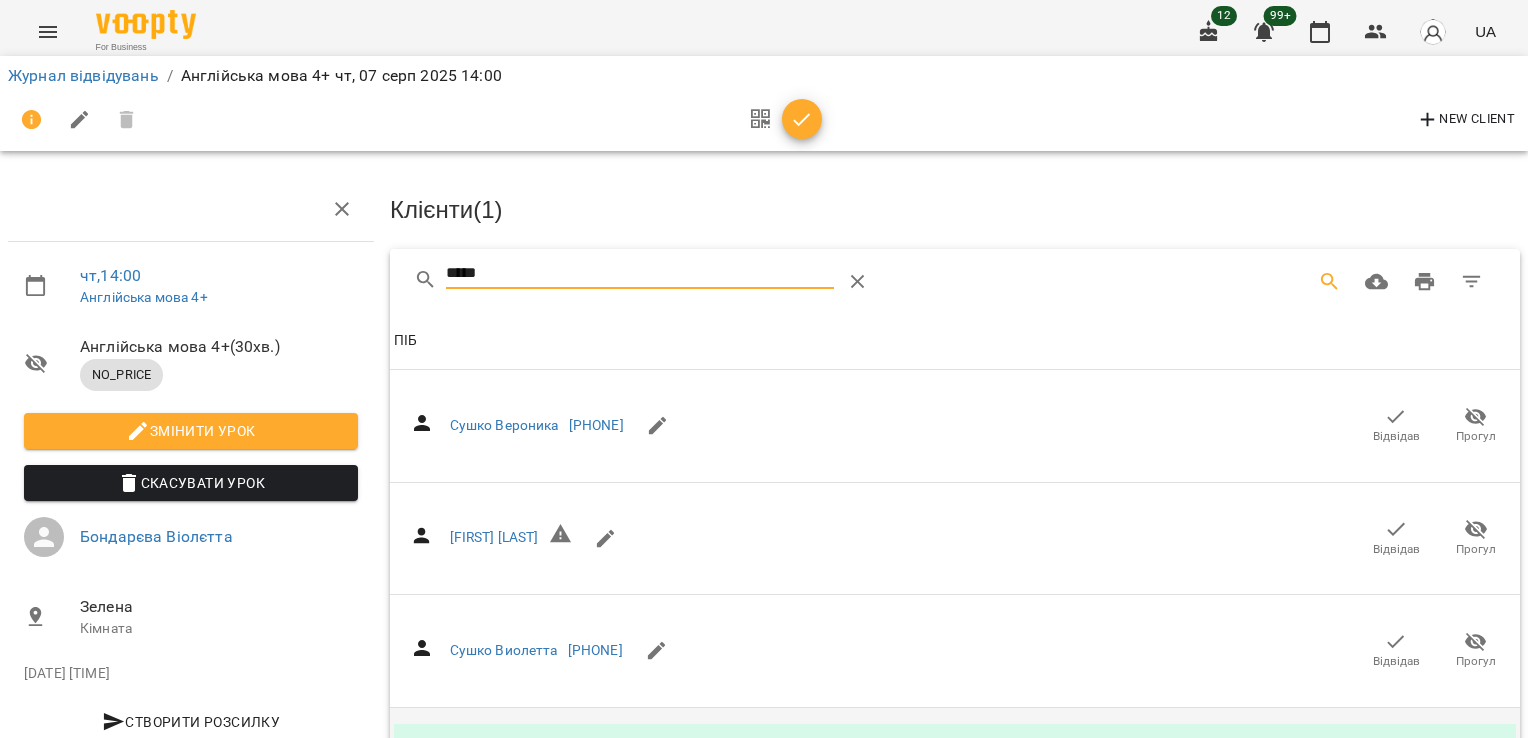 drag, startPoint x: 509, startPoint y: 265, endPoint x: 288, endPoint y: 255, distance: 221.22614 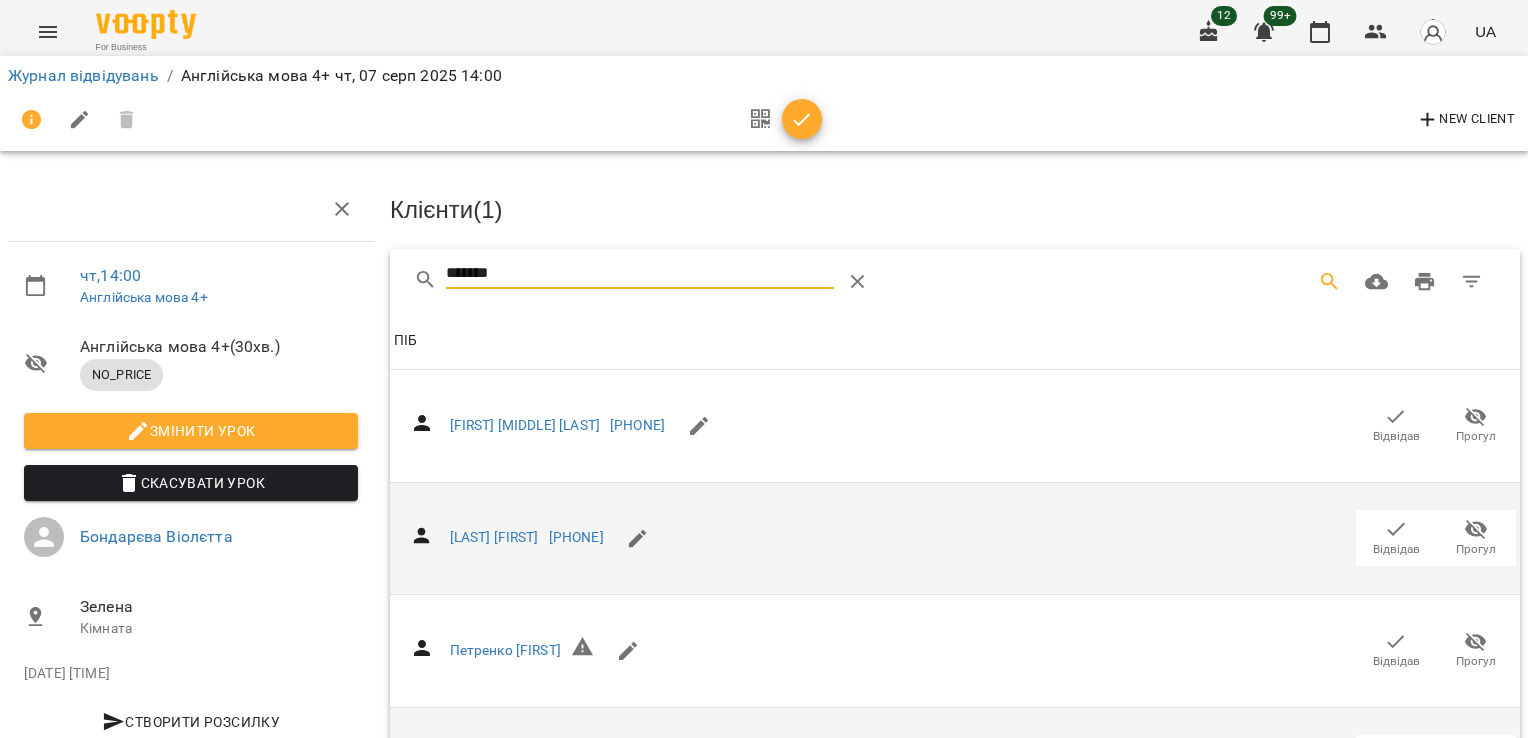 click on "Відвідав" at bounding box center (1396, 549) 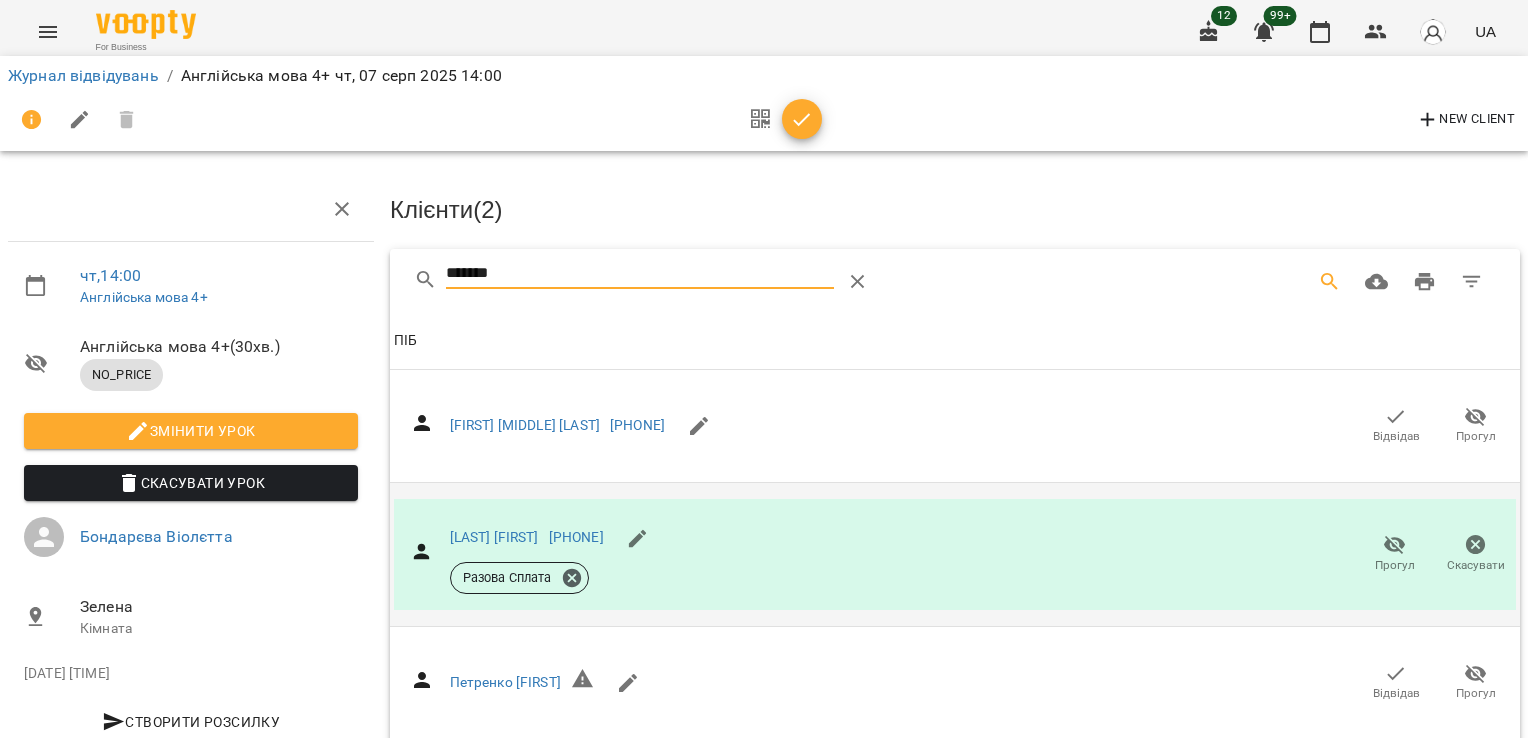 drag, startPoint x: 520, startPoint y: 274, endPoint x: 440, endPoint y: 275, distance: 80.00625 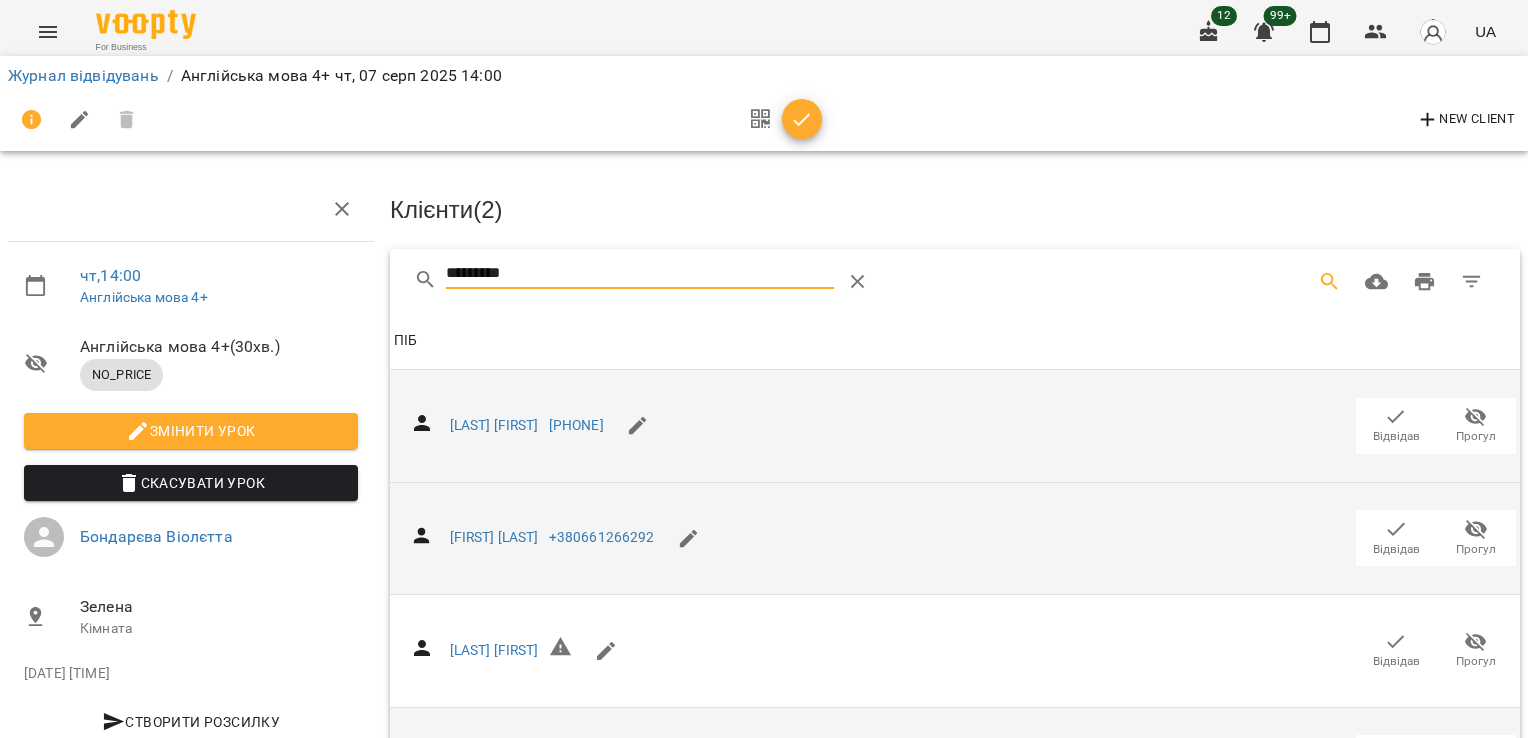 type on "*********" 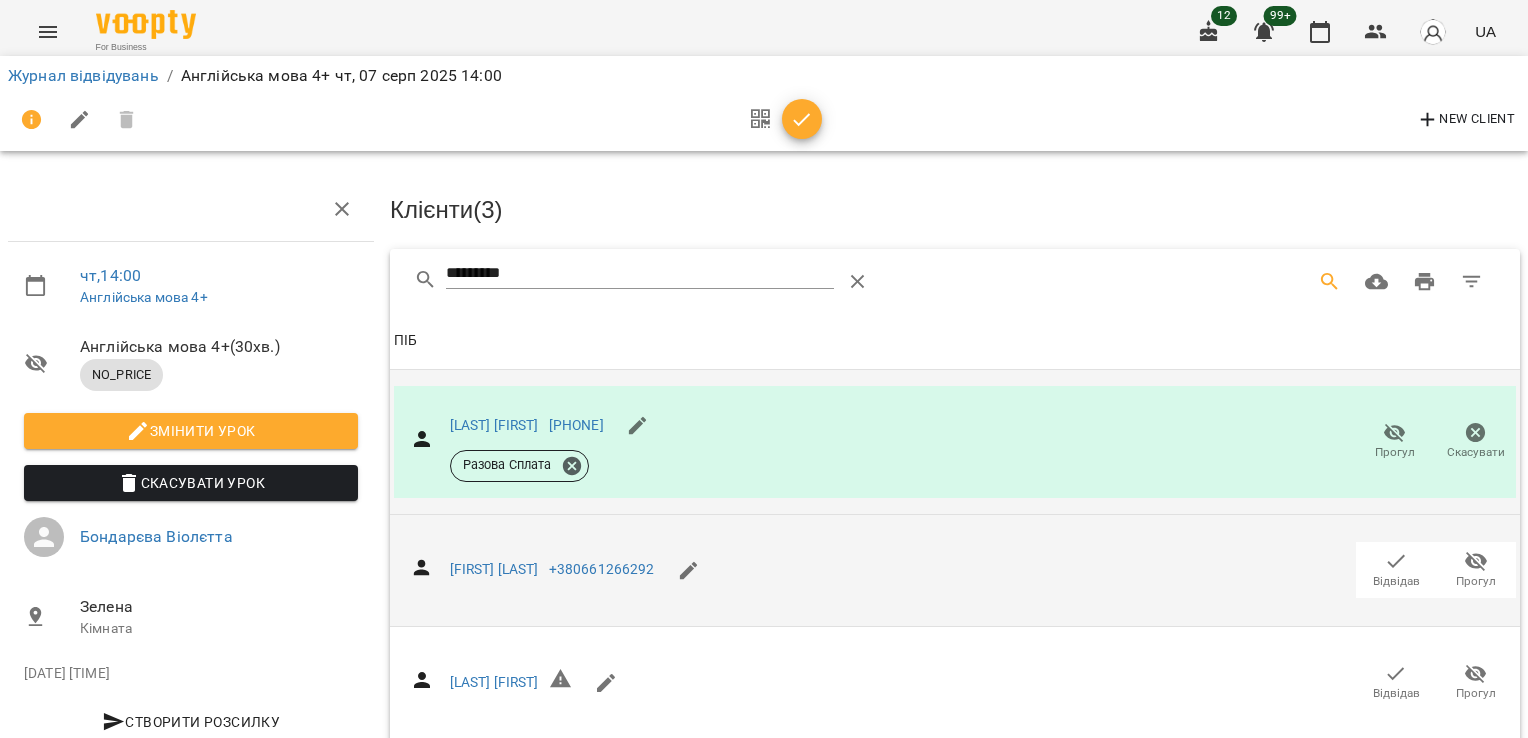click 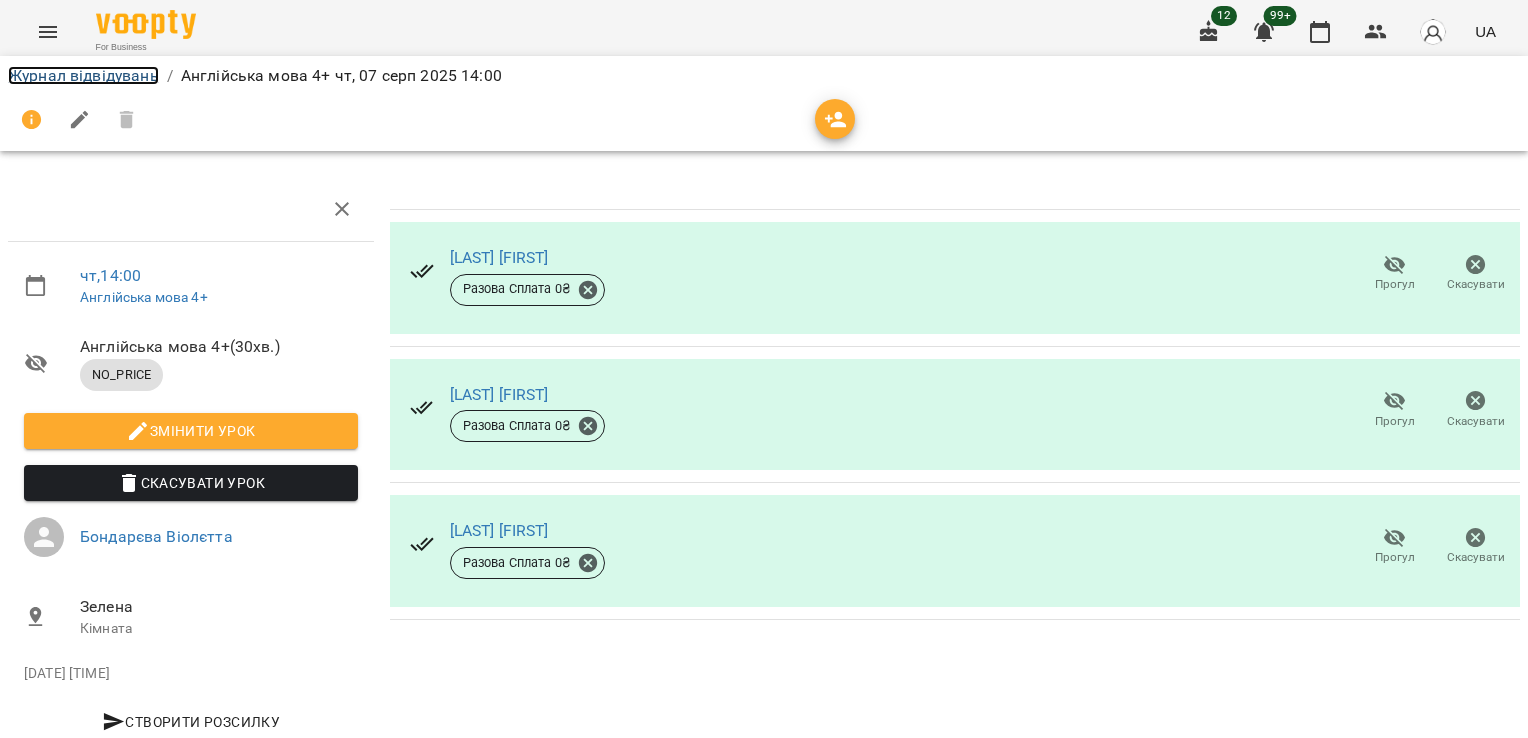 click on "Журнал відвідувань" at bounding box center (83, 75) 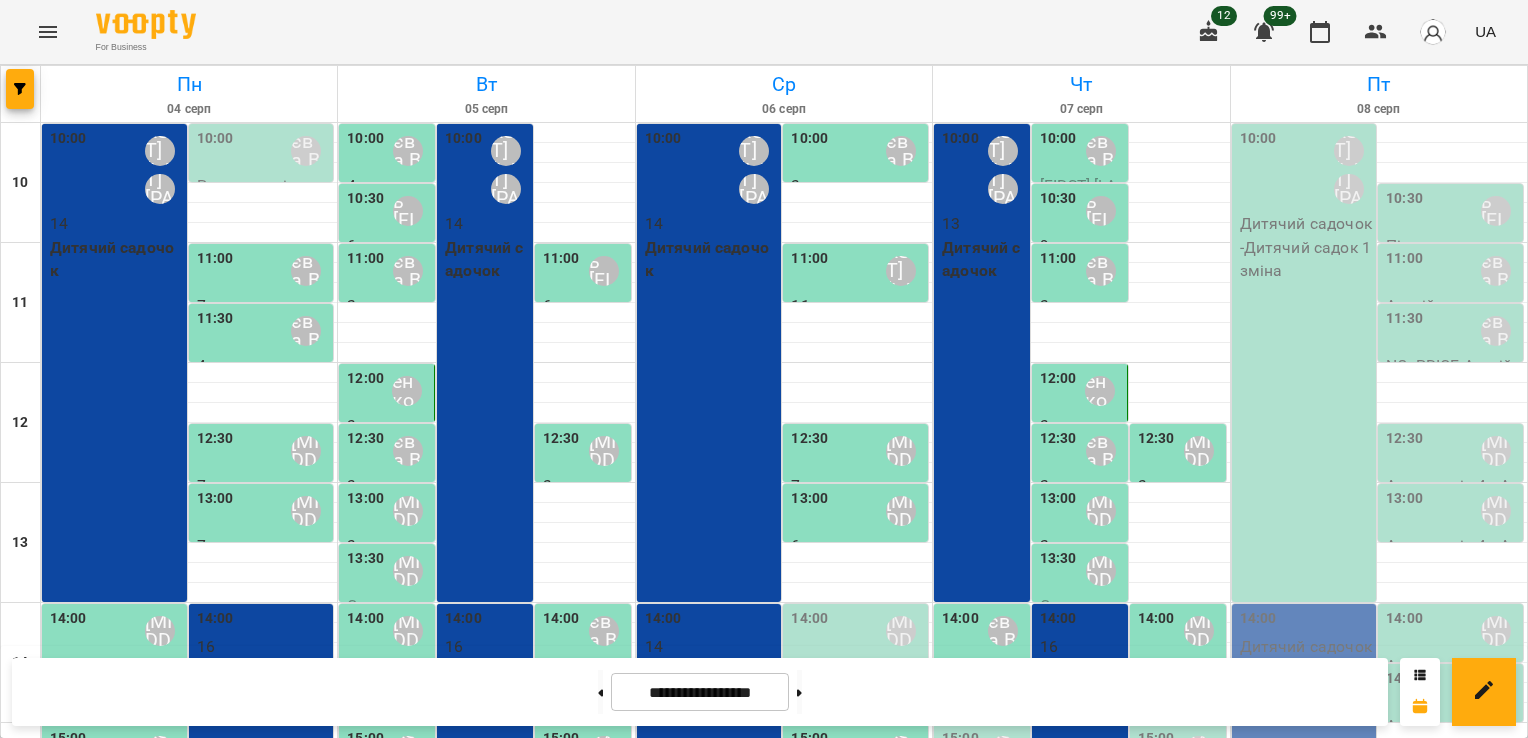 scroll, scrollTop: 284, scrollLeft: 0, axis: vertical 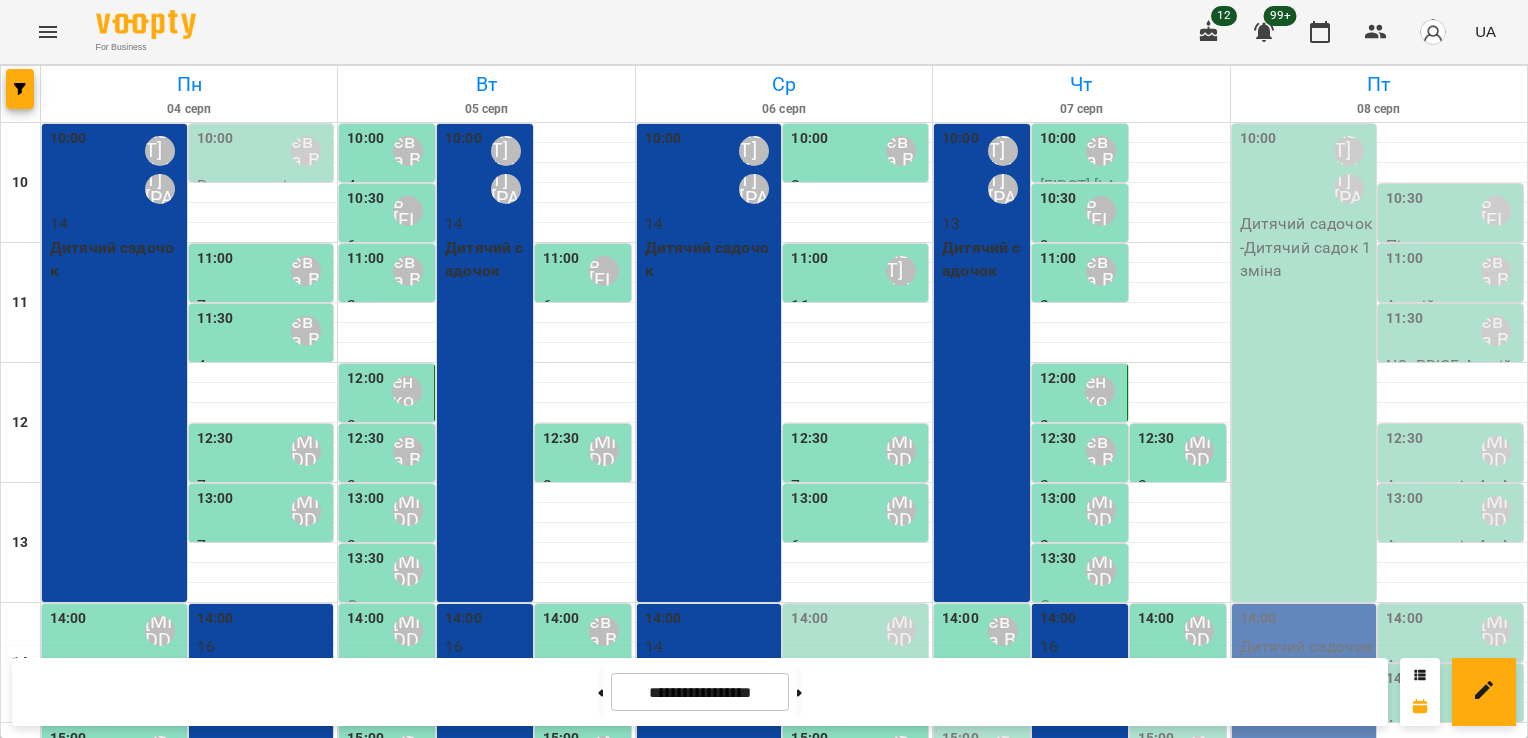 click on "14:30" at bounding box center [960, 691] 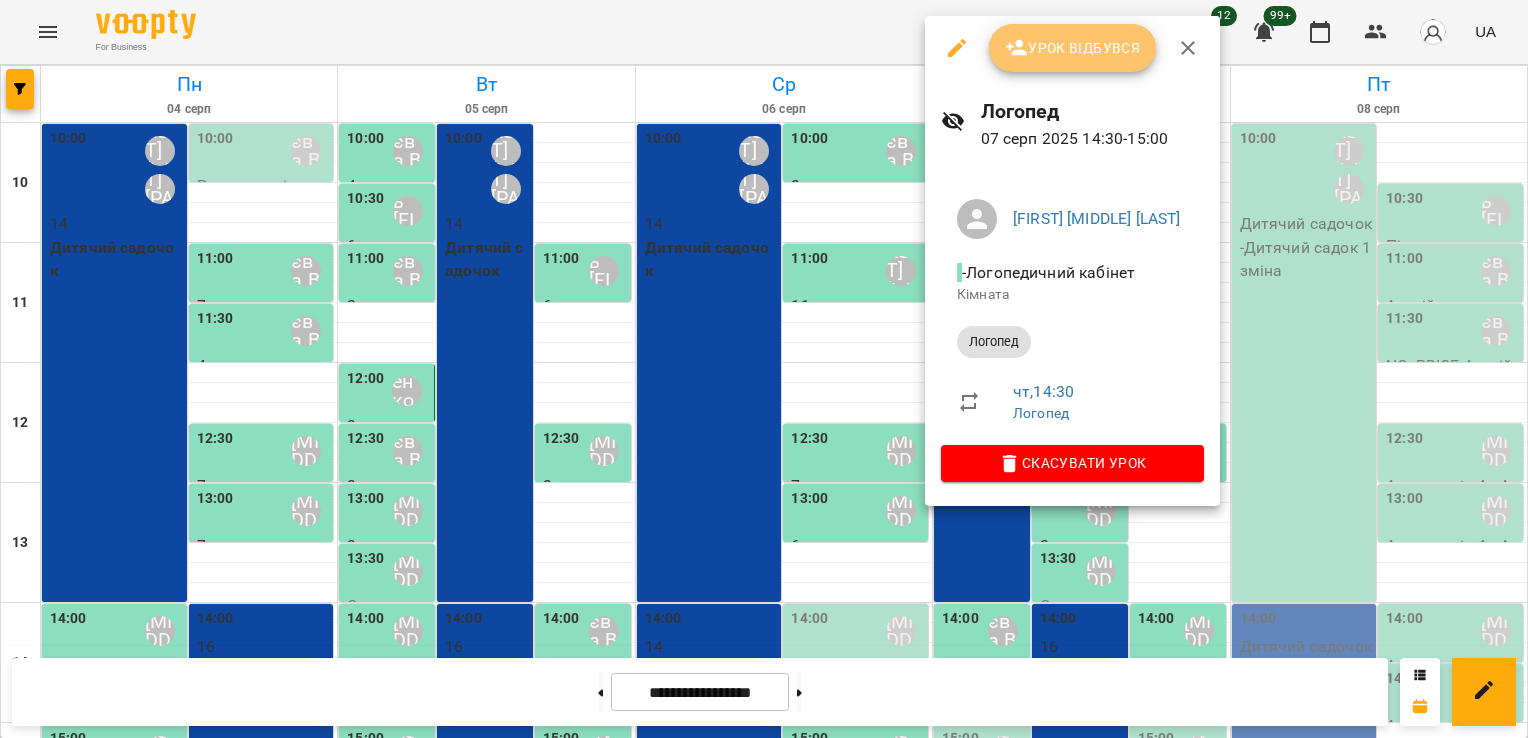 click on "Урок відбувся" at bounding box center [1073, 48] 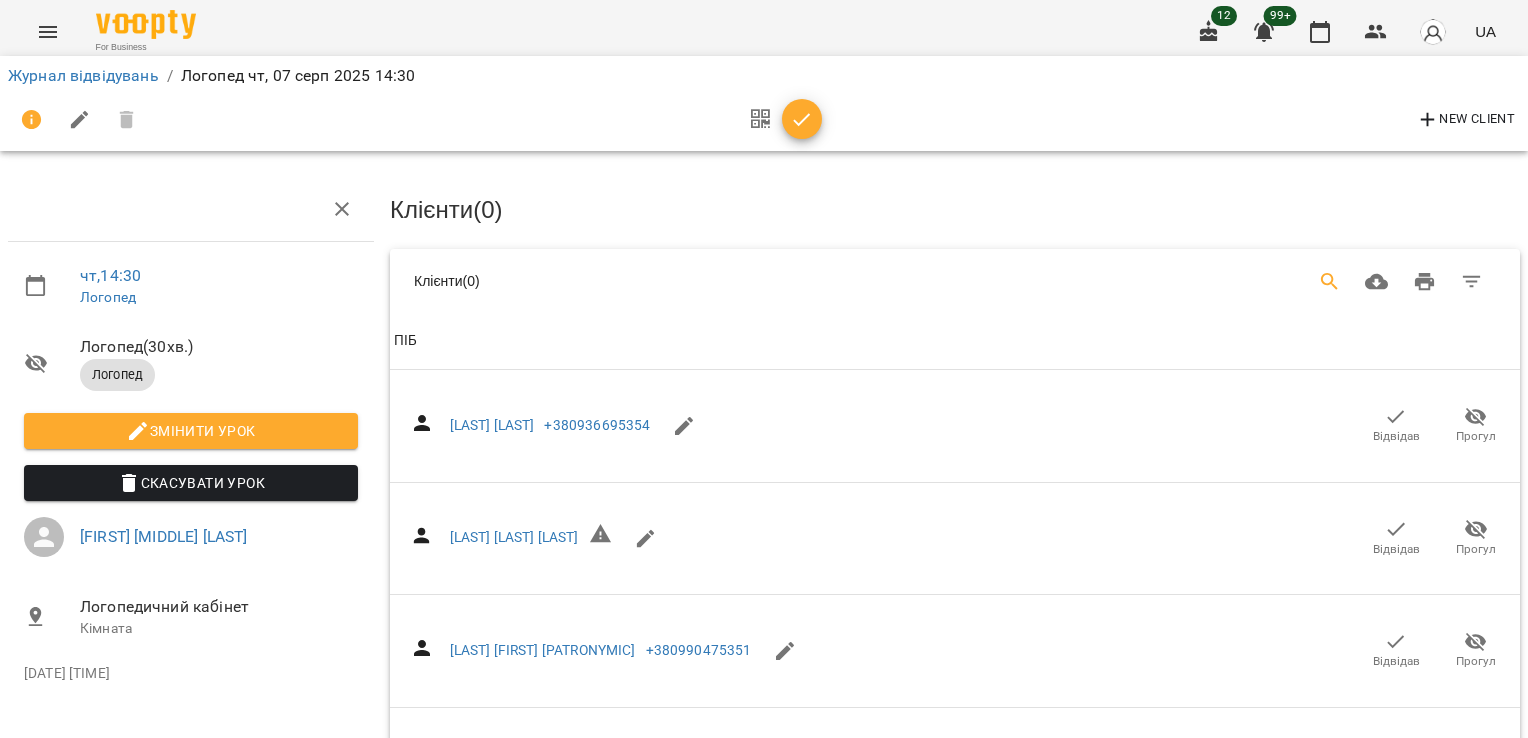 click at bounding box center [1330, 282] 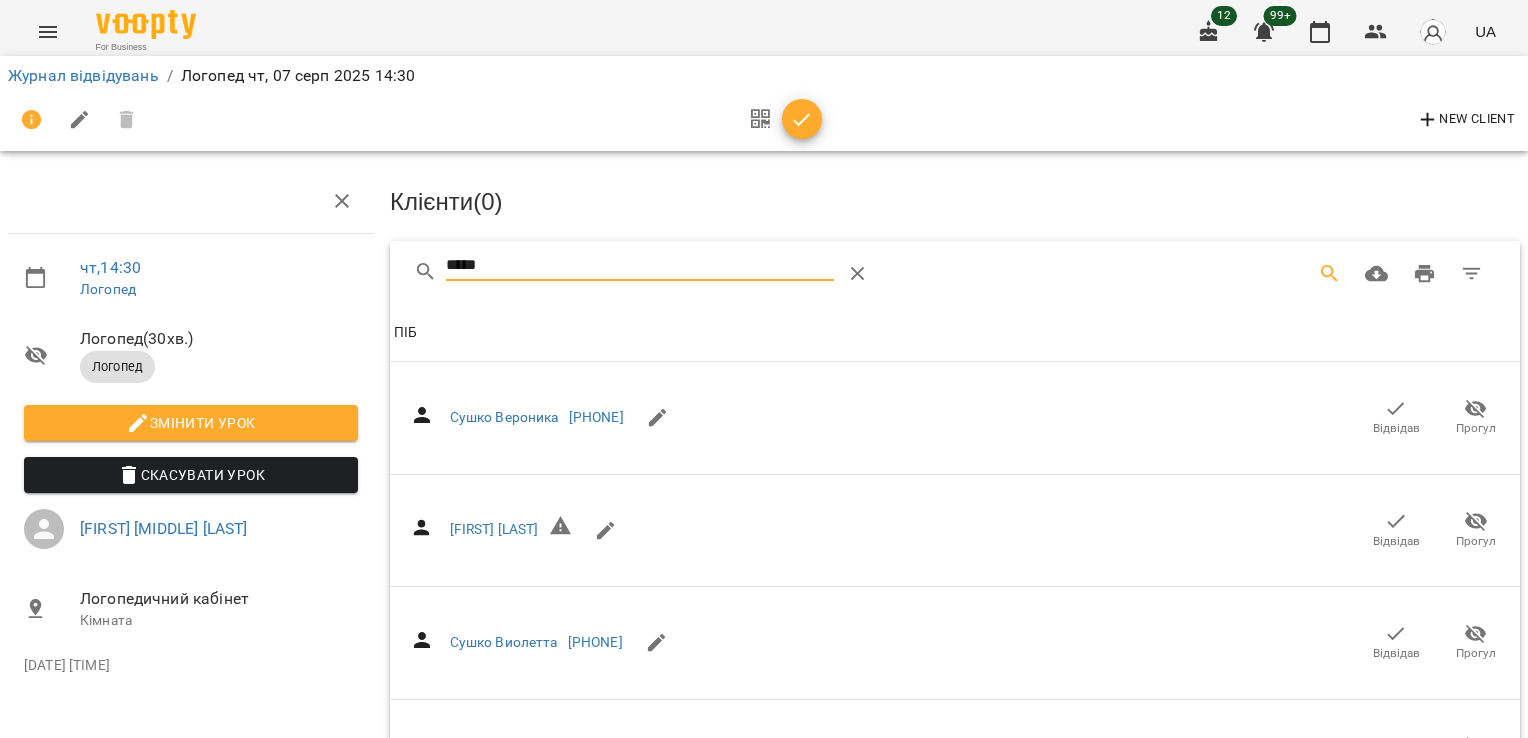 scroll, scrollTop: 141, scrollLeft: 0, axis: vertical 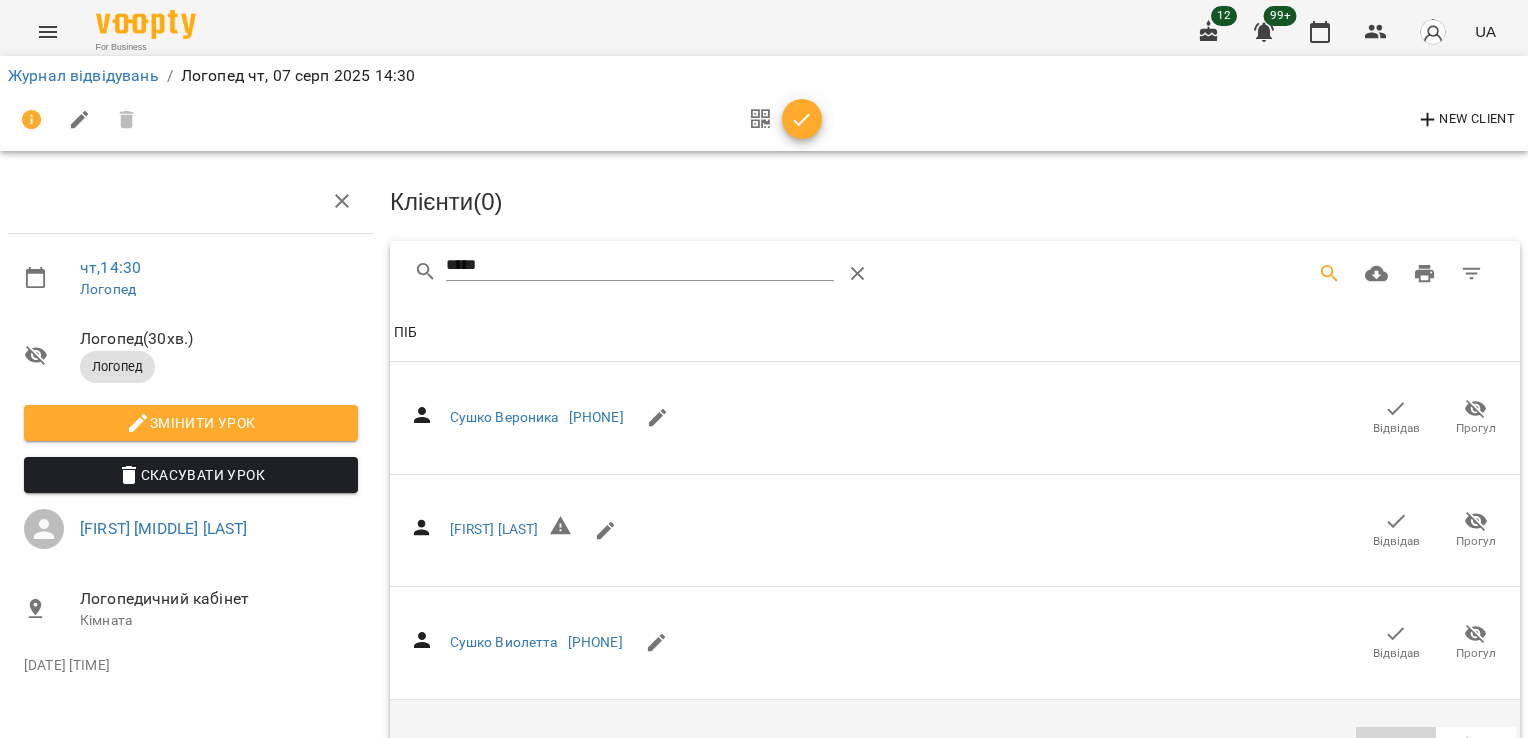click on "Відвідав" at bounding box center (1396, 754) 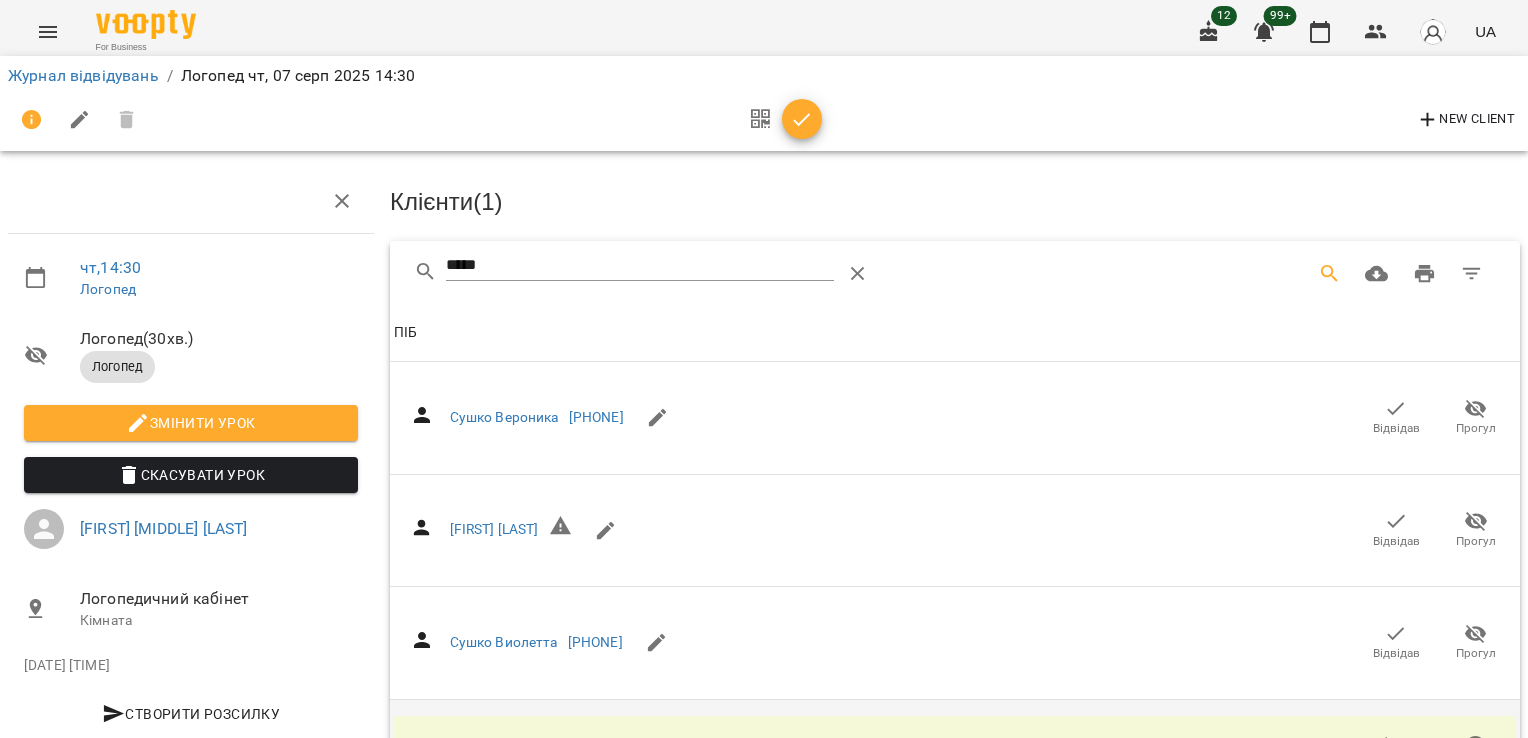 scroll, scrollTop: 100, scrollLeft: 0, axis: vertical 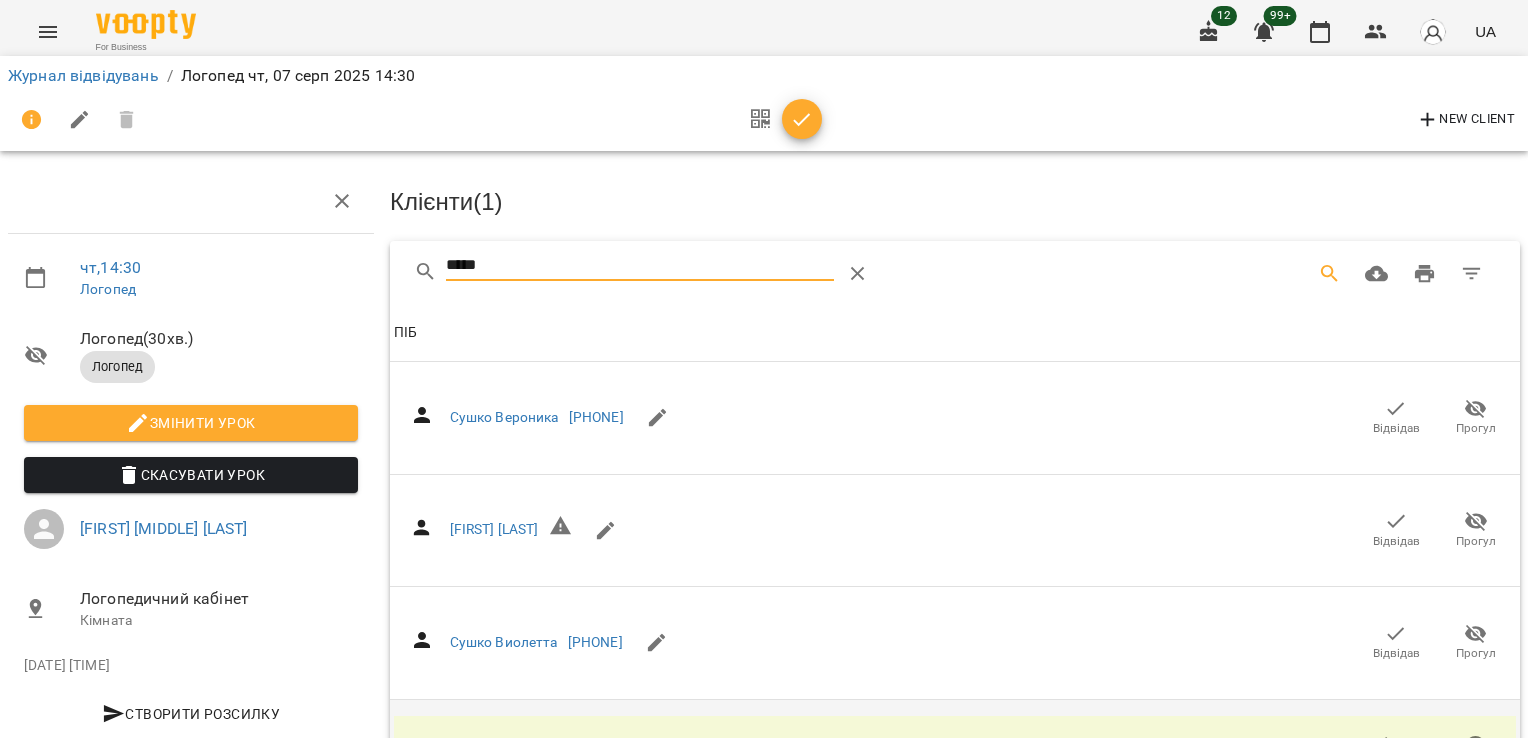 drag, startPoint x: 504, startPoint y: 175, endPoint x: 400, endPoint y: 166, distance: 104.388695 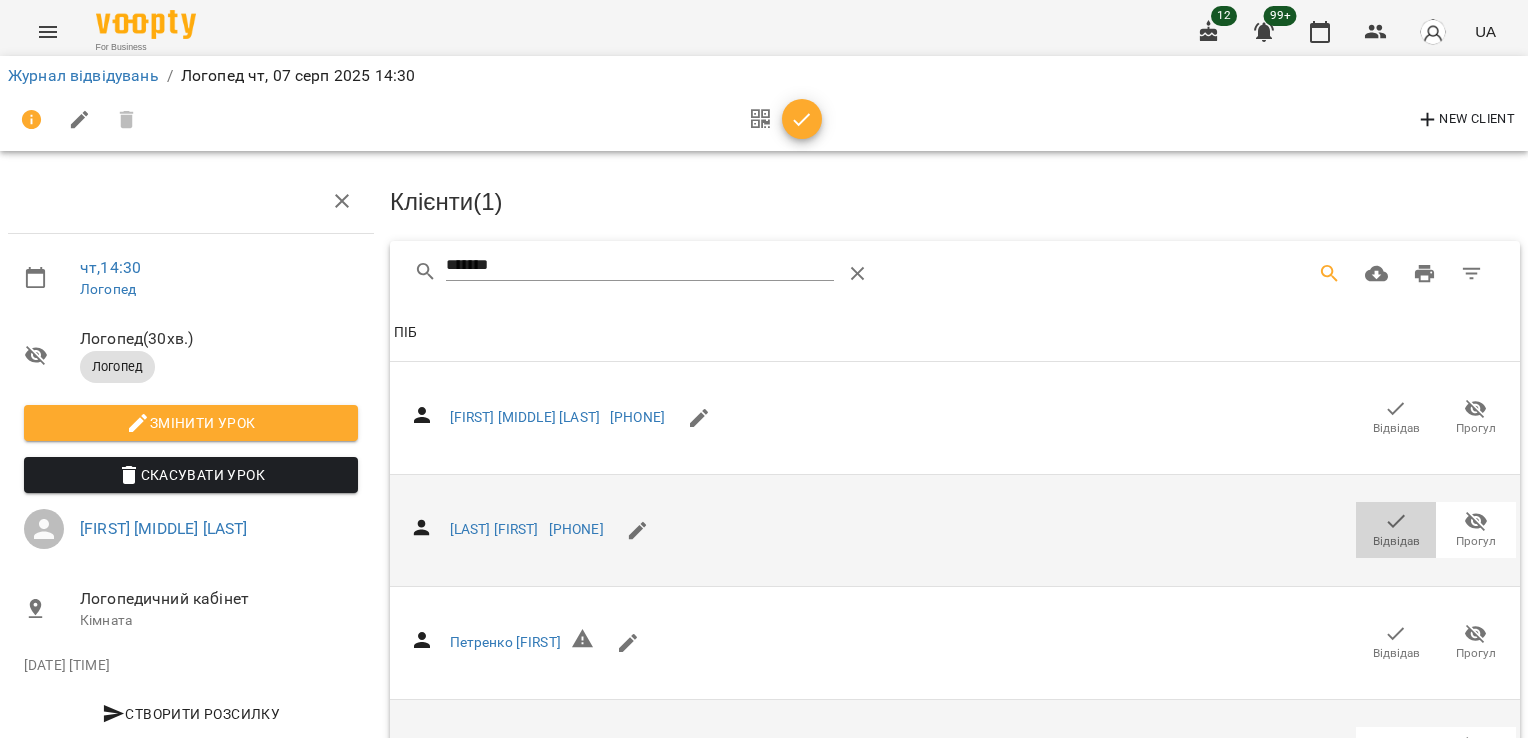 click 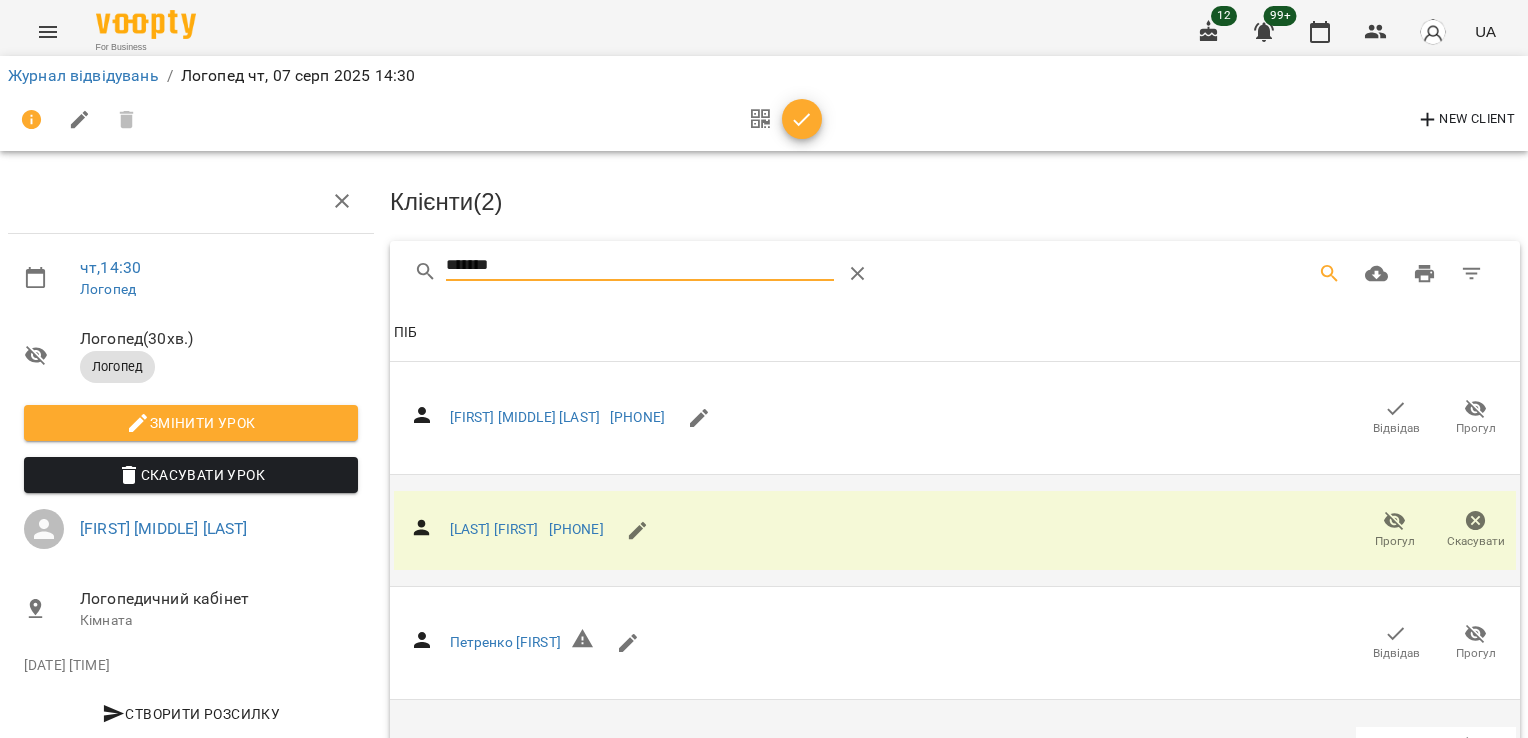 drag, startPoint x: 520, startPoint y: 166, endPoint x: 331, endPoint y: 195, distance: 191.21193 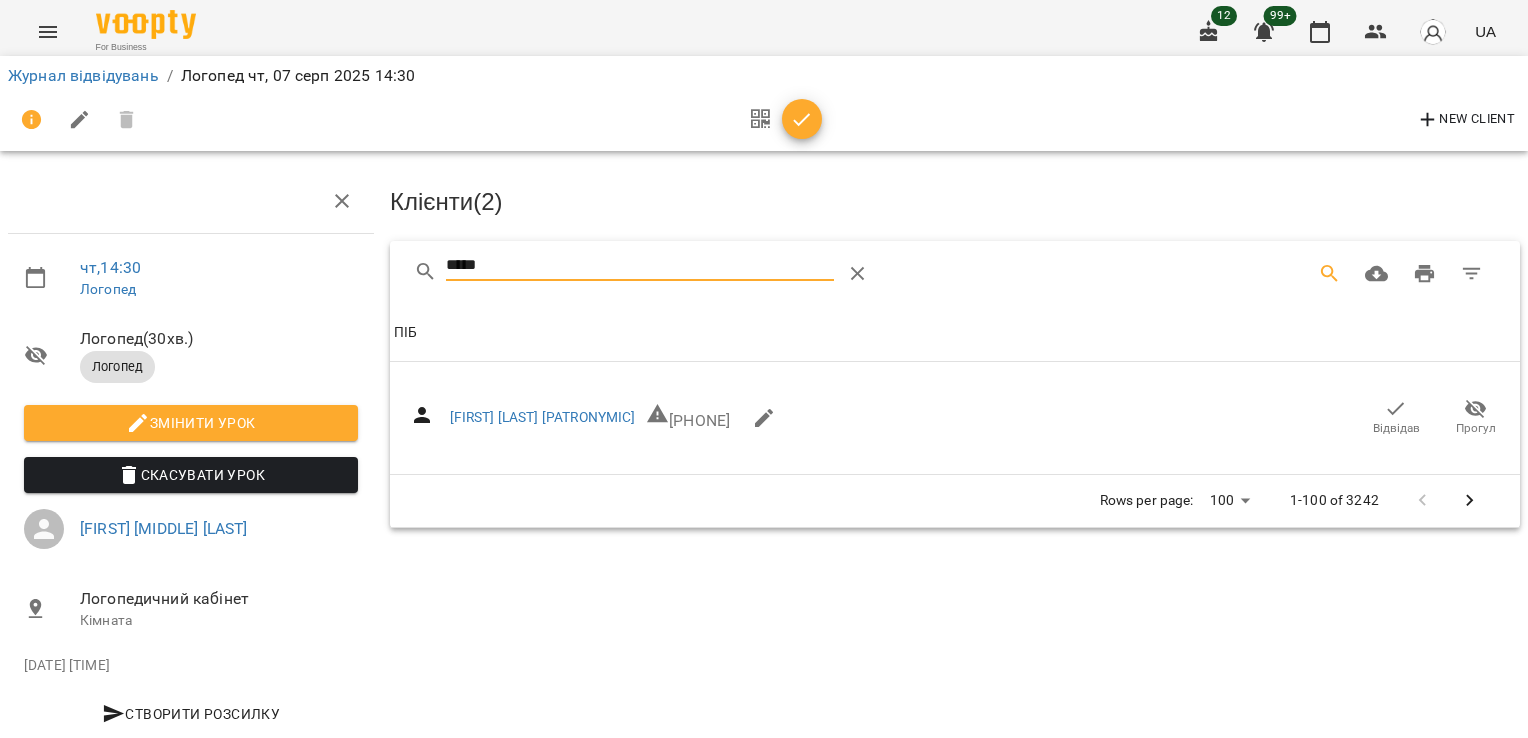 scroll, scrollTop: 48, scrollLeft: 0, axis: vertical 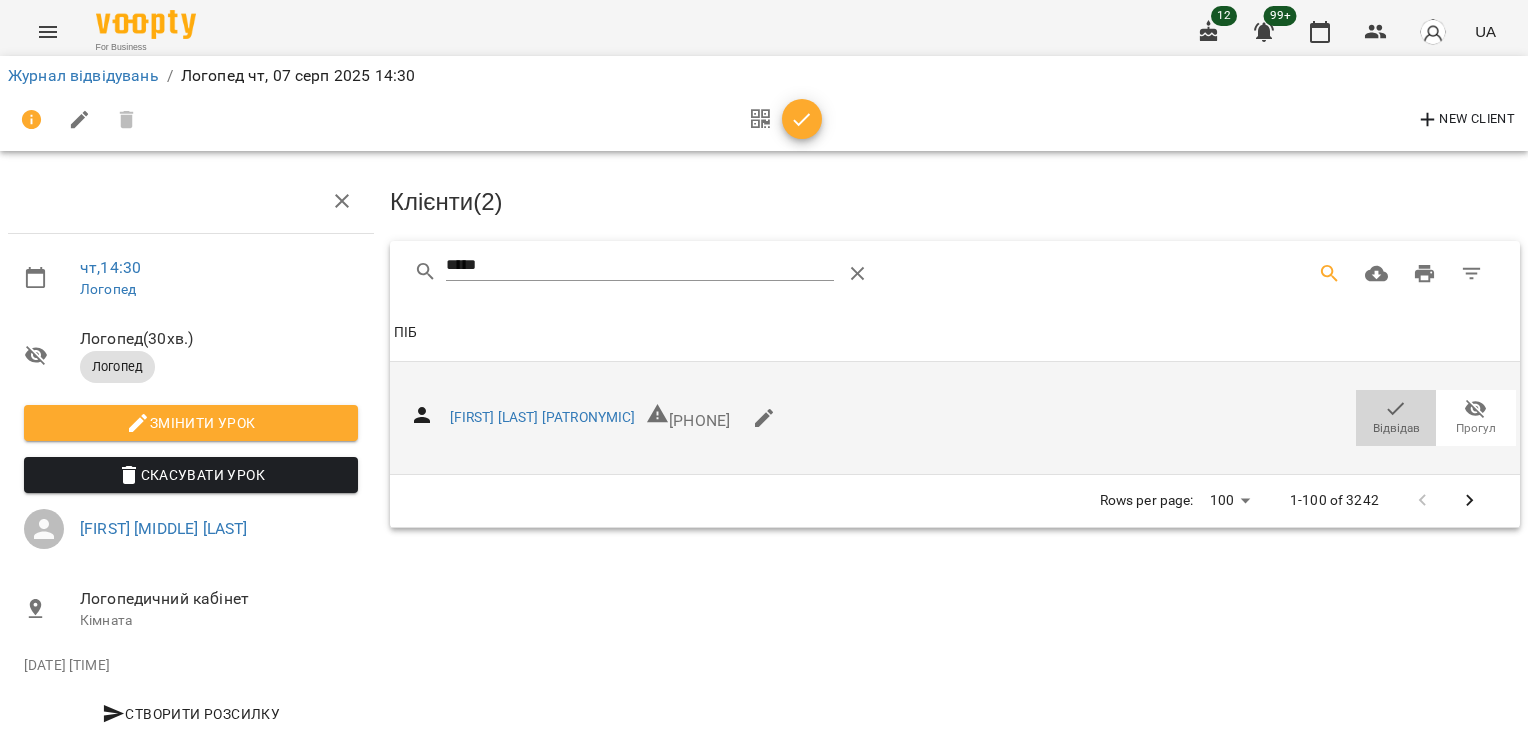 click 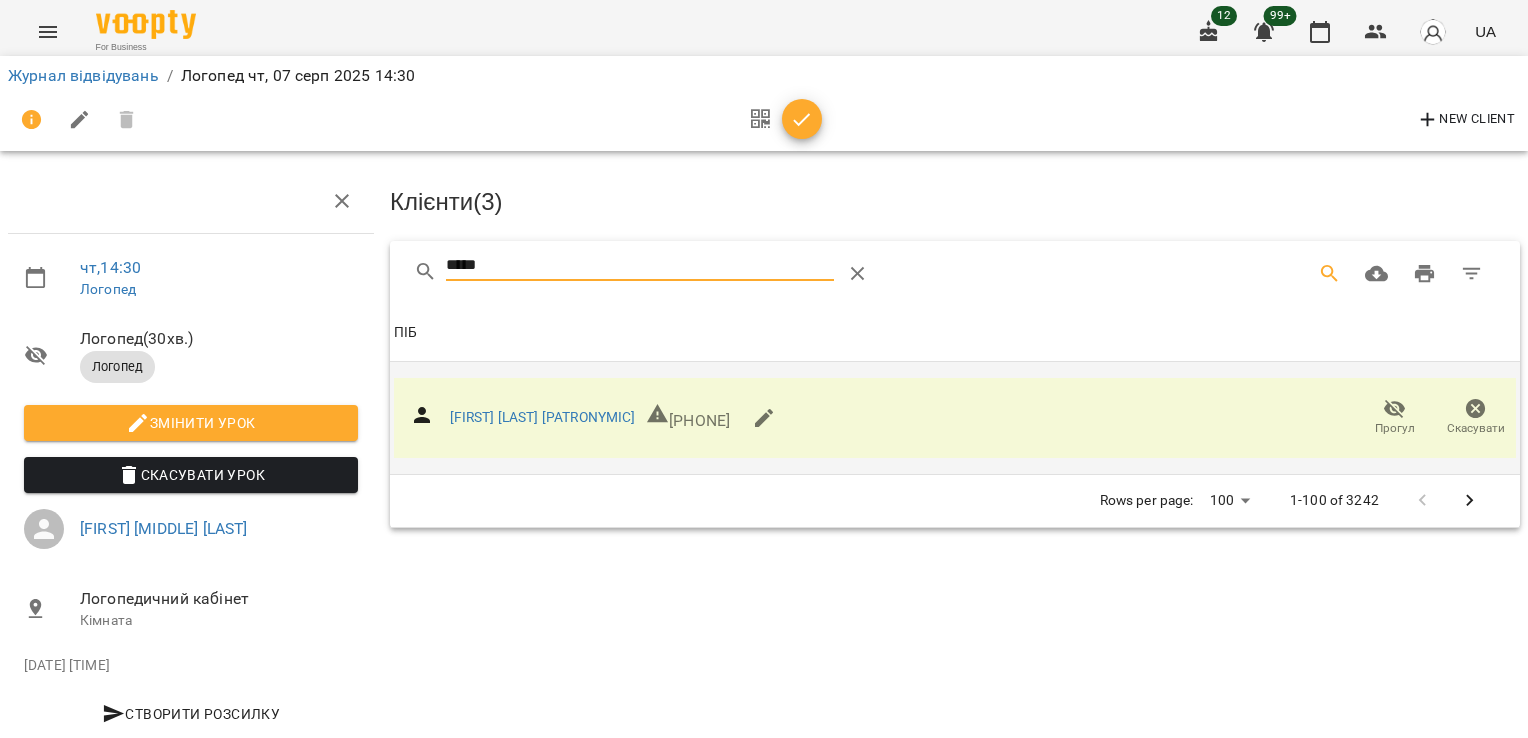 drag, startPoint x: 507, startPoint y: 214, endPoint x: 288, endPoint y: 230, distance: 219.5837 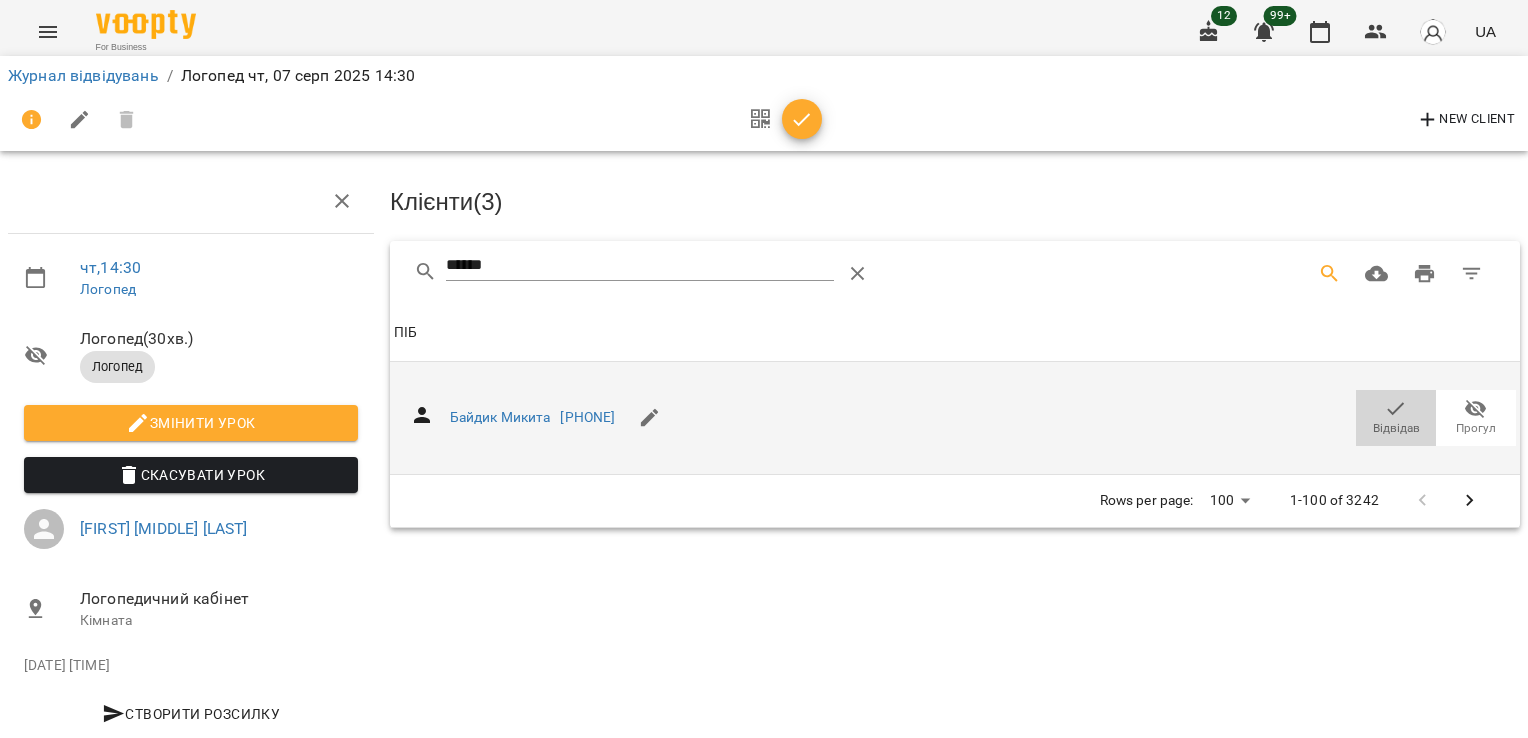 click 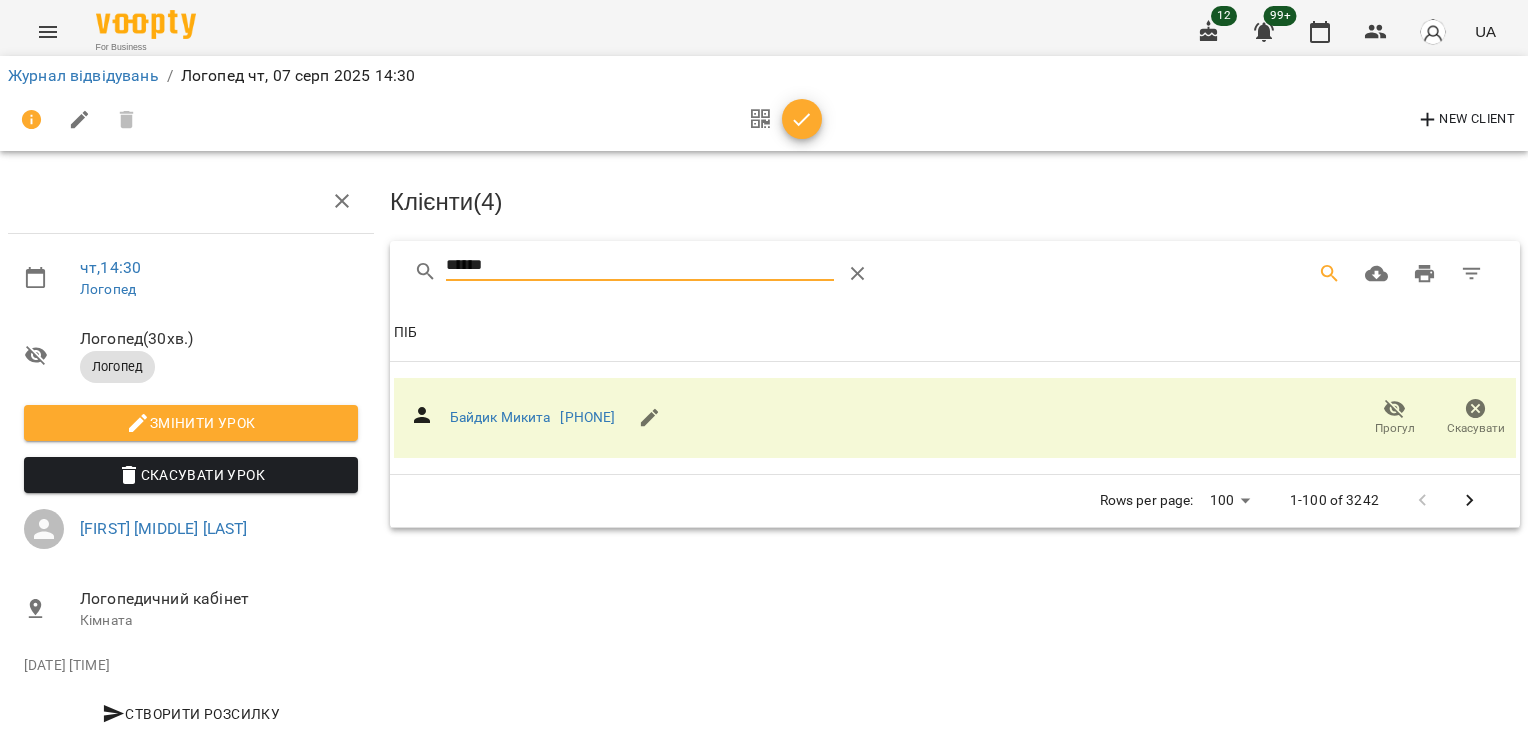 drag, startPoint x: 554, startPoint y: 231, endPoint x: 319, endPoint y: 236, distance: 235.05319 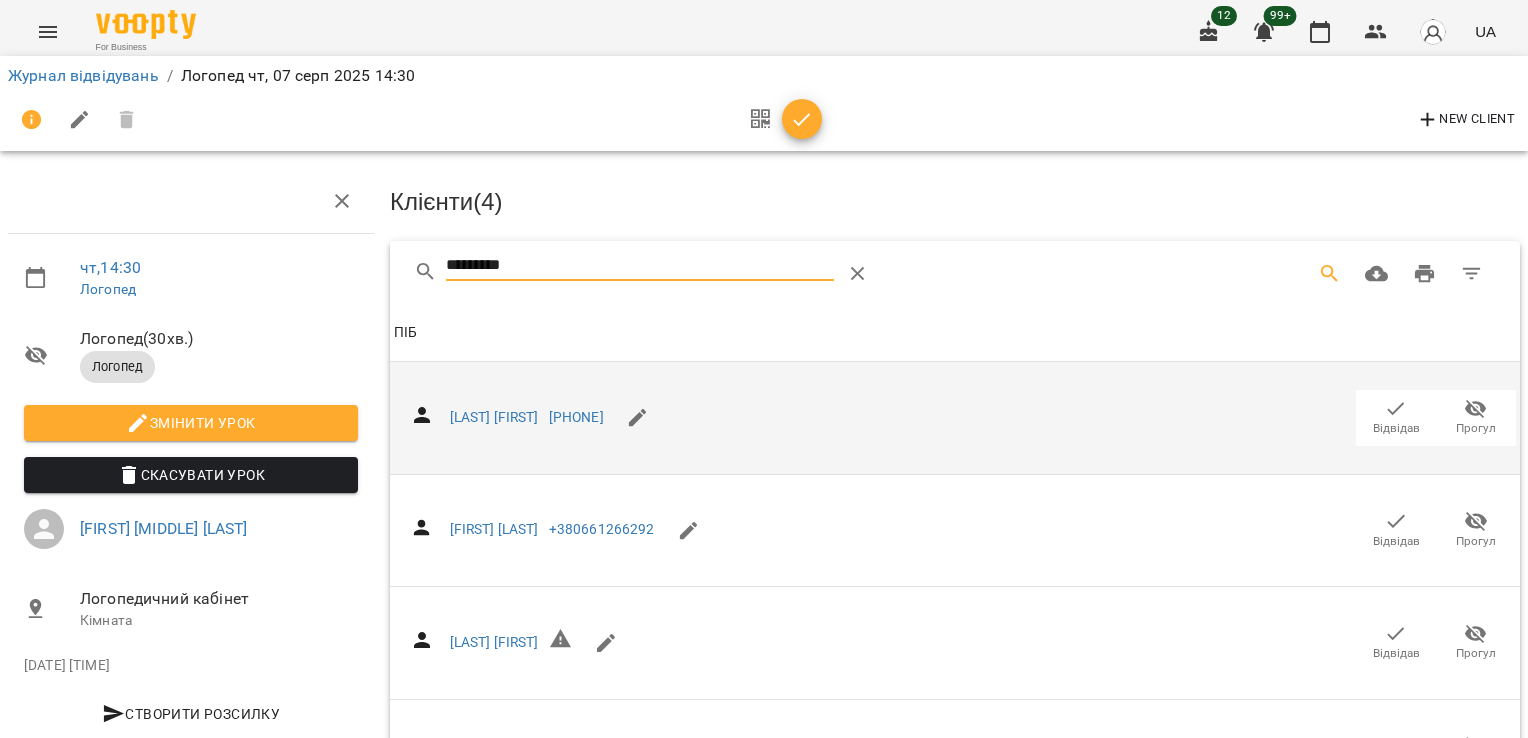 type on "*********" 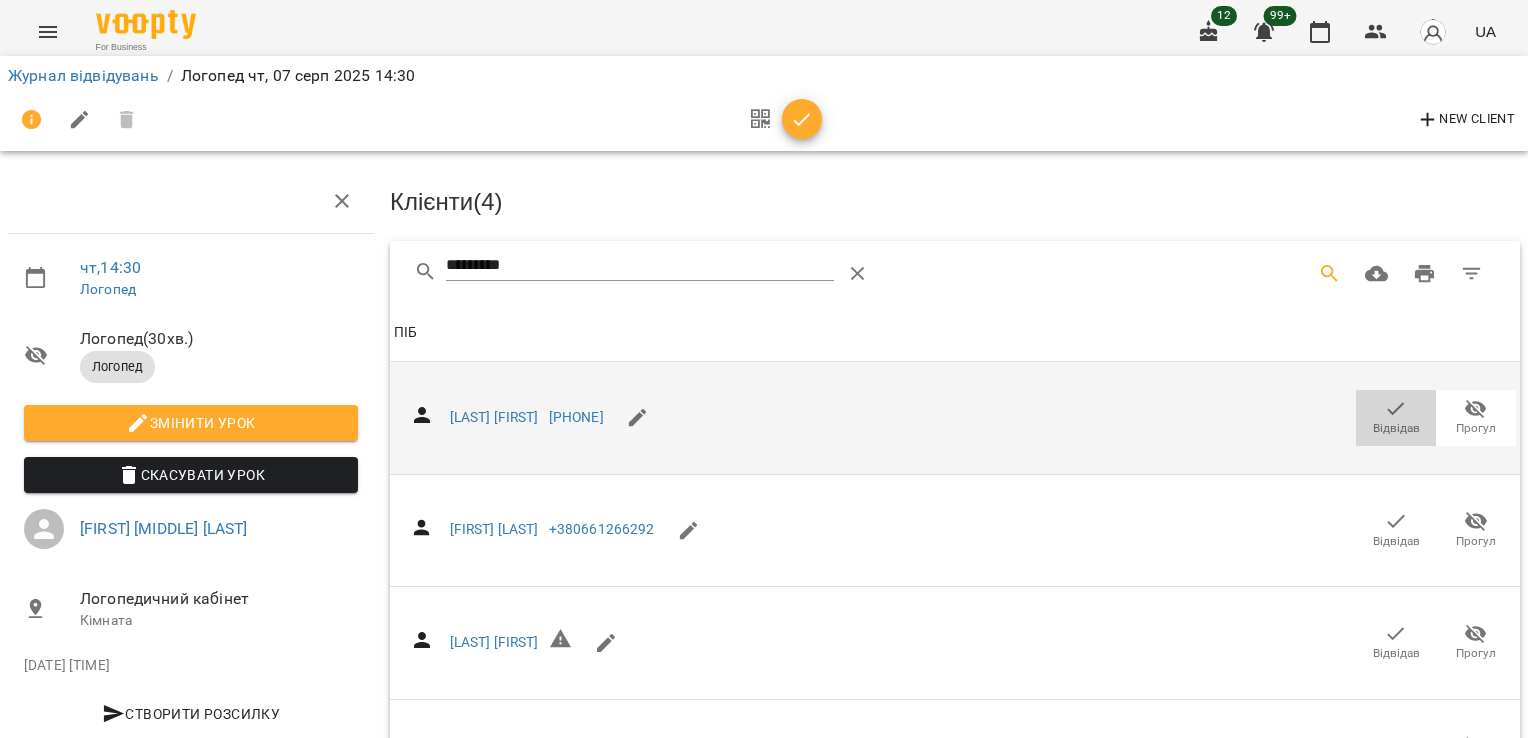 click 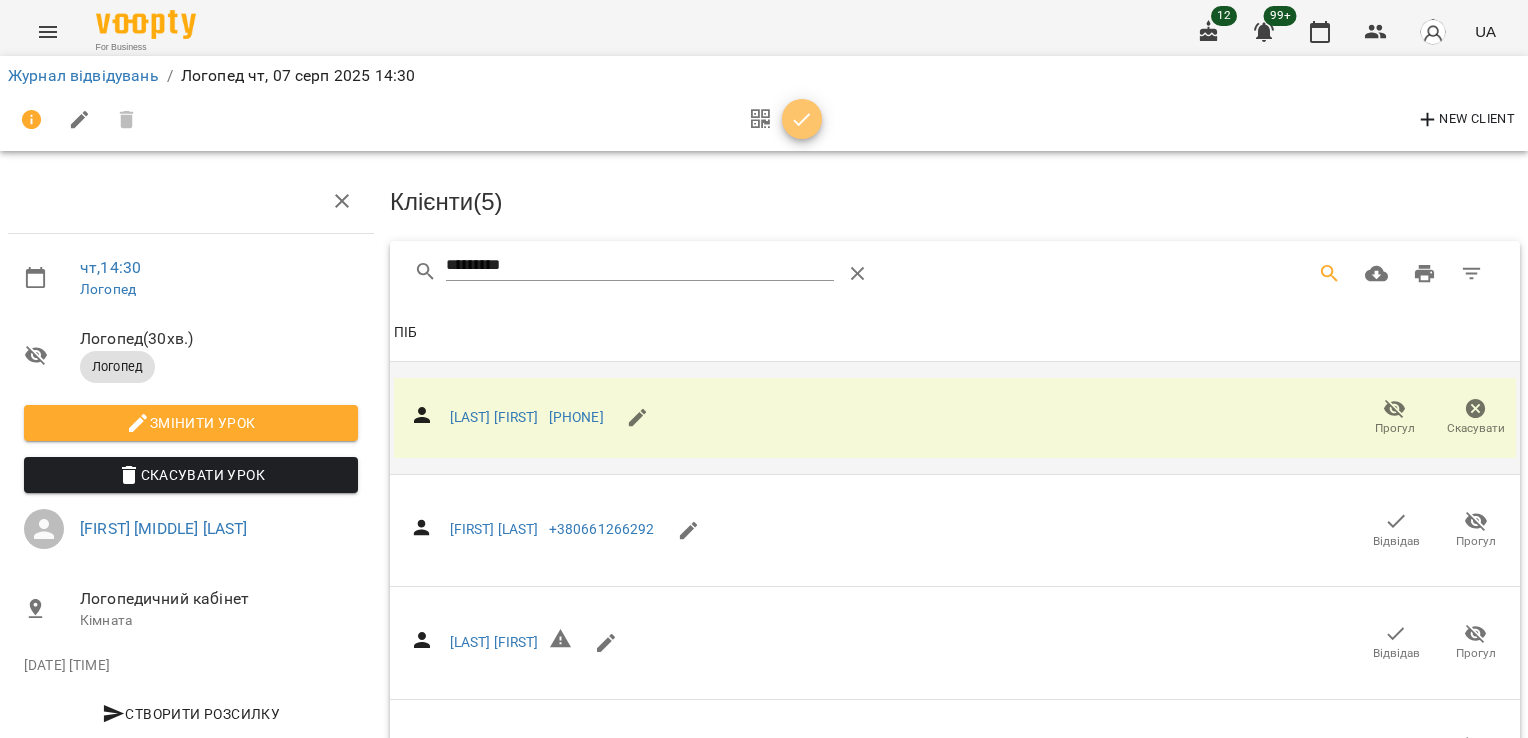click 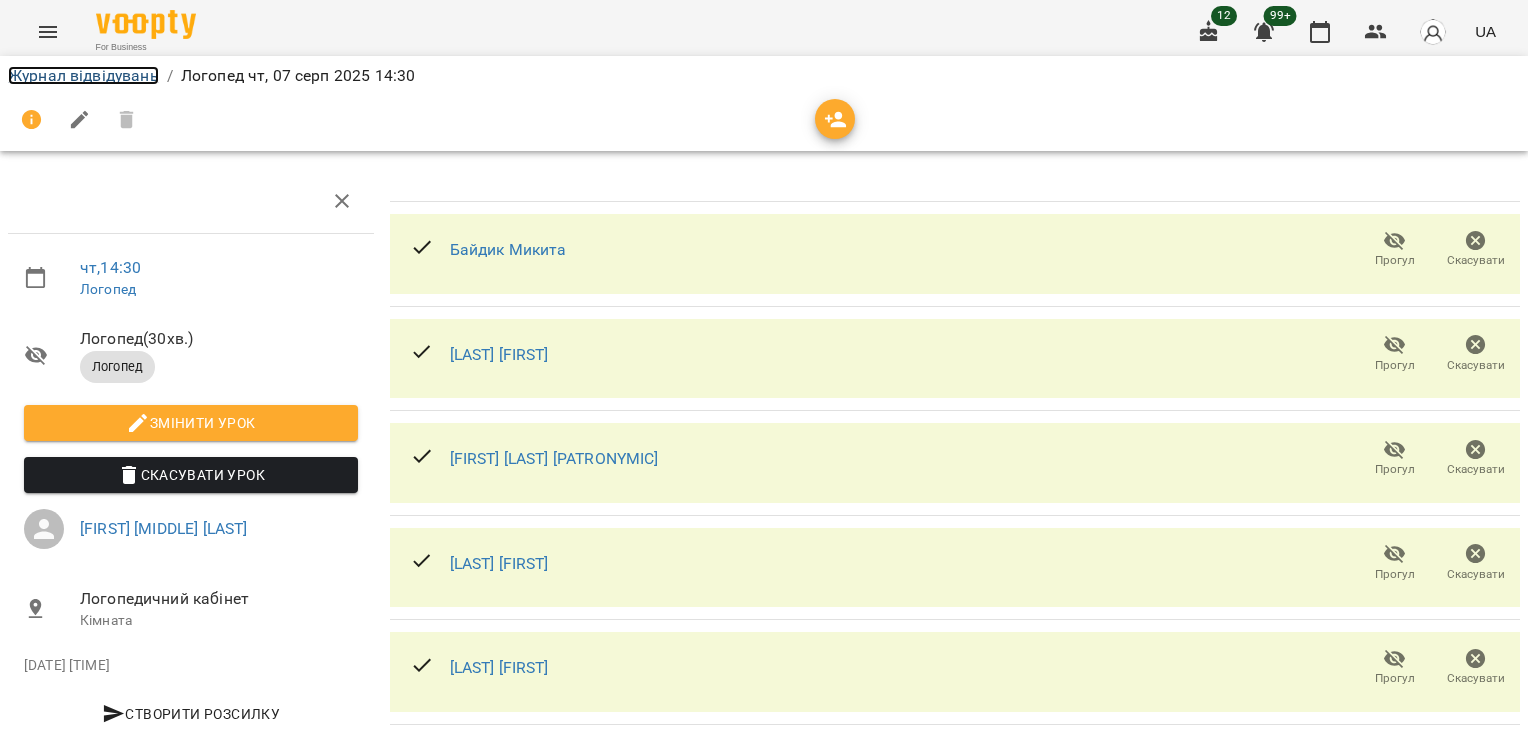 click on "Журнал відвідувань" at bounding box center [83, 75] 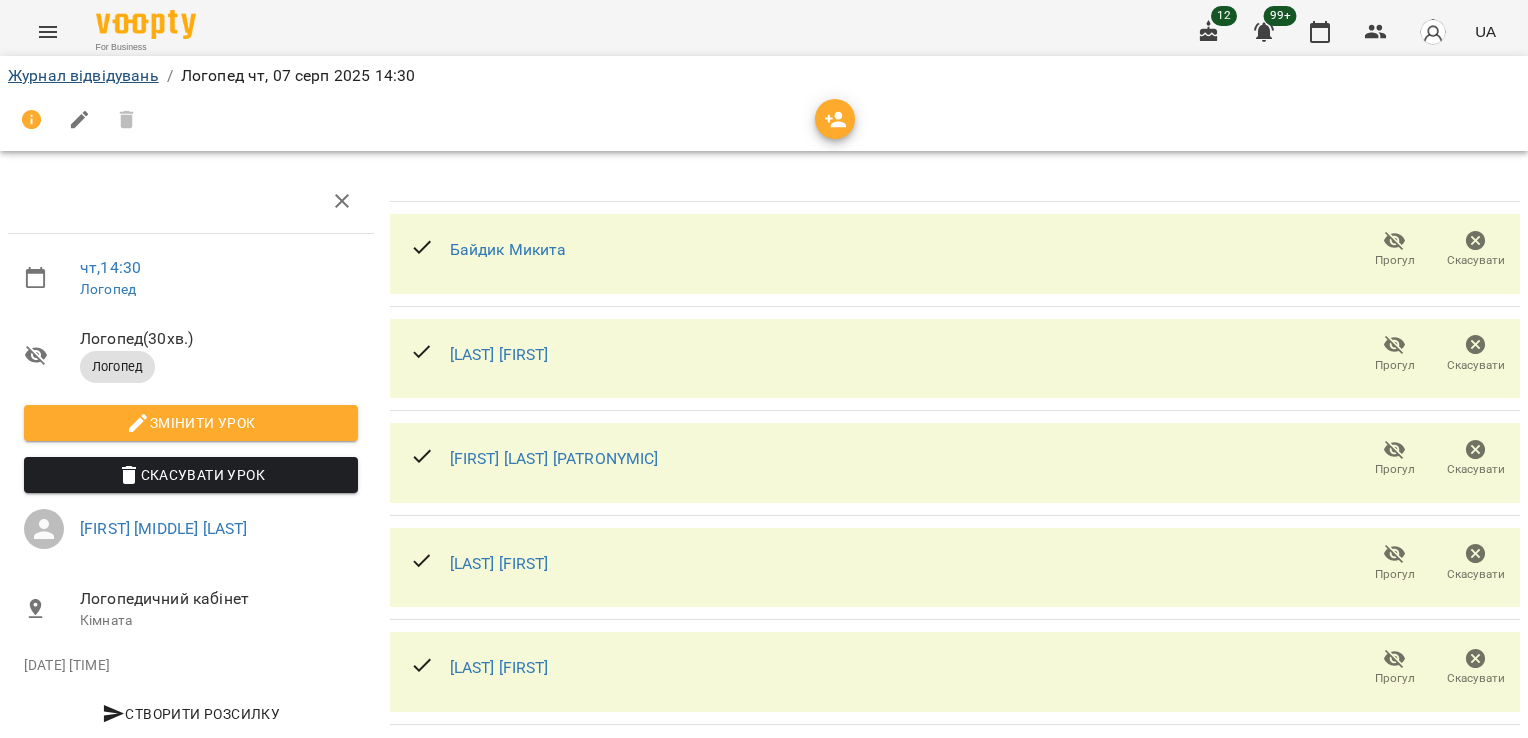 scroll, scrollTop: 0, scrollLeft: 0, axis: both 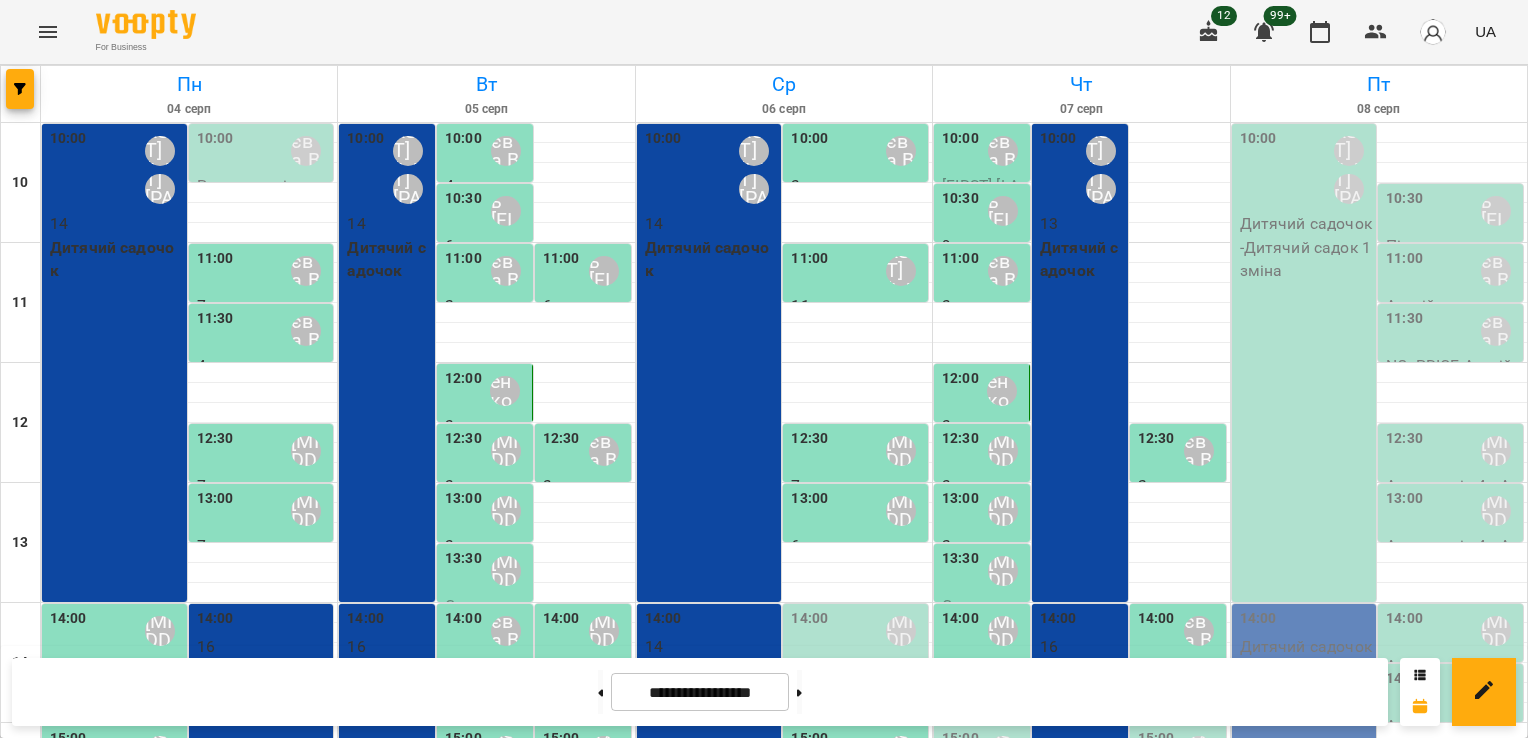 click on "14:30" at bounding box center (1156, 691) 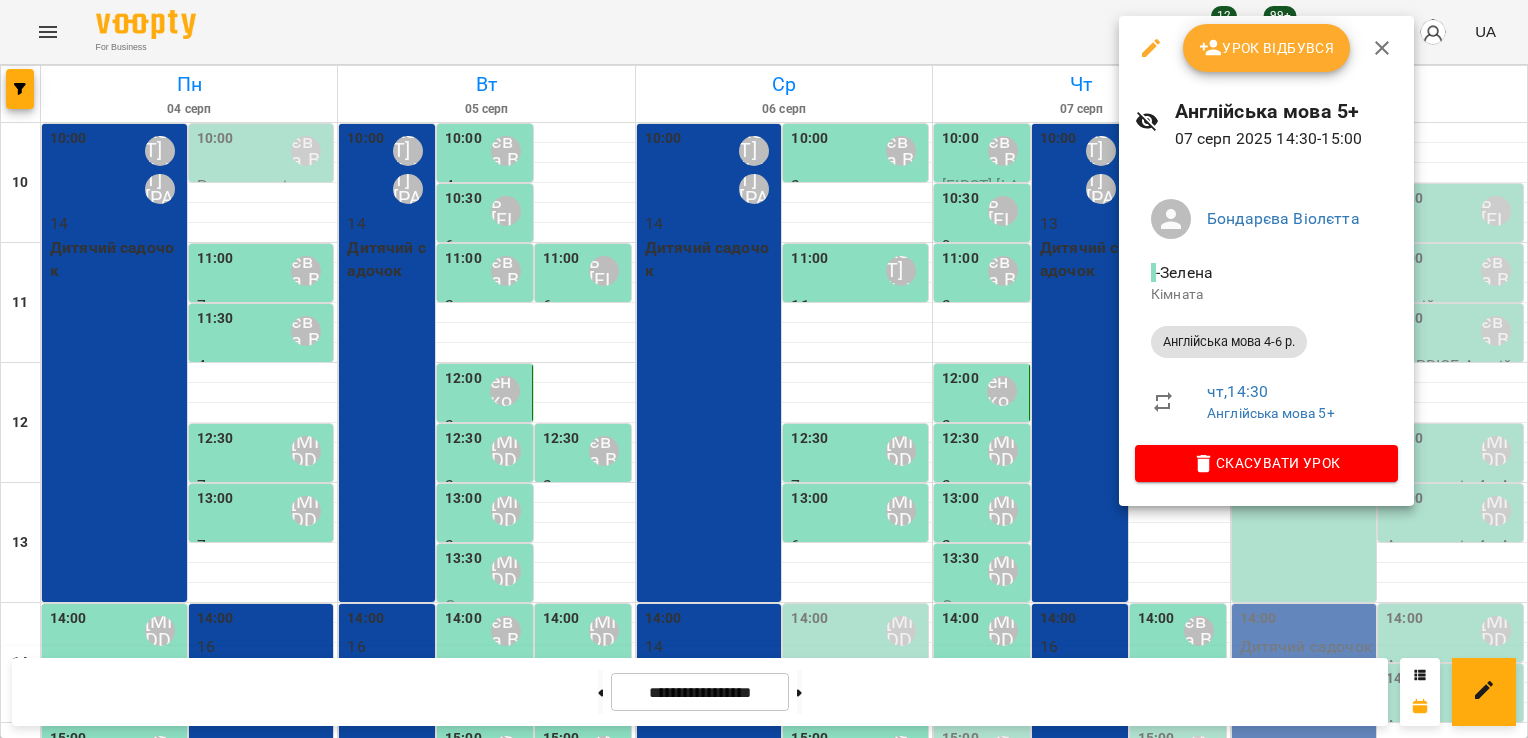 click on "Урок відбувся" at bounding box center [1267, 48] 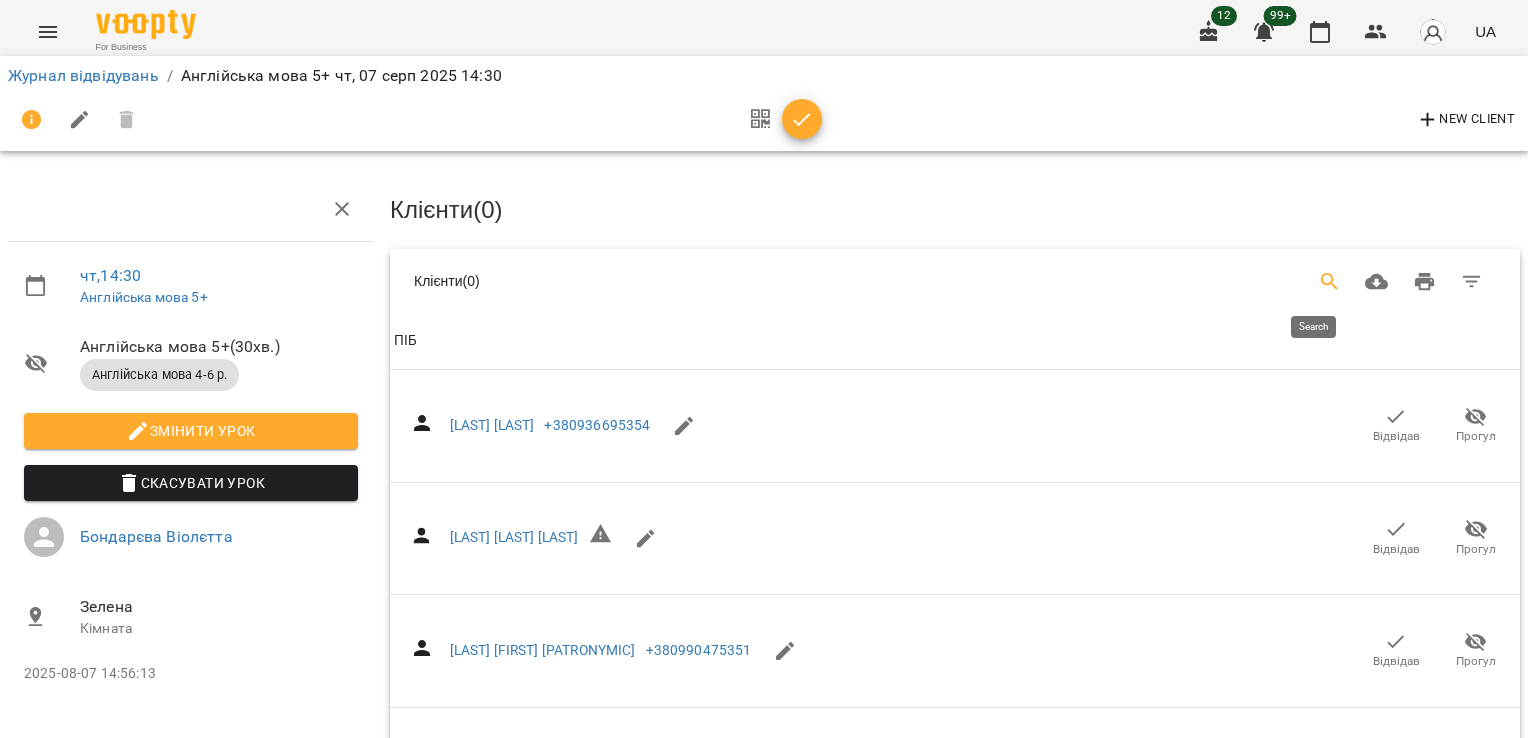 click 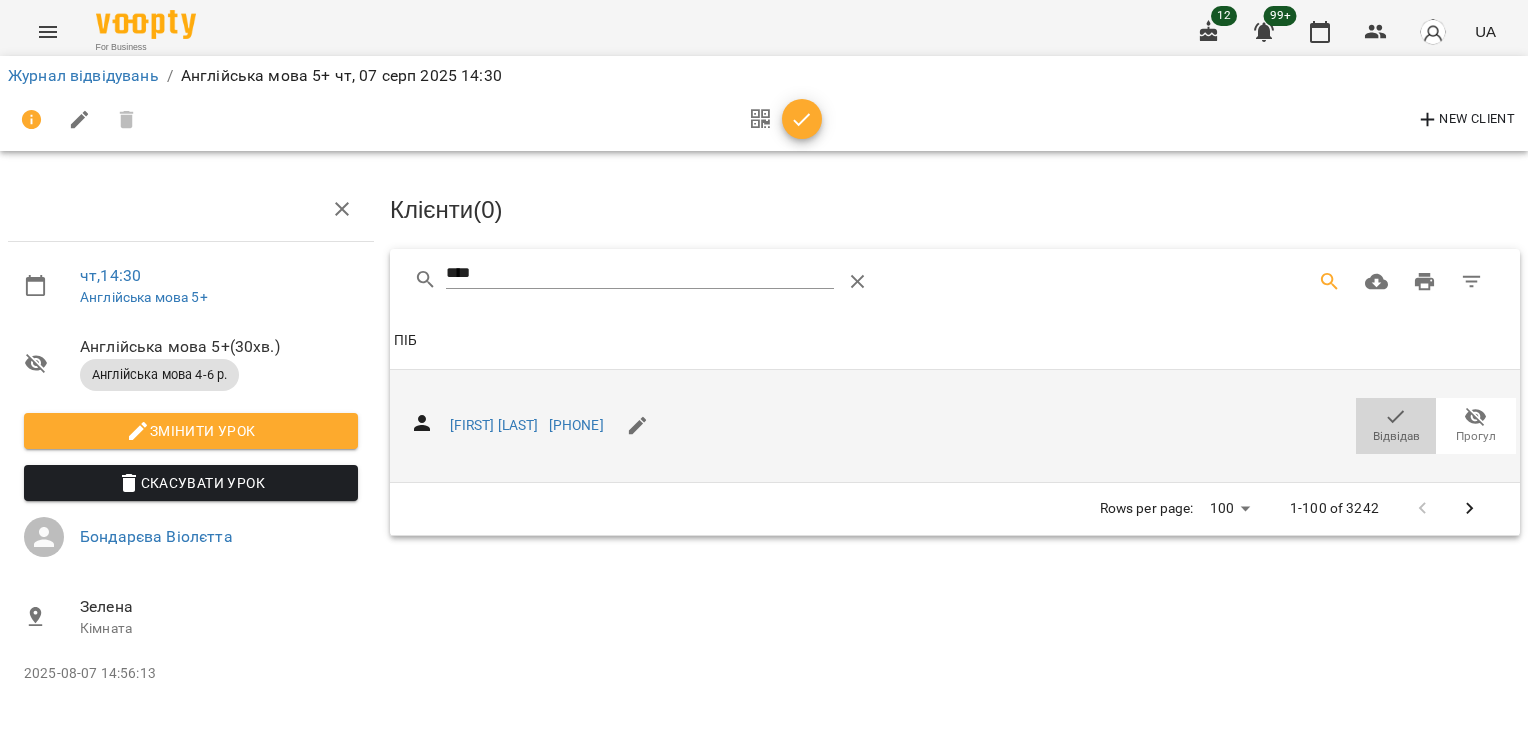 click 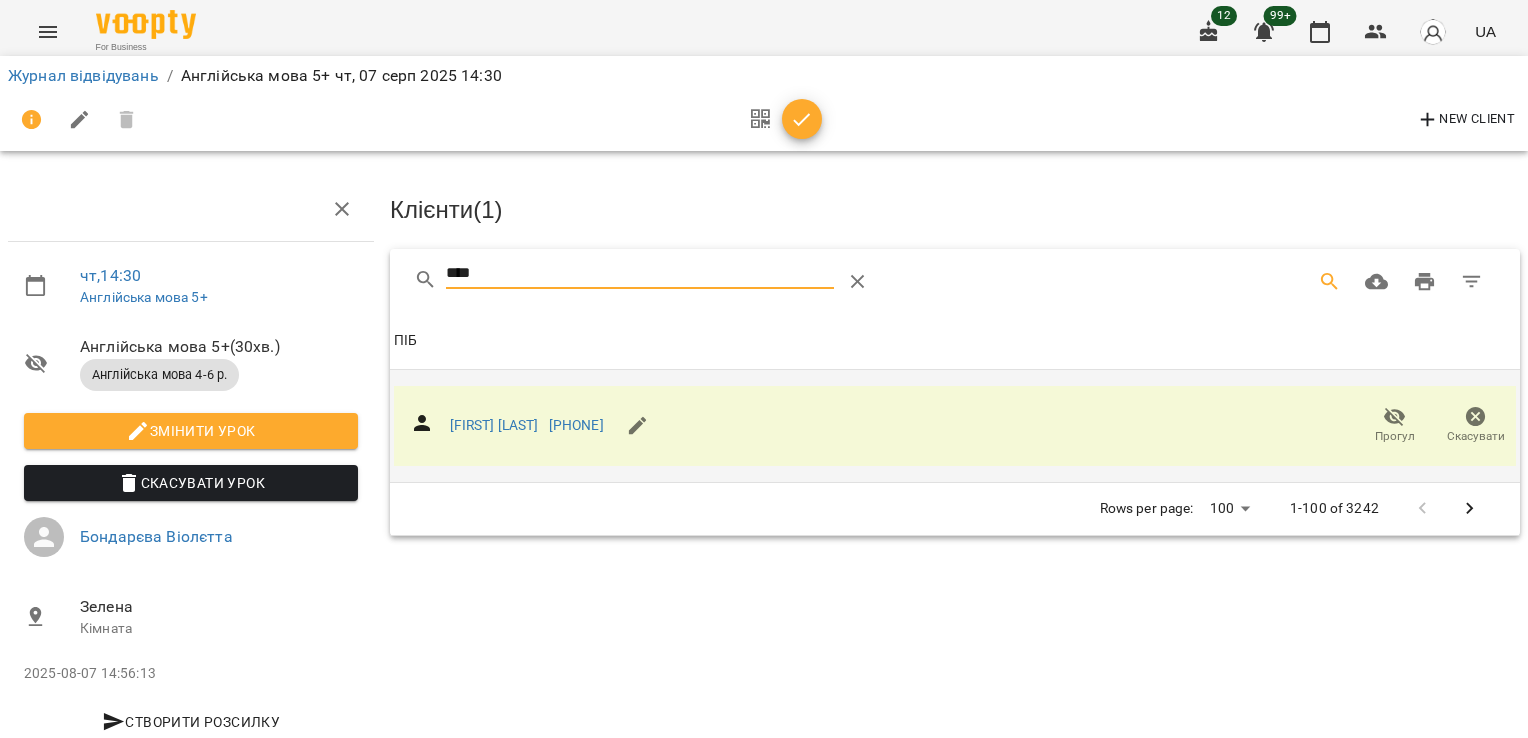 drag, startPoint x: 512, startPoint y: 272, endPoint x: 350, endPoint y: 271, distance: 162.00308 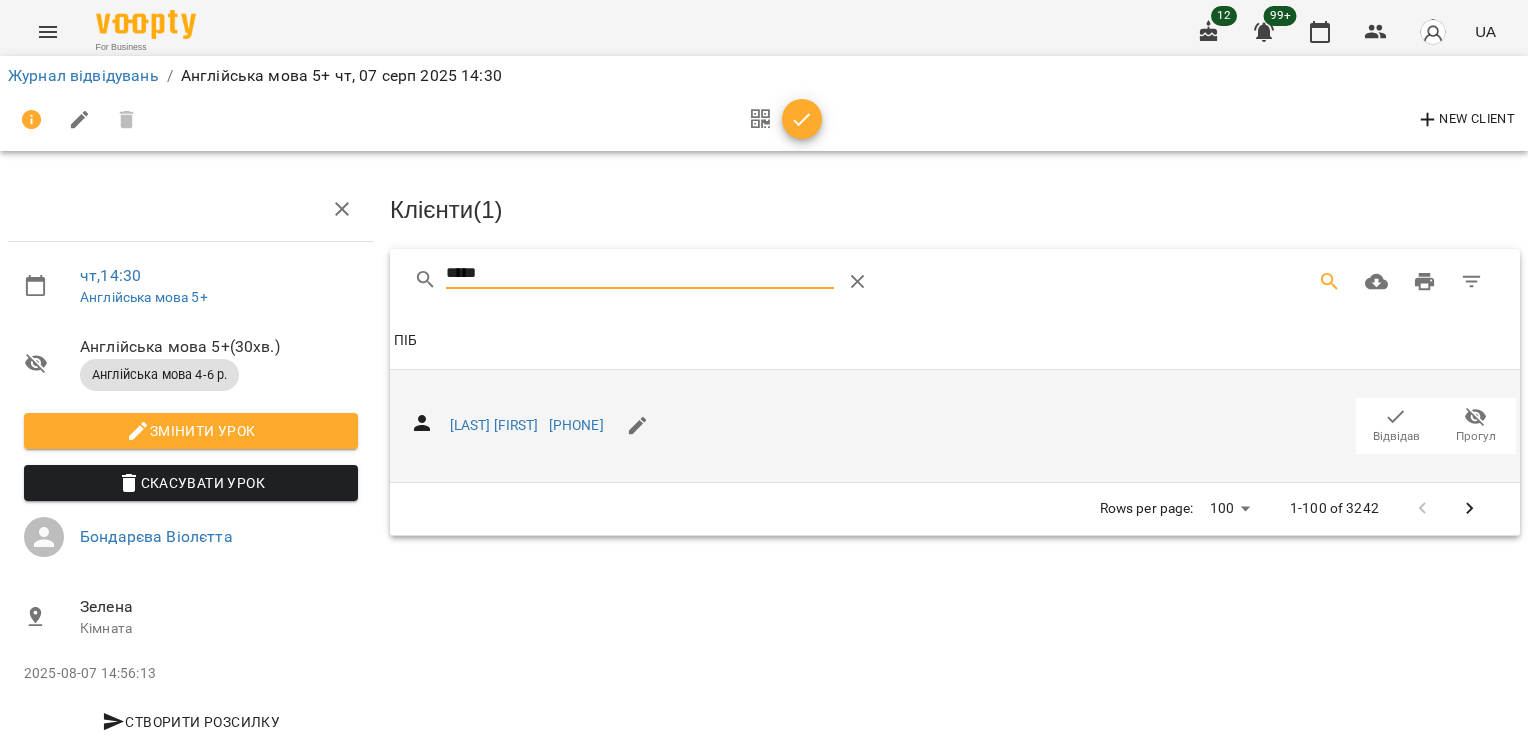 click 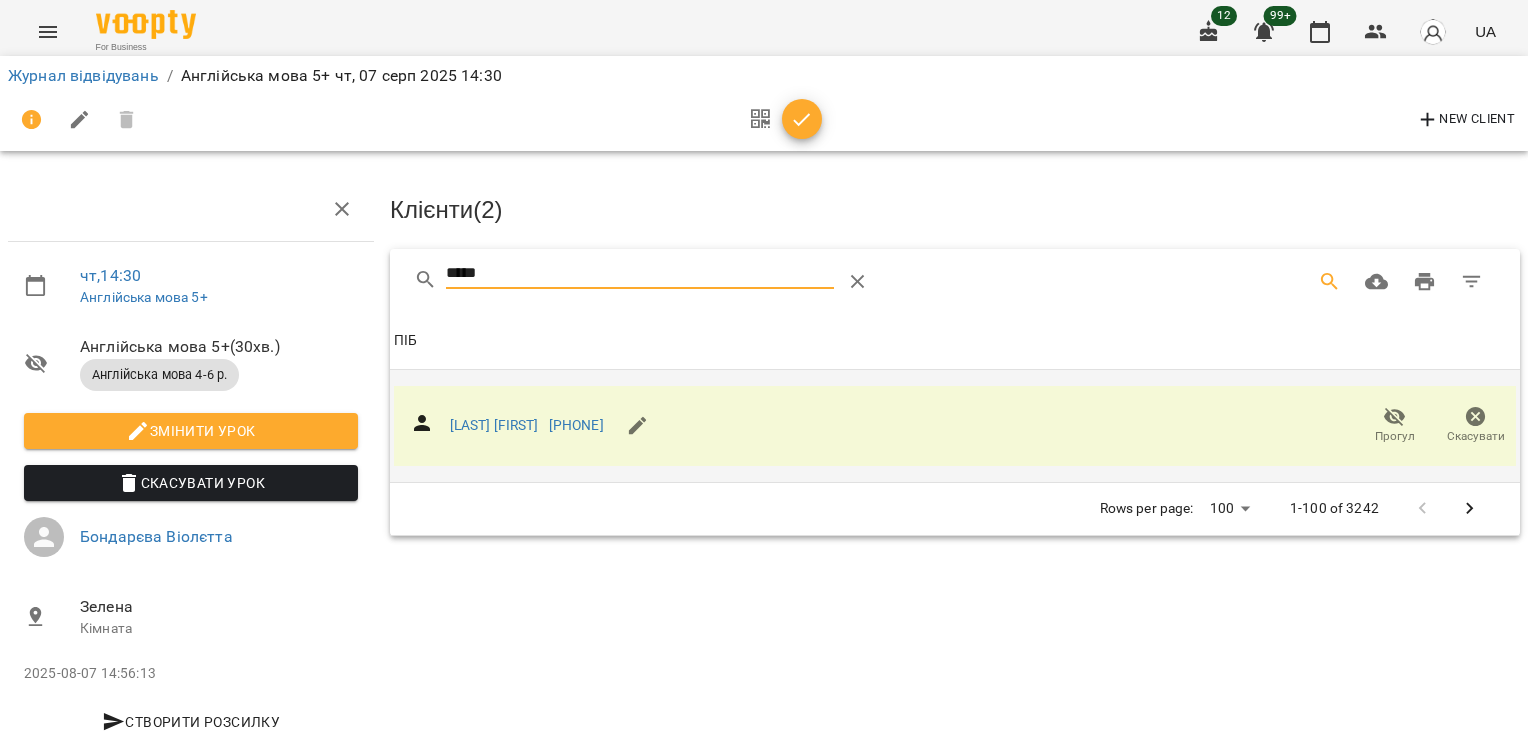 drag, startPoint x: 530, startPoint y: 280, endPoint x: 414, endPoint y: 282, distance: 116.01724 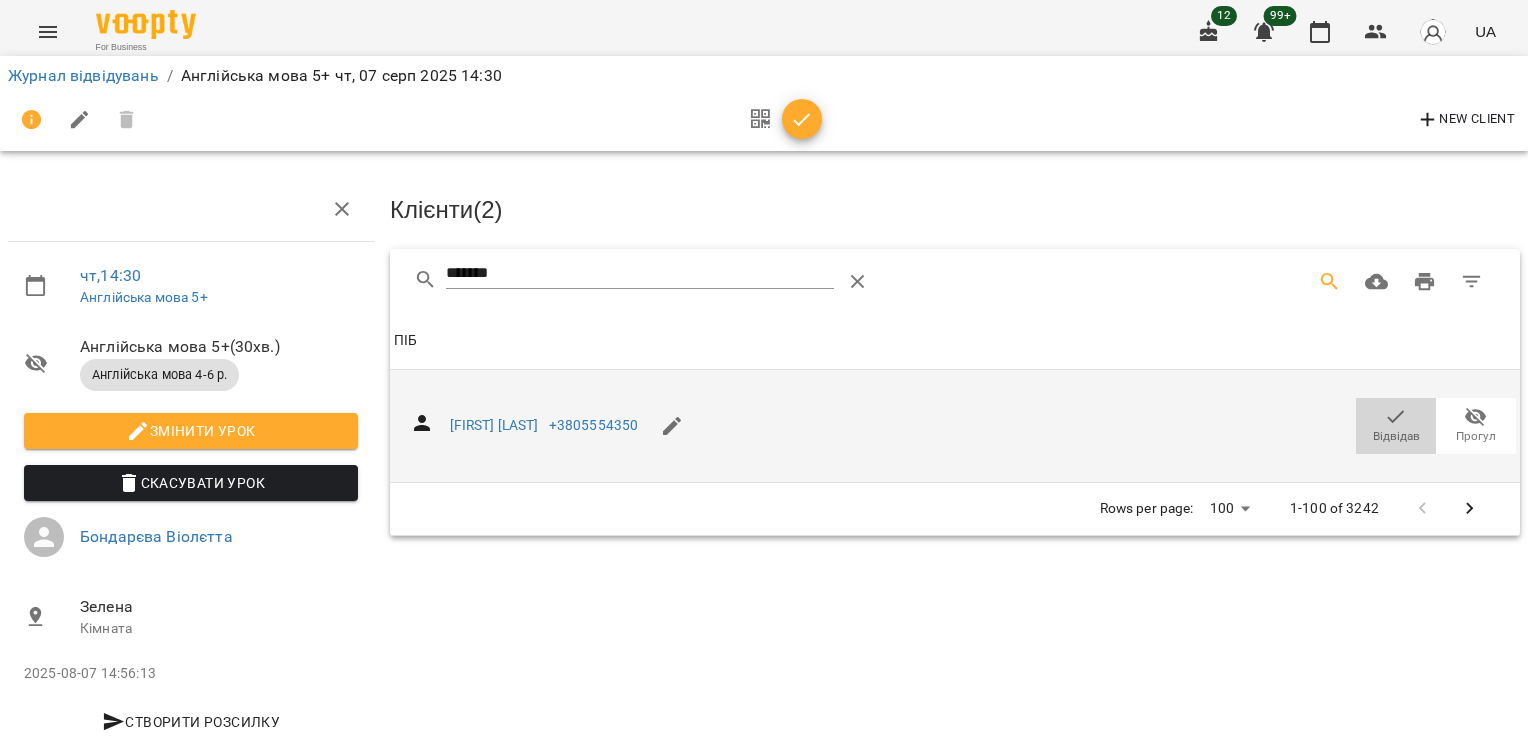 click 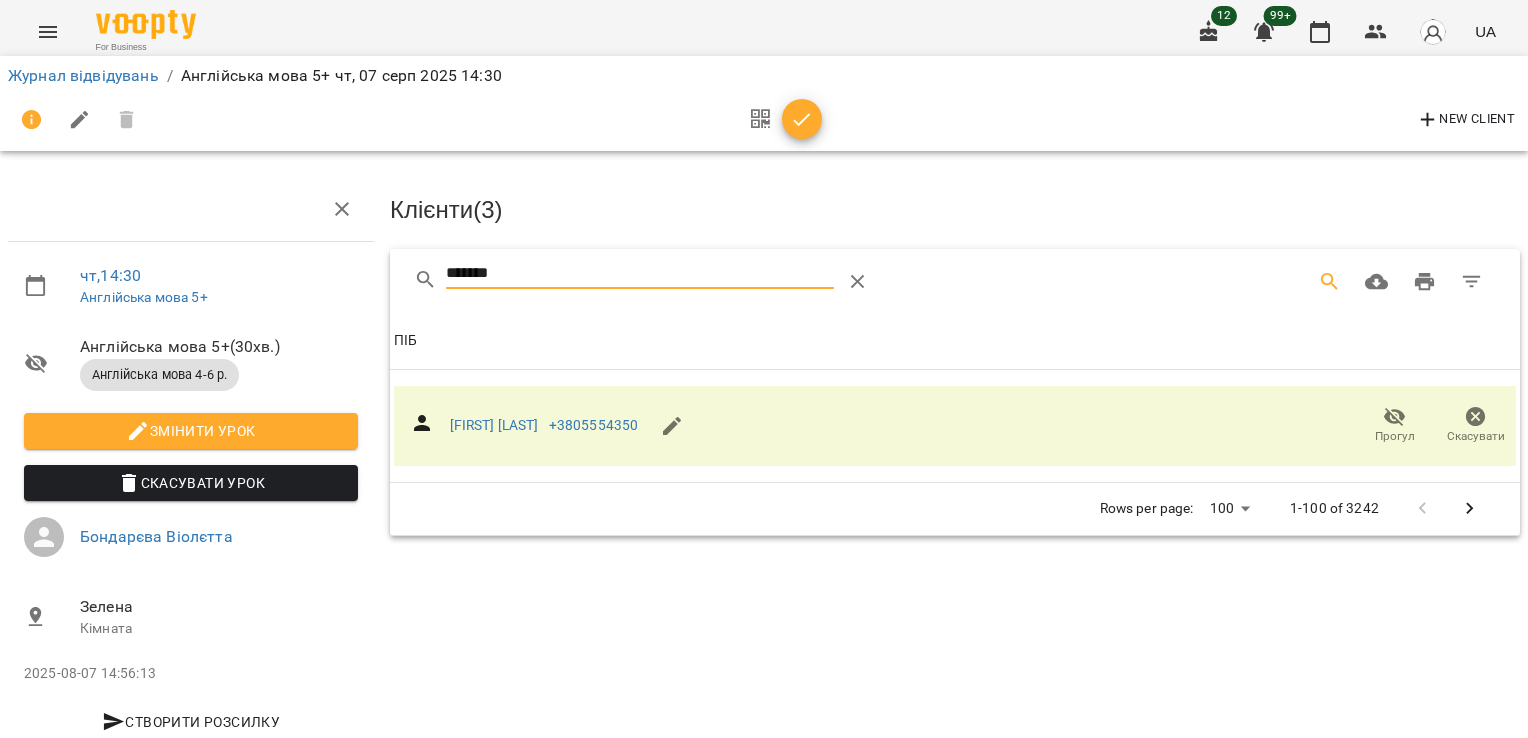 drag, startPoint x: 526, startPoint y: 262, endPoint x: 413, endPoint y: 277, distance: 113.99123 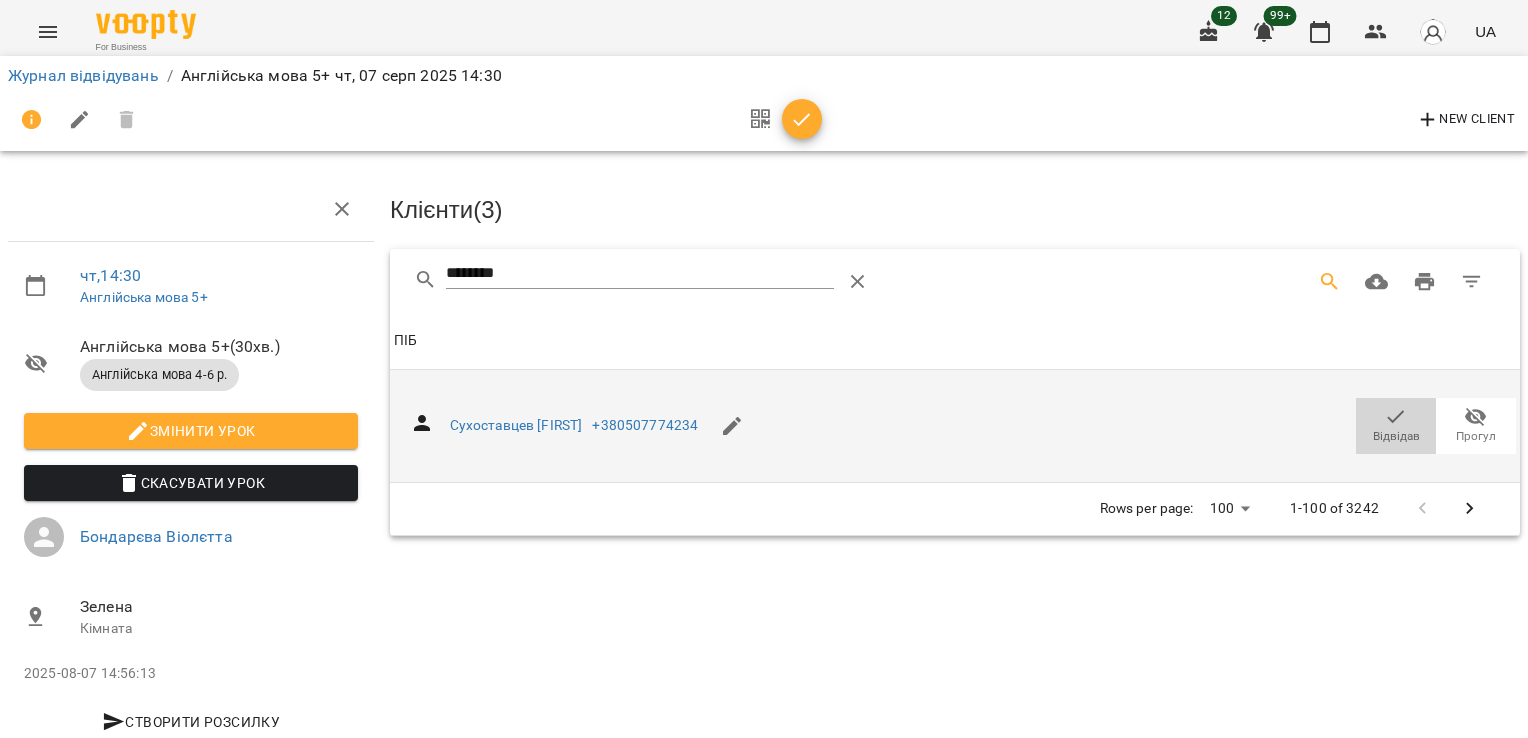 click 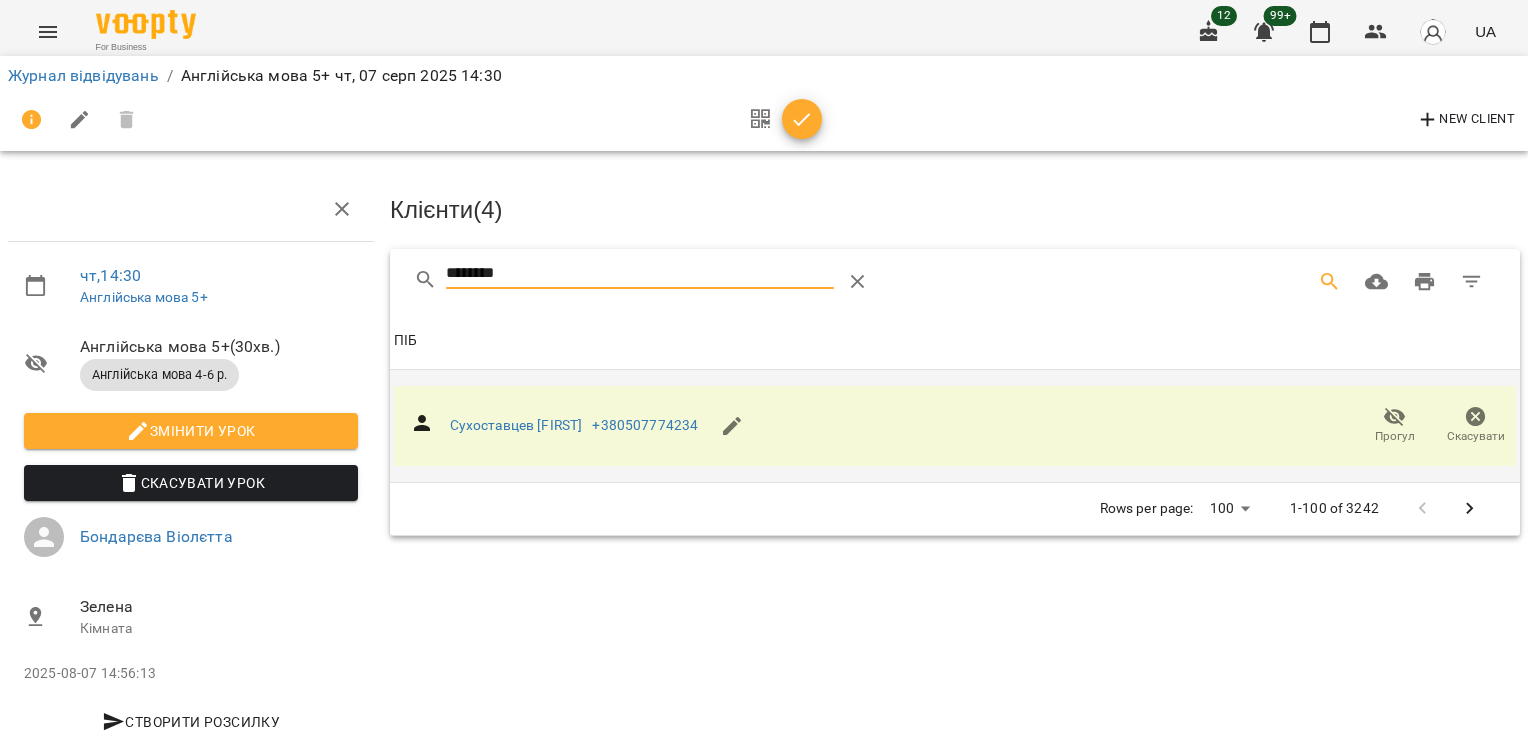 drag, startPoint x: 518, startPoint y: 270, endPoint x: 346, endPoint y: 270, distance: 172 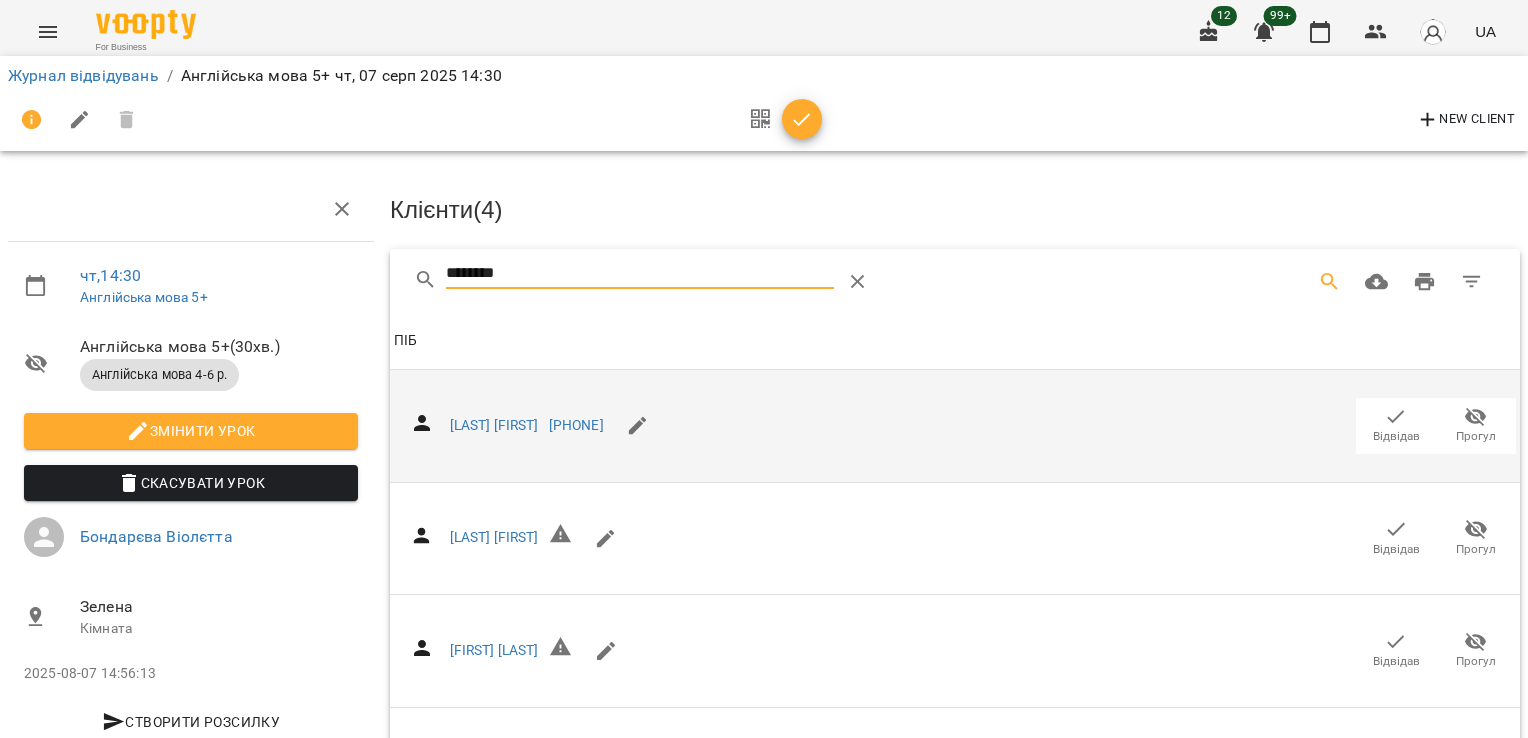 click 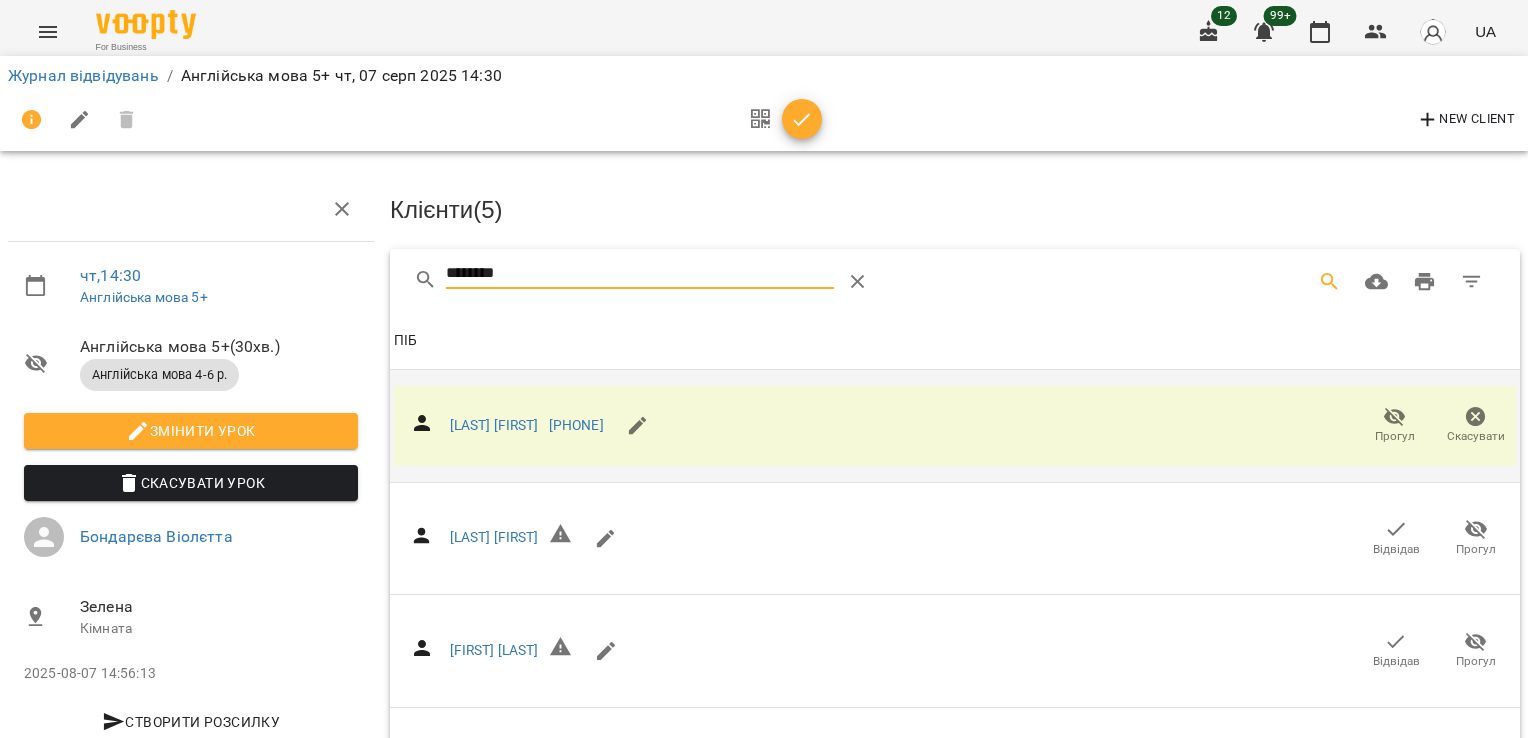 drag, startPoint x: 547, startPoint y: 278, endPoint x: 196, endPoint y: 265, distance: 351.24066 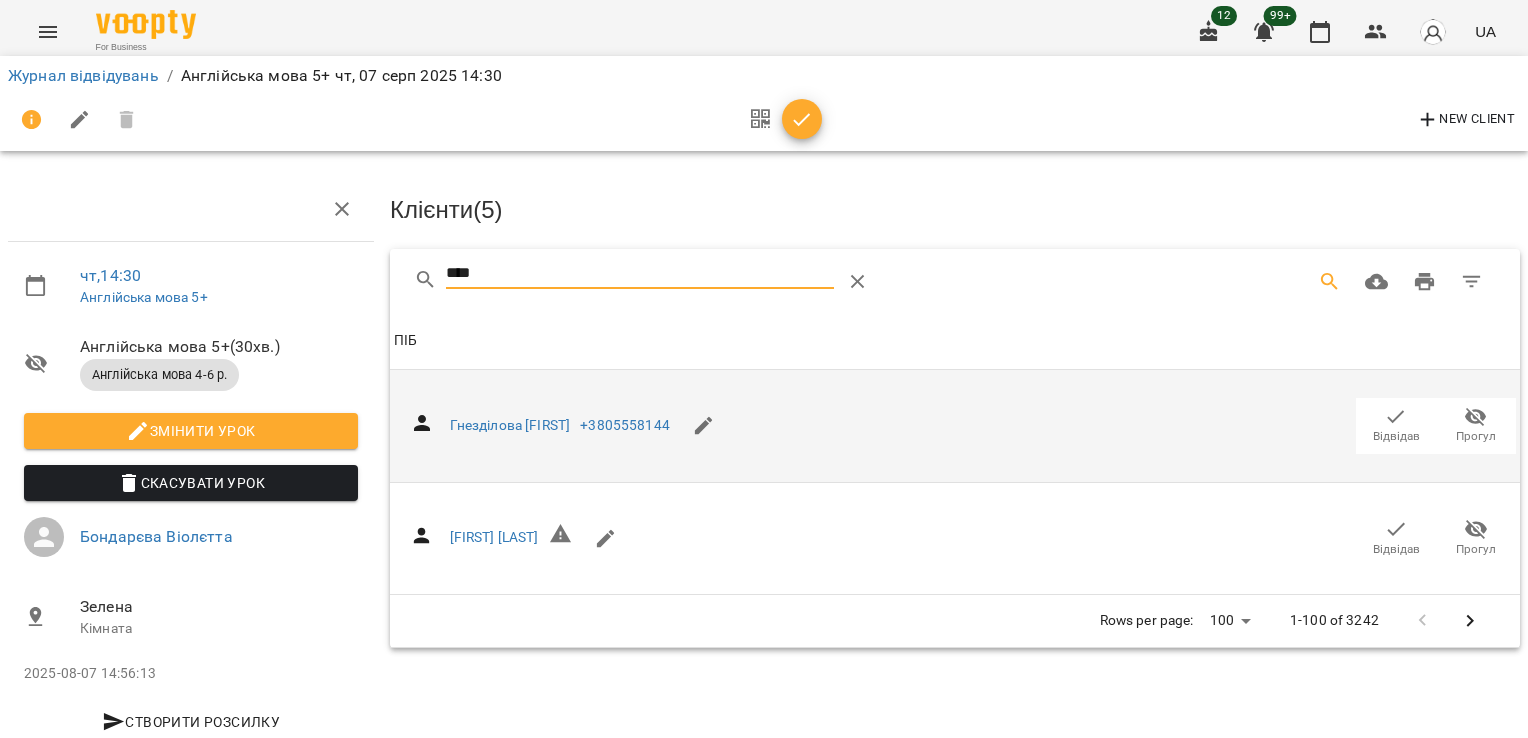 type on "****" 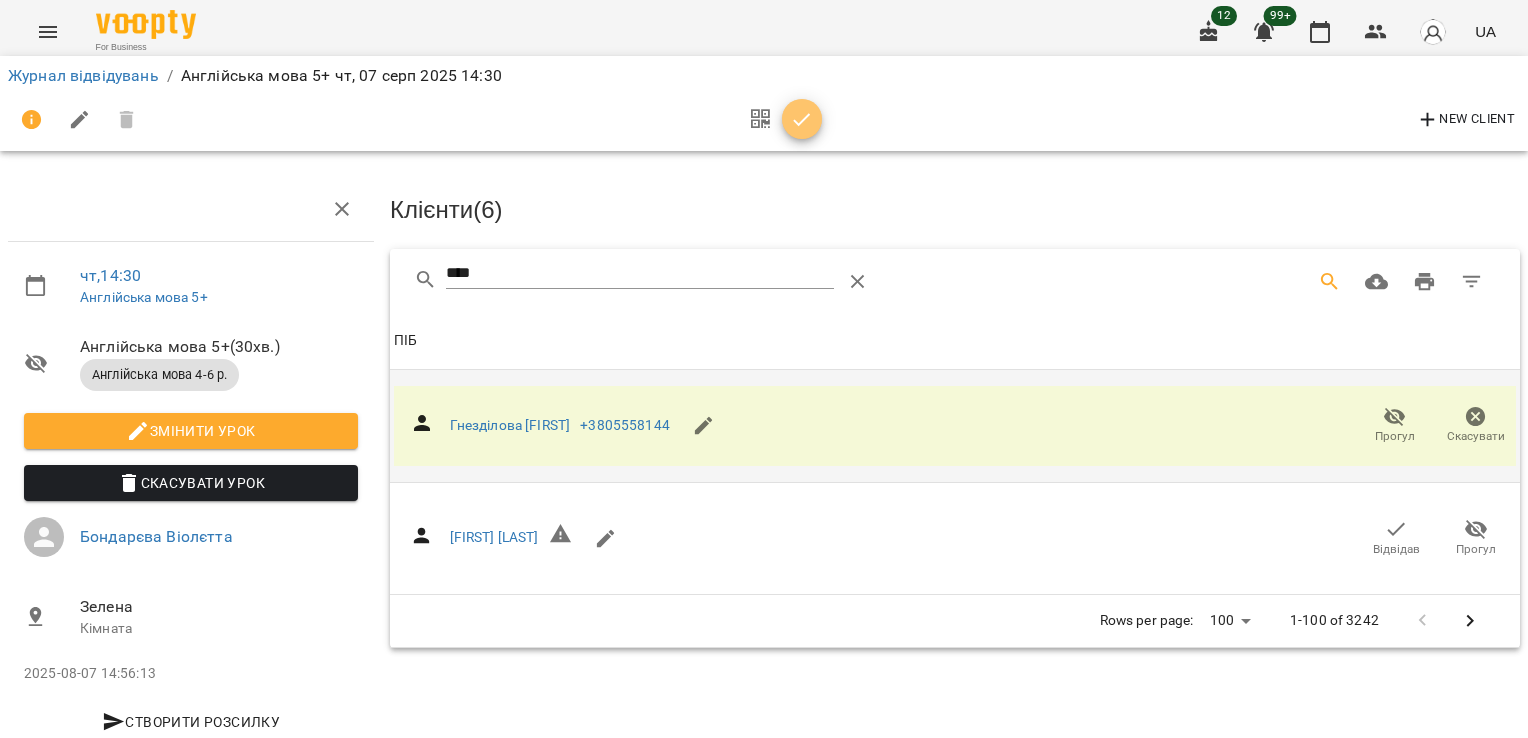 click 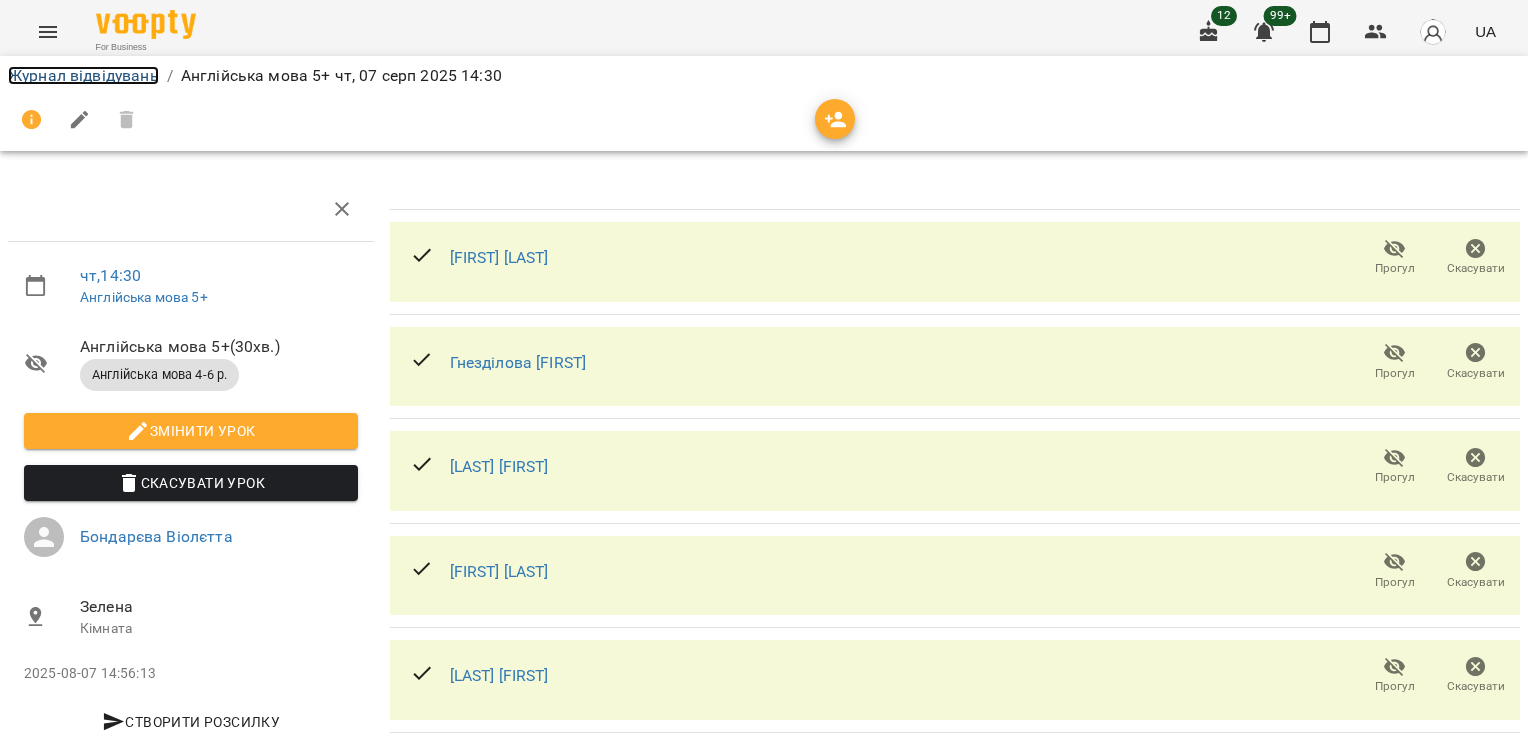 click on "Журнал відвідувань" at bounding box center [83, 75] 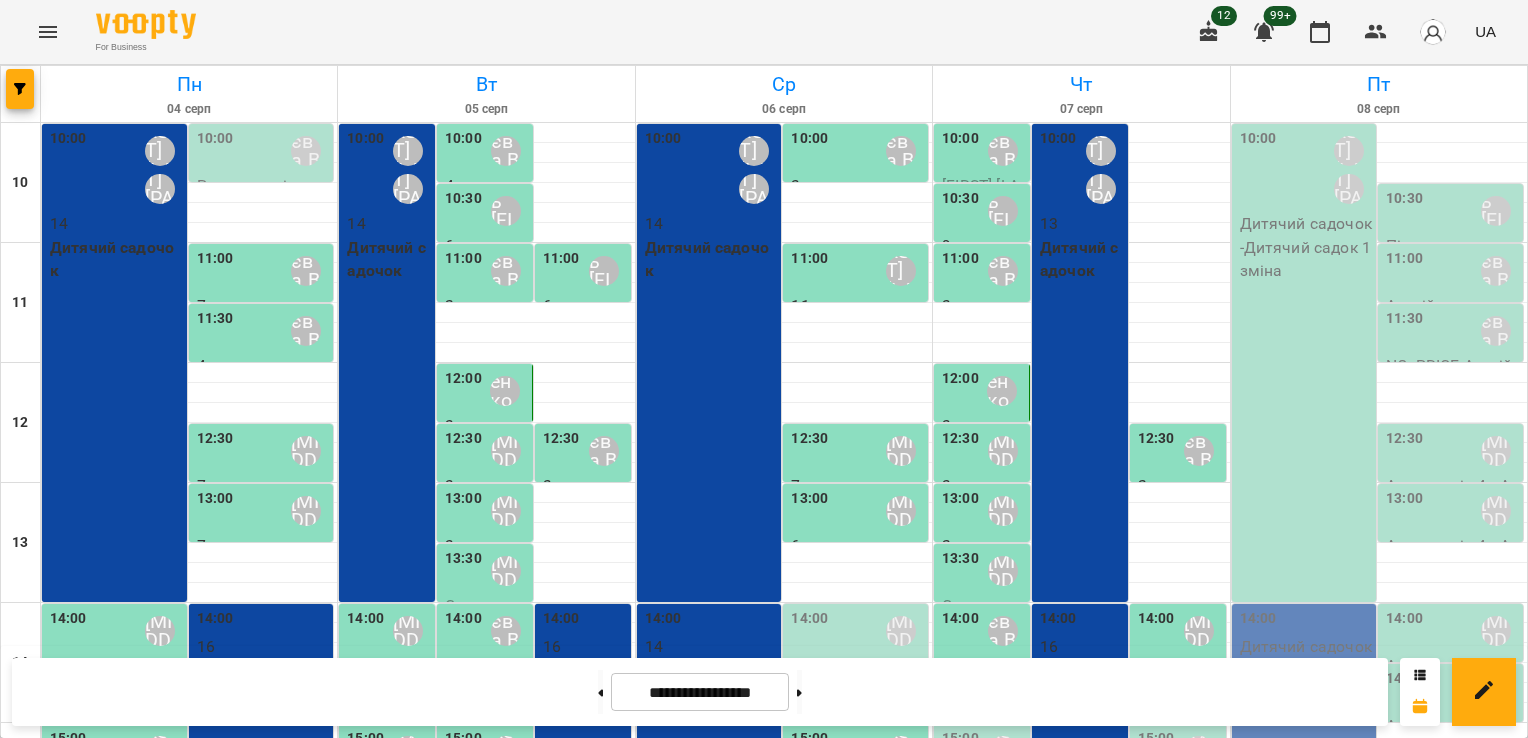 scroll, scrollTop: 252, scrollLeft: 0, axis: vertical 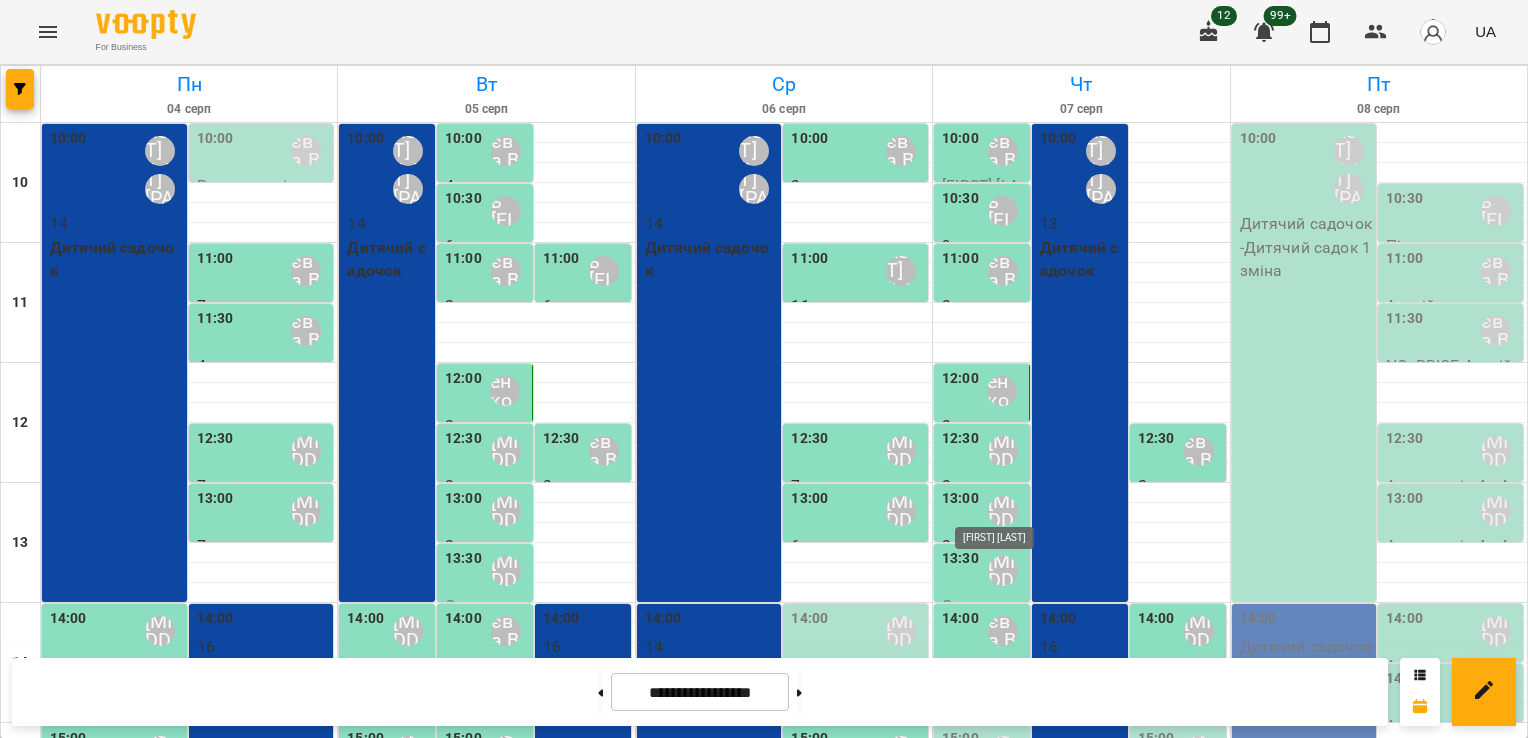 click on "[FIRST] [LAST]" at bounding box center [1003, 751] 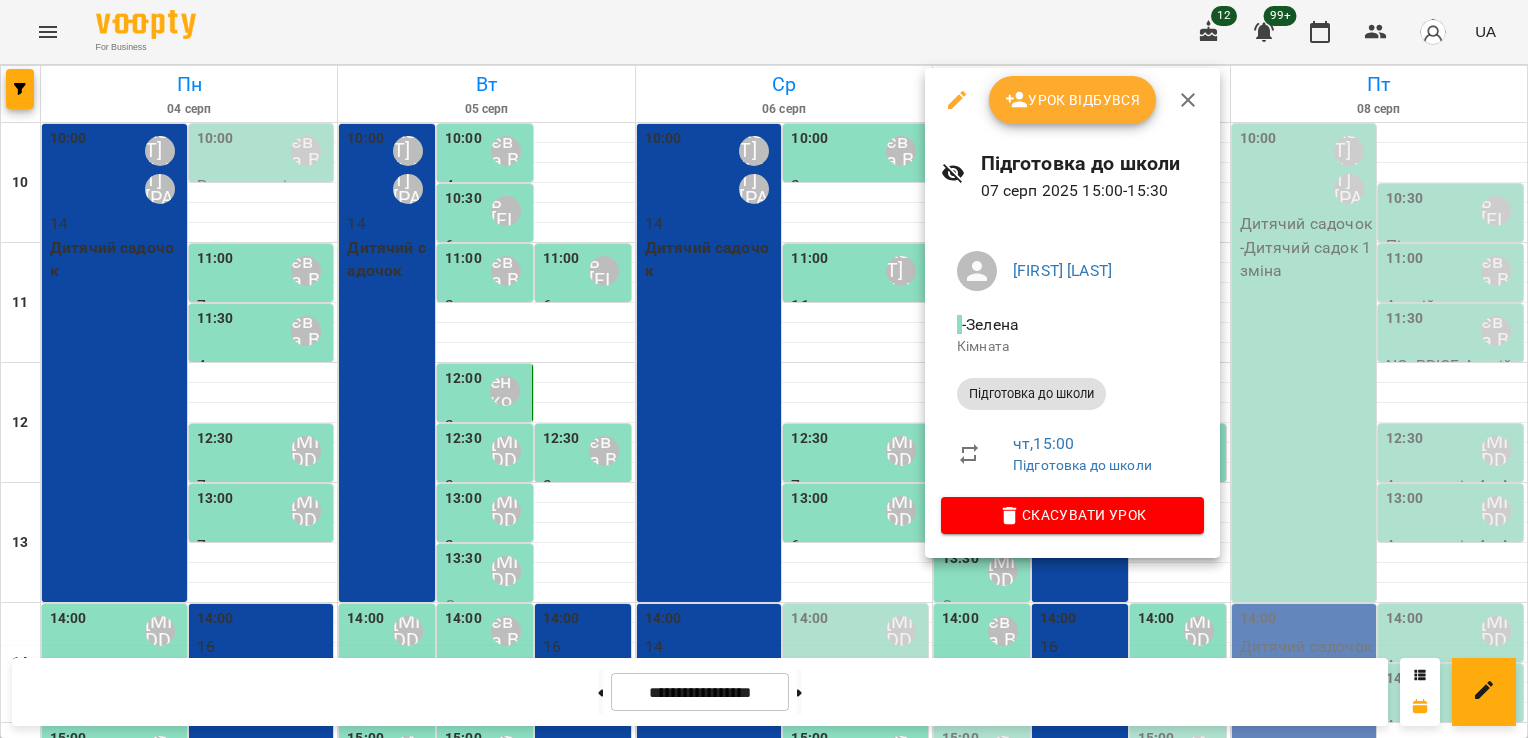 click on "Урок відбувся" at bounding box center (1073, 100) 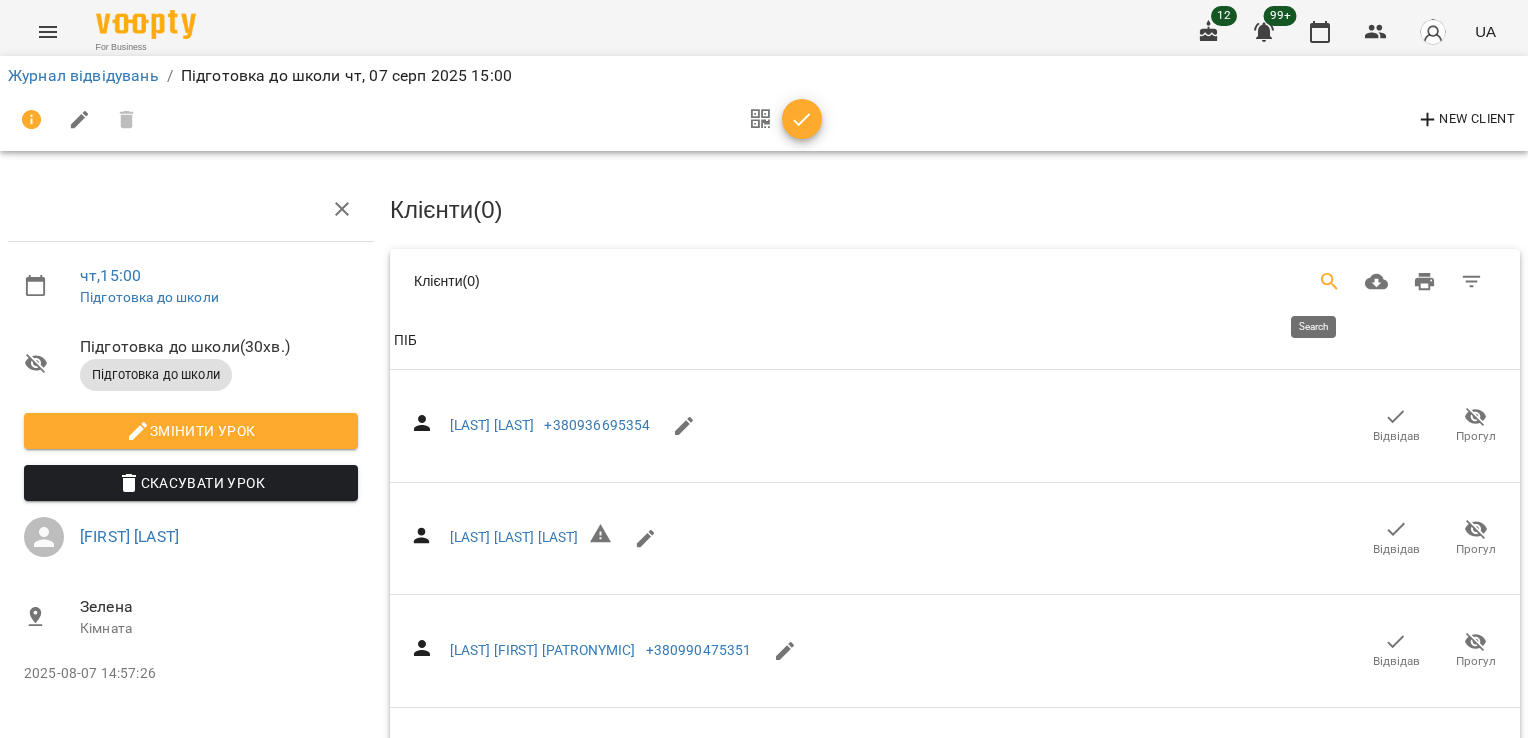 click 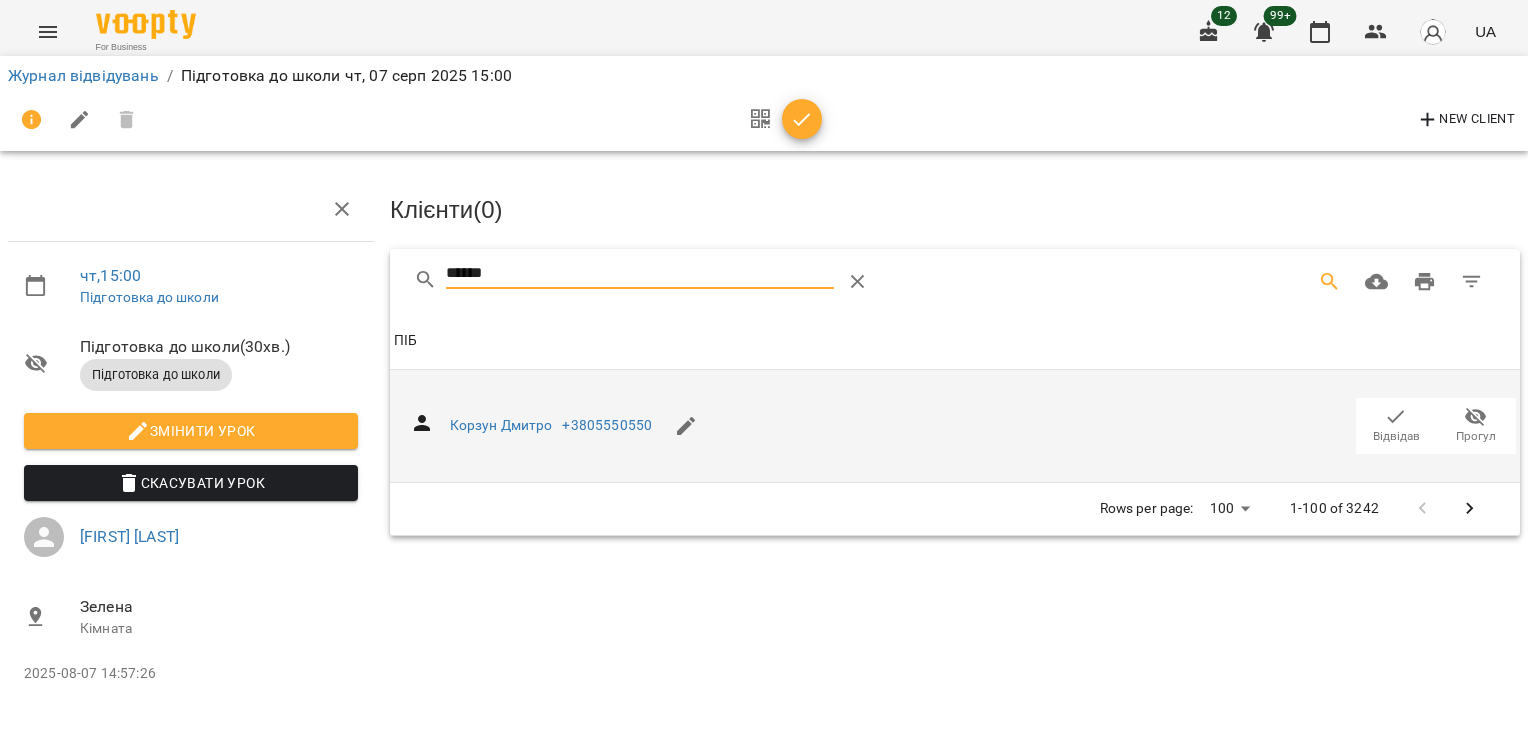 click on "Відвідав" at bounding box center (1396, 425) 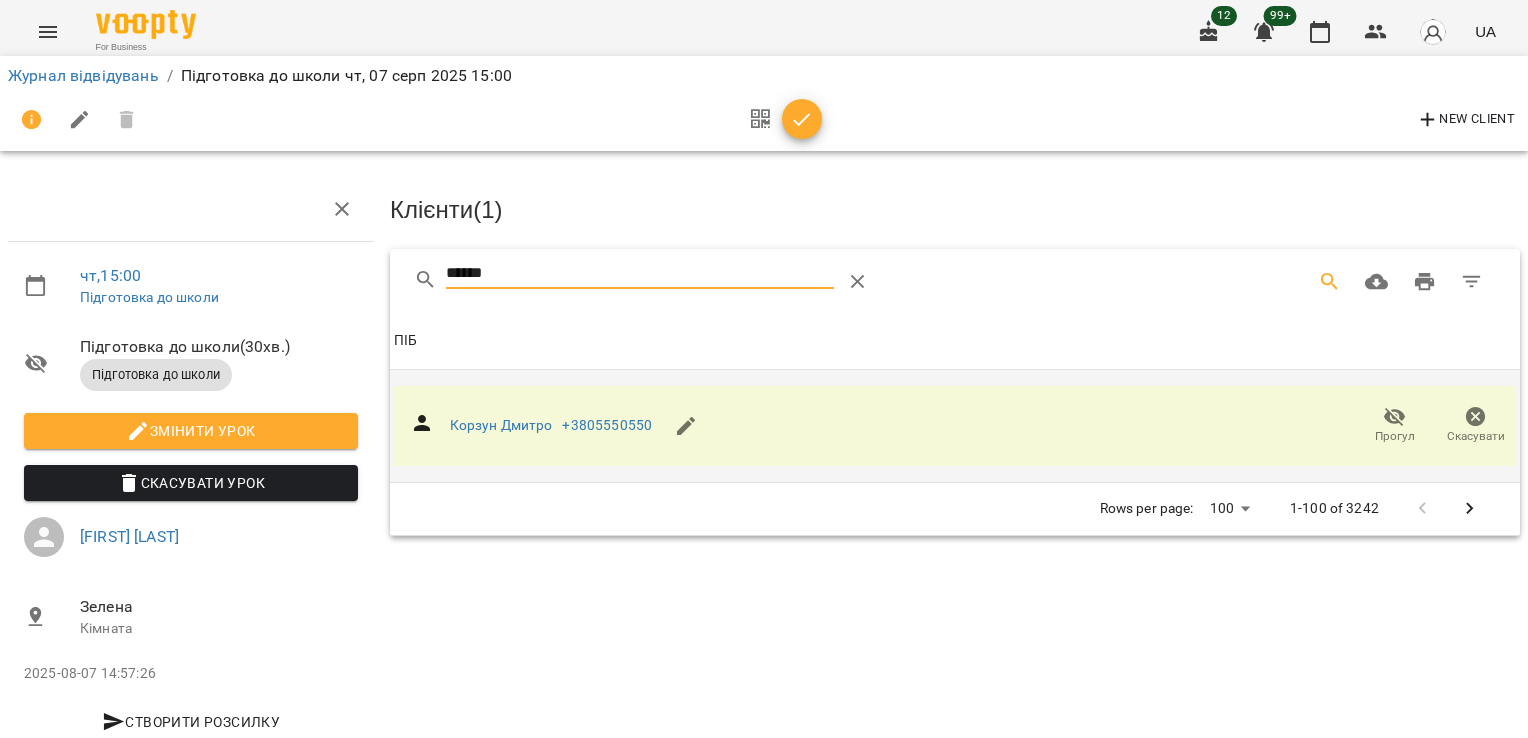 drag, startPoint x: 516, startPoint y: 278, endPoint x: 334, endPoint y: 285, distance: 182.13457 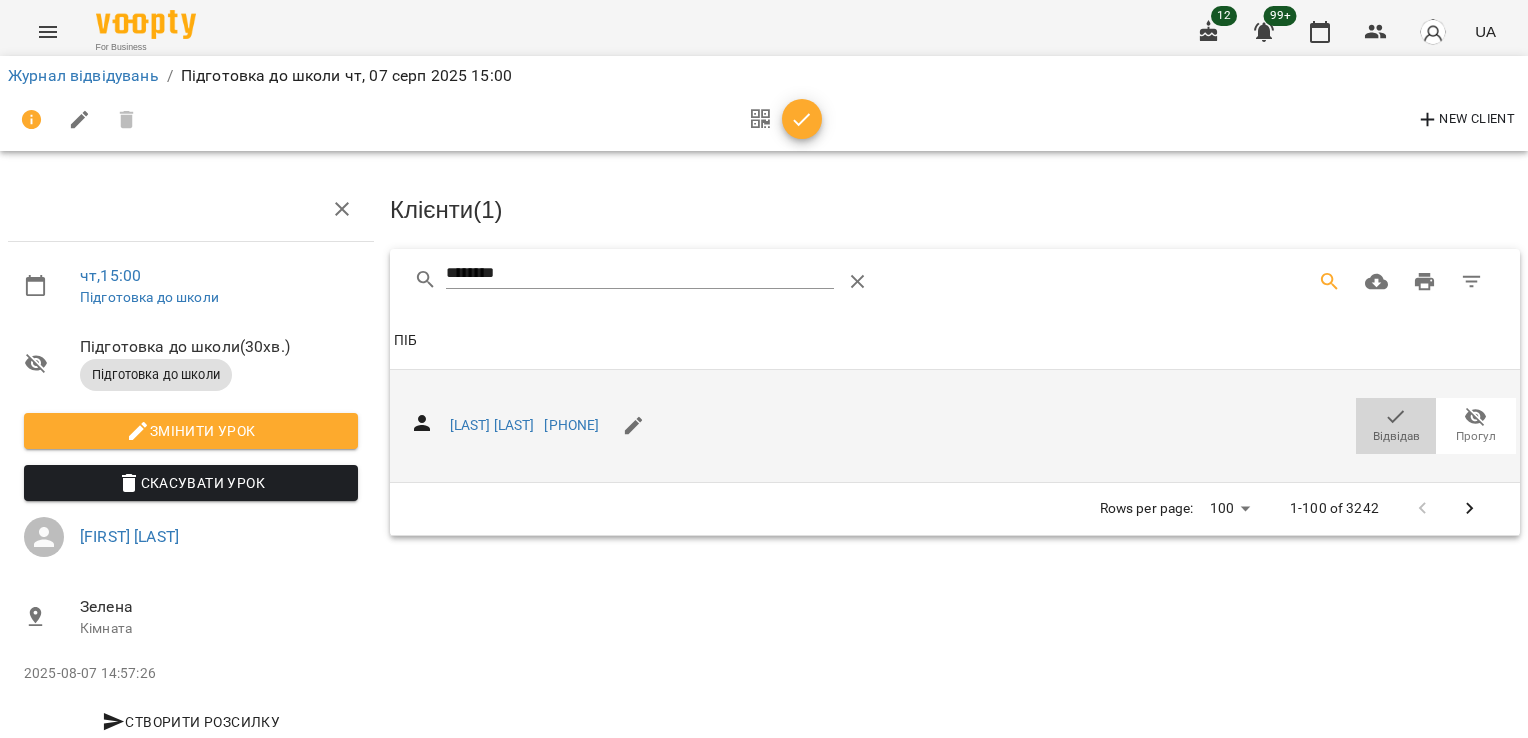 click 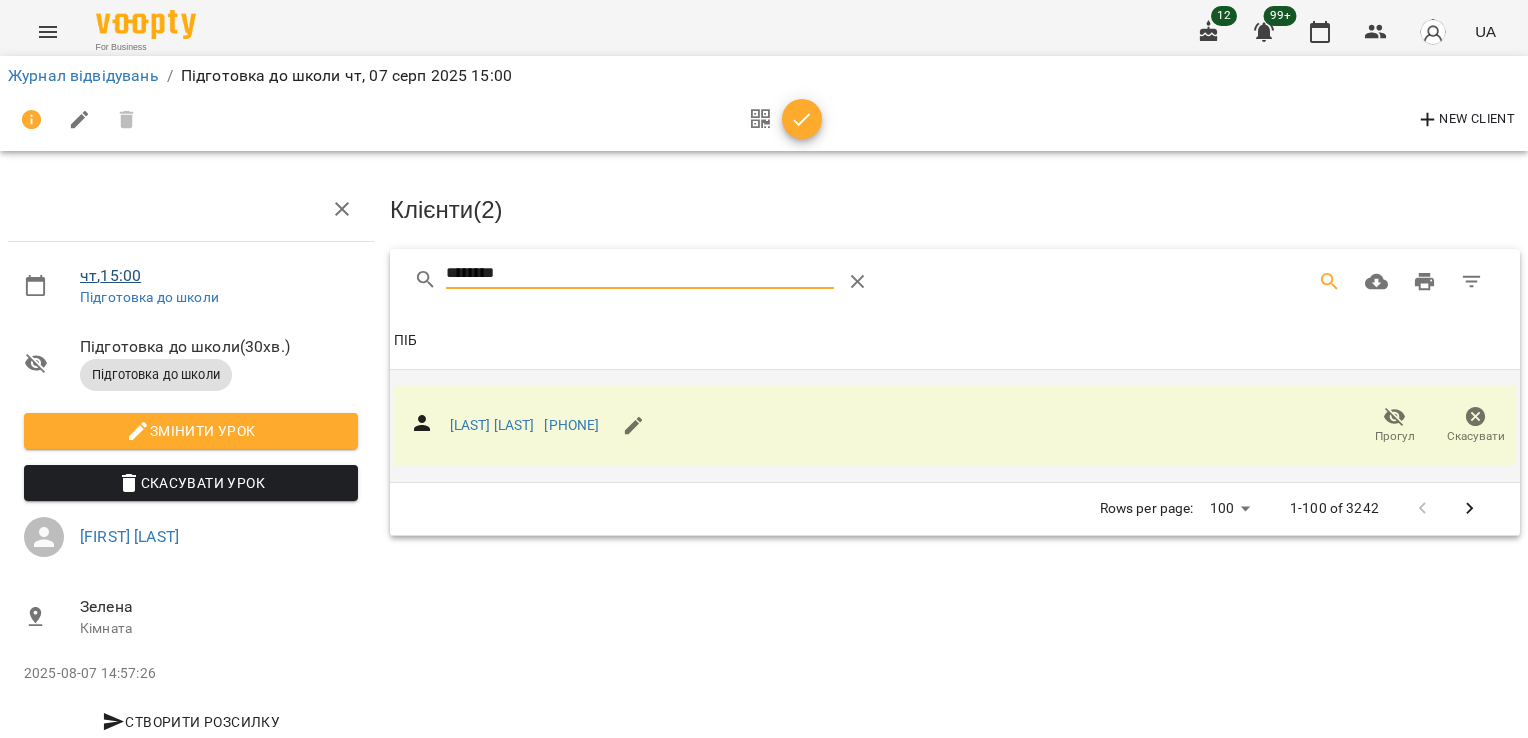 drag, startPoint x: 584, startPoint y: 272, endPoint x: 104, endPoint y: 276, distance: 480.01666 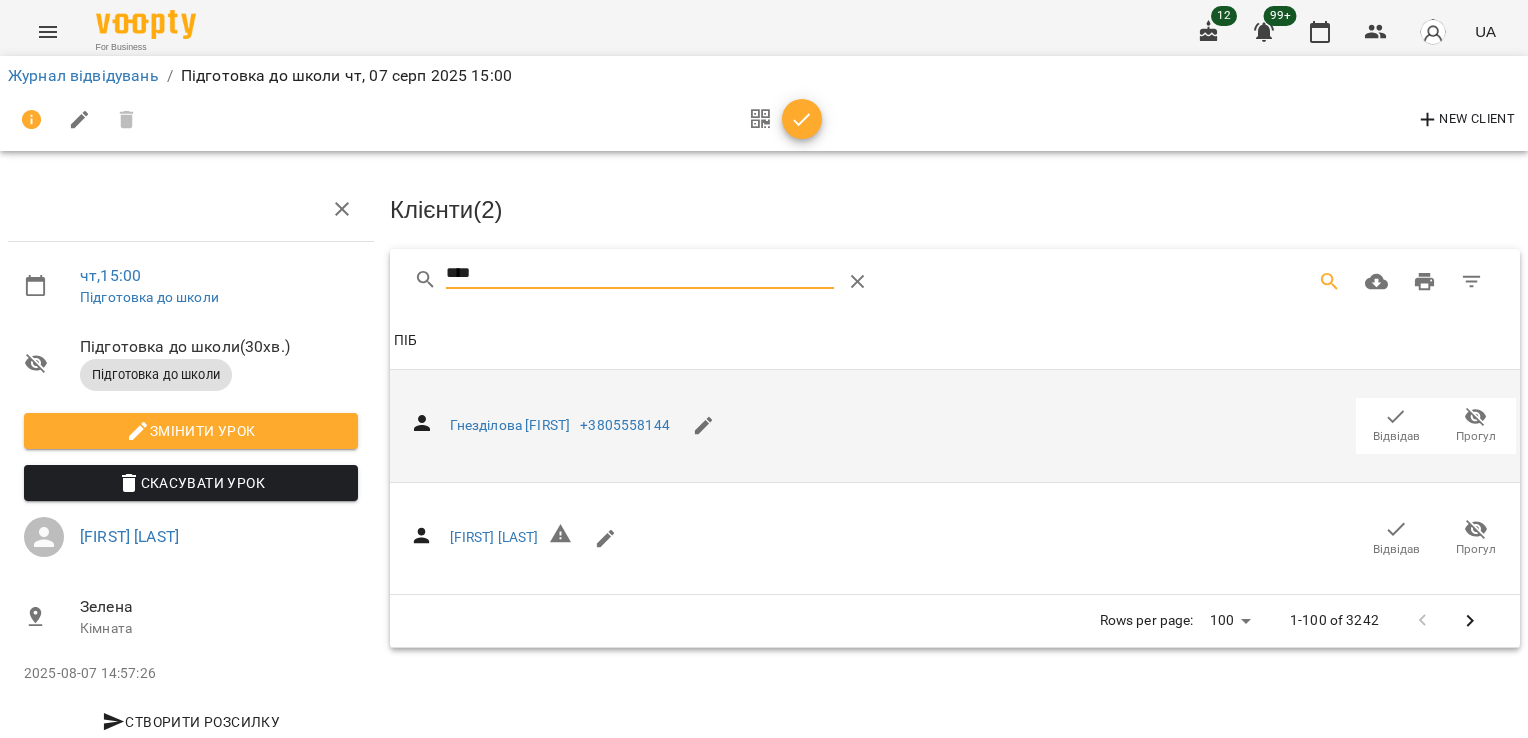 type on "****" 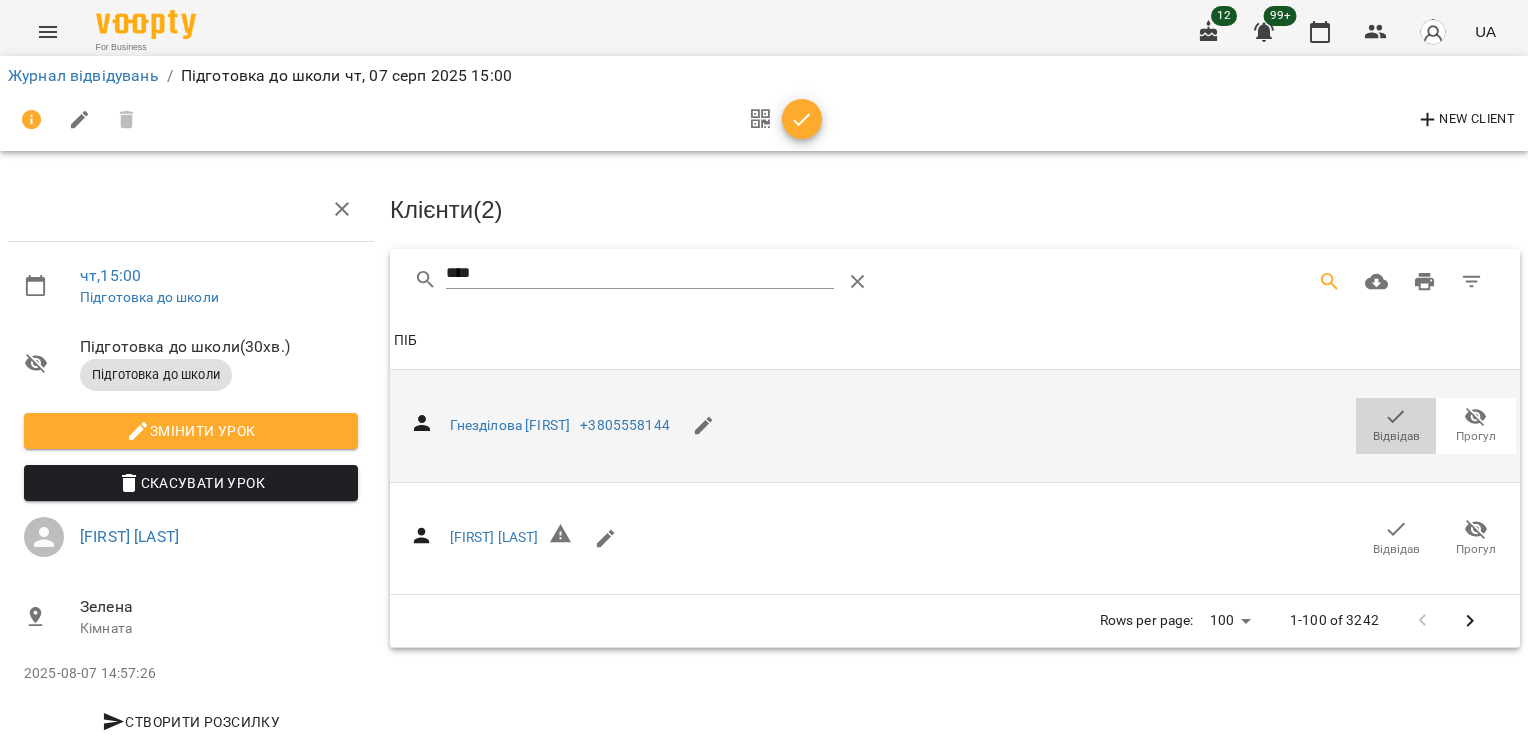 click 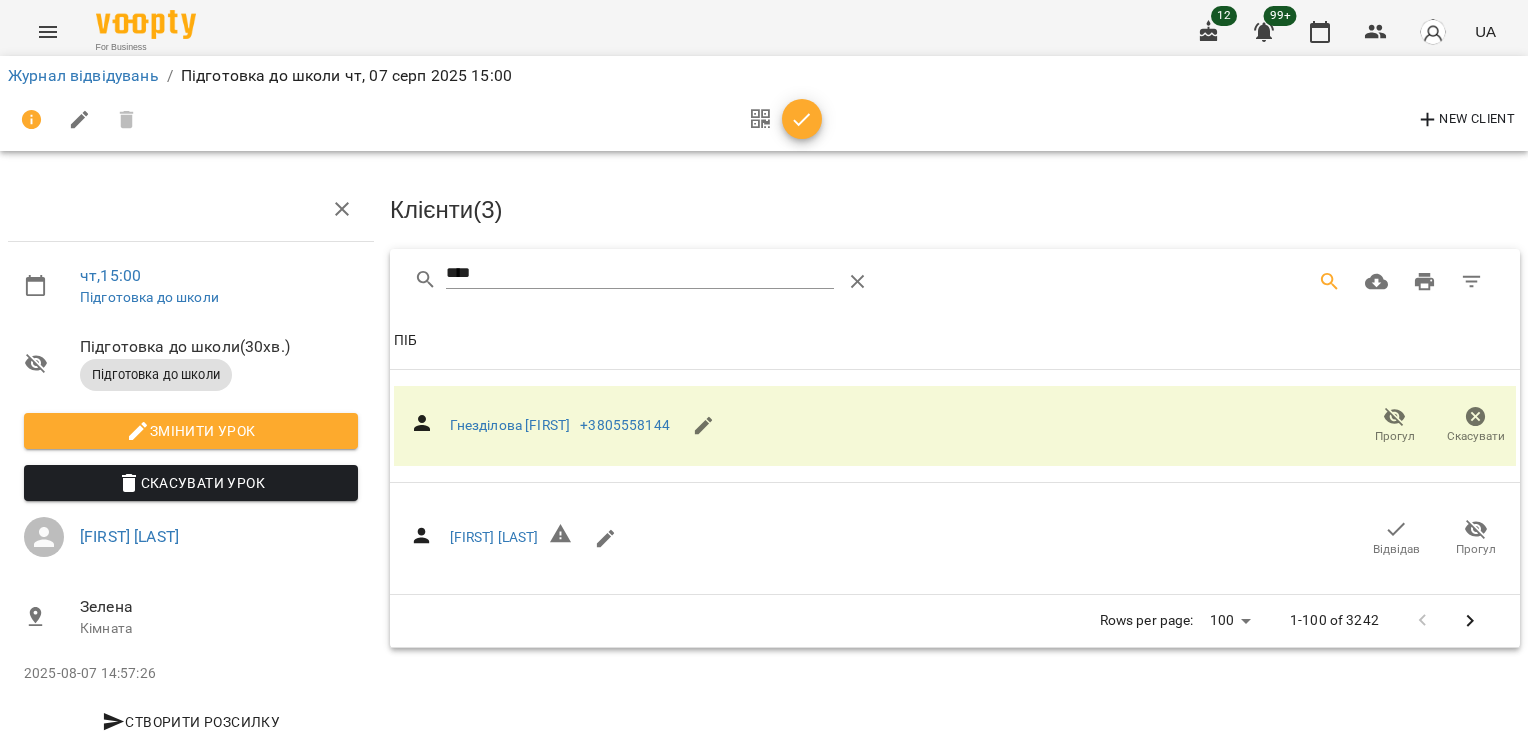 click at bounding box center [802, 119] 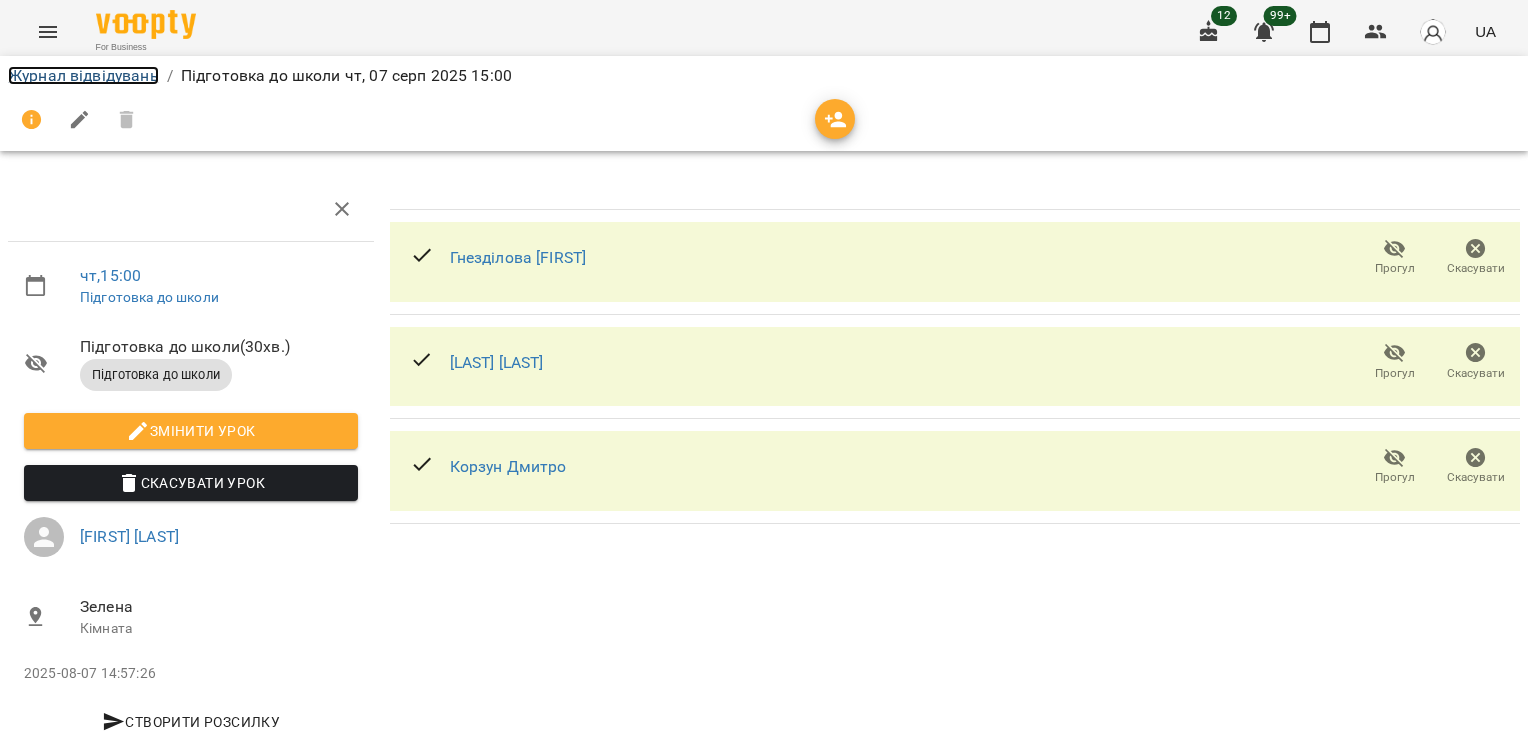 click on "Журнал відвідувань" at bounding box center [83, 75] 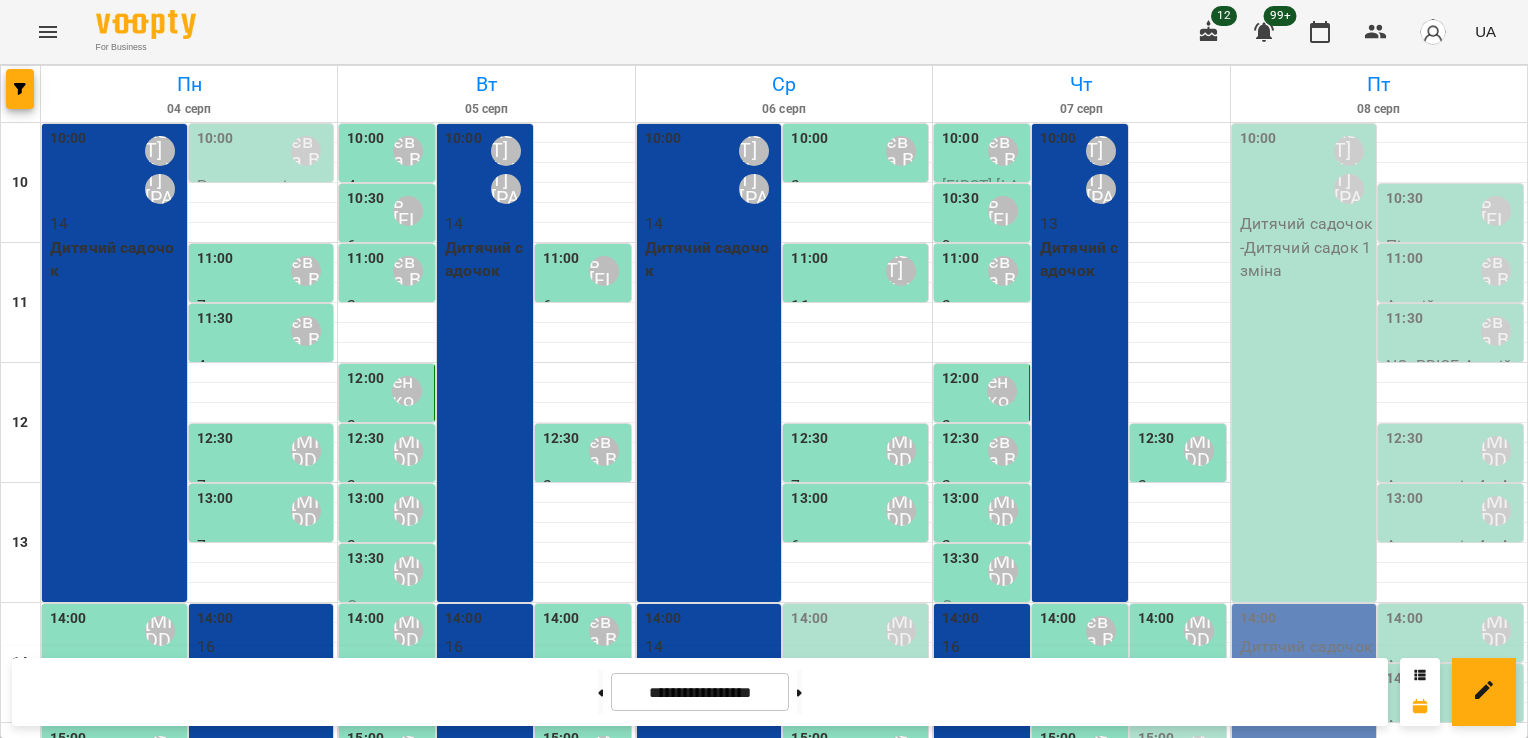 scroll, scrollTop: 400, scrollLeft: 0, axis: vertical 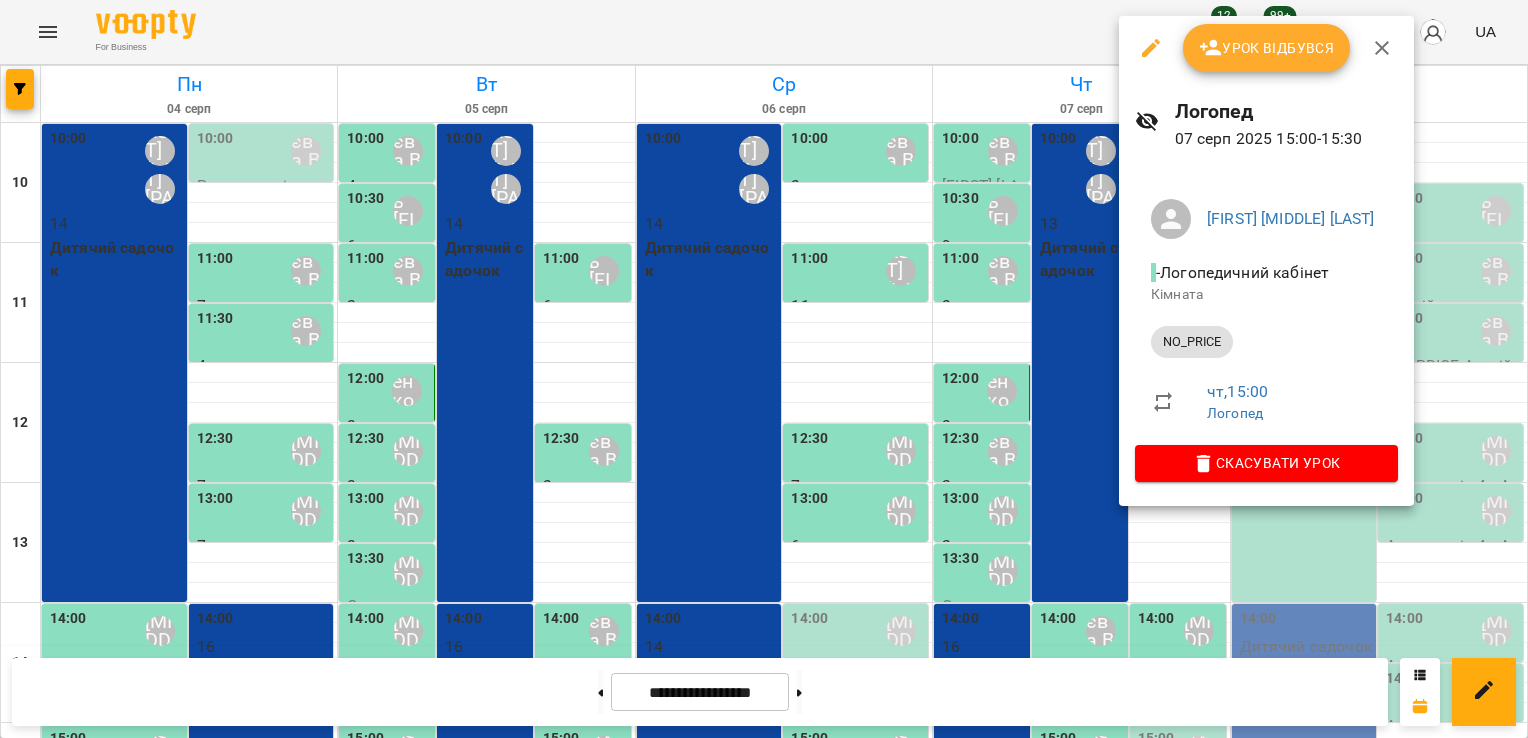 click on "Урок відбувся" at bounding box center [1267, 48] 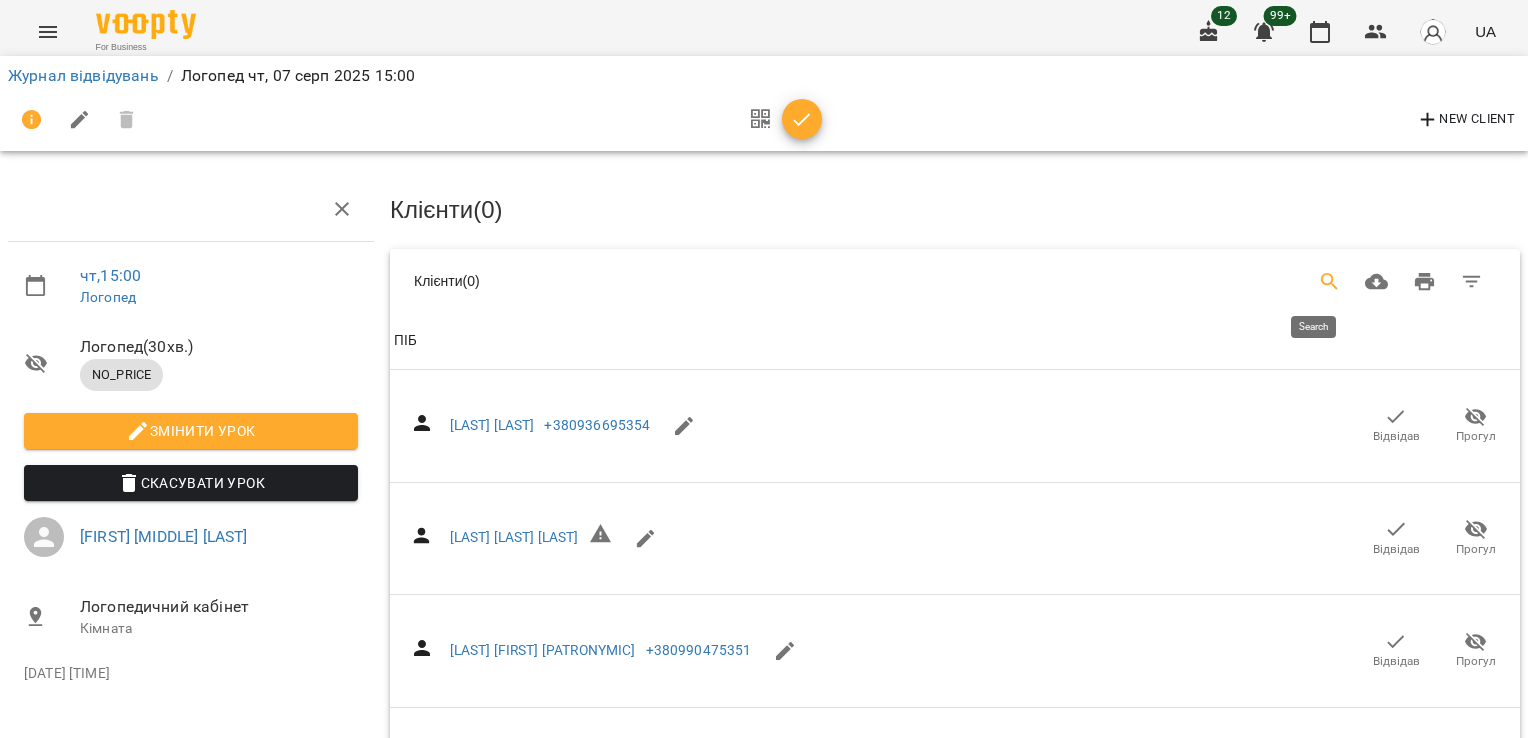 click 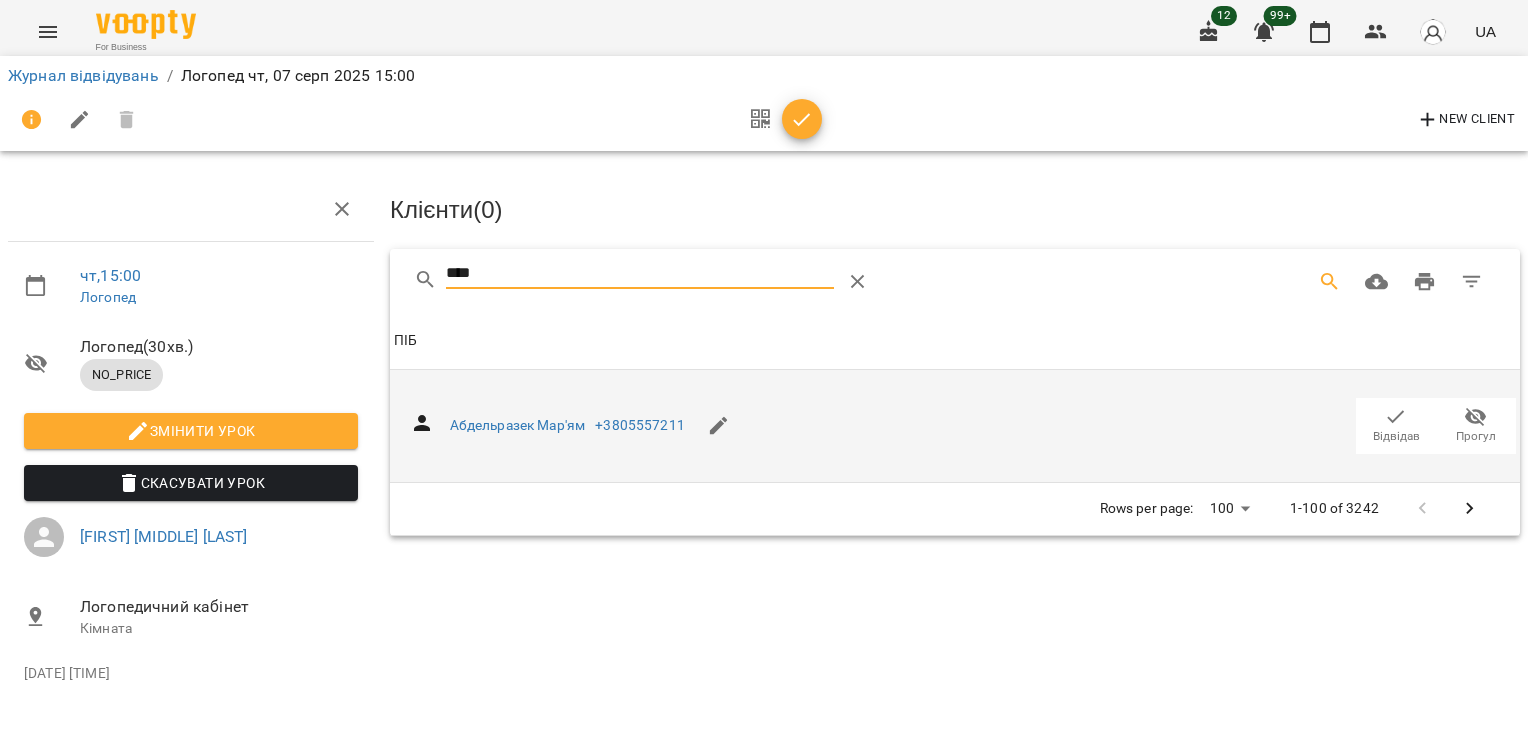 type on "****" 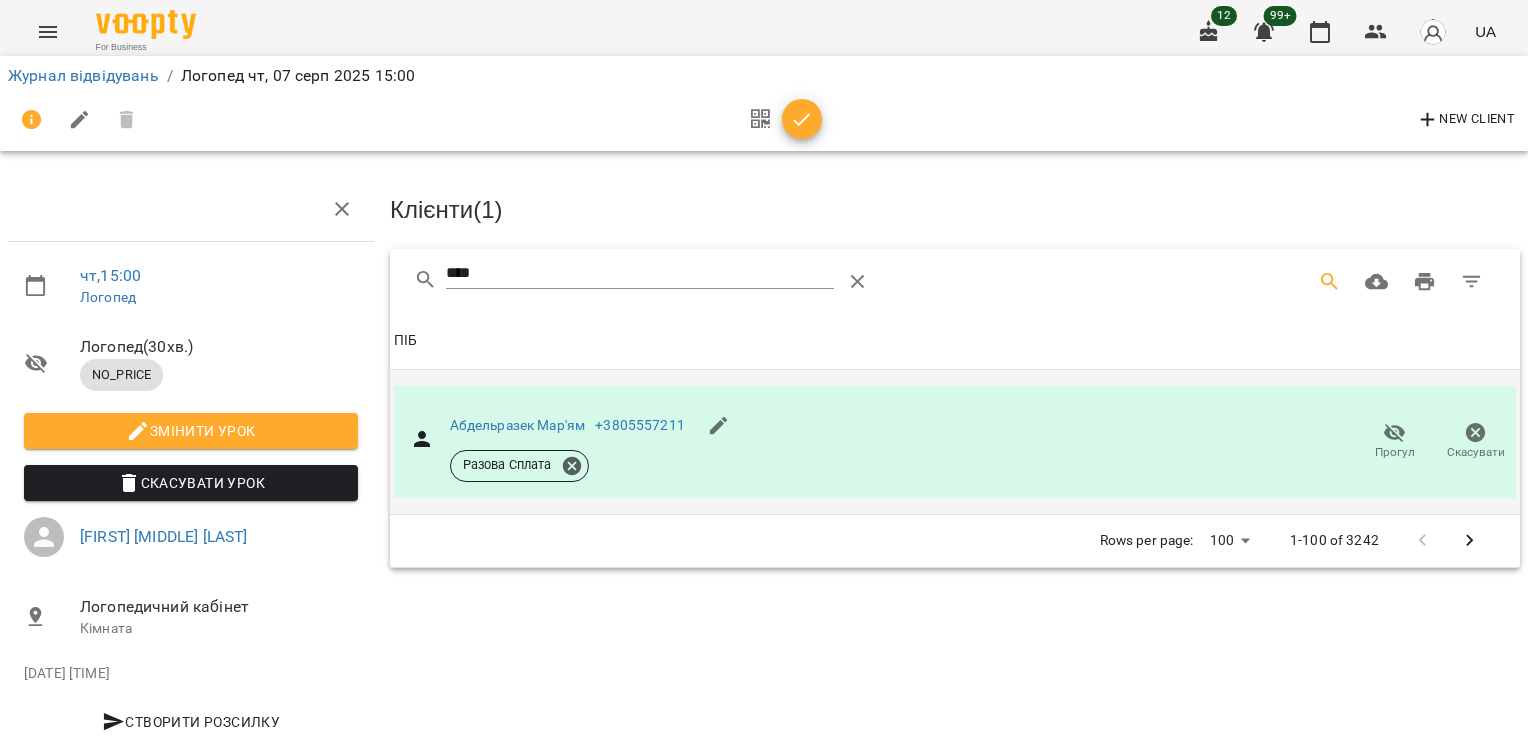 click 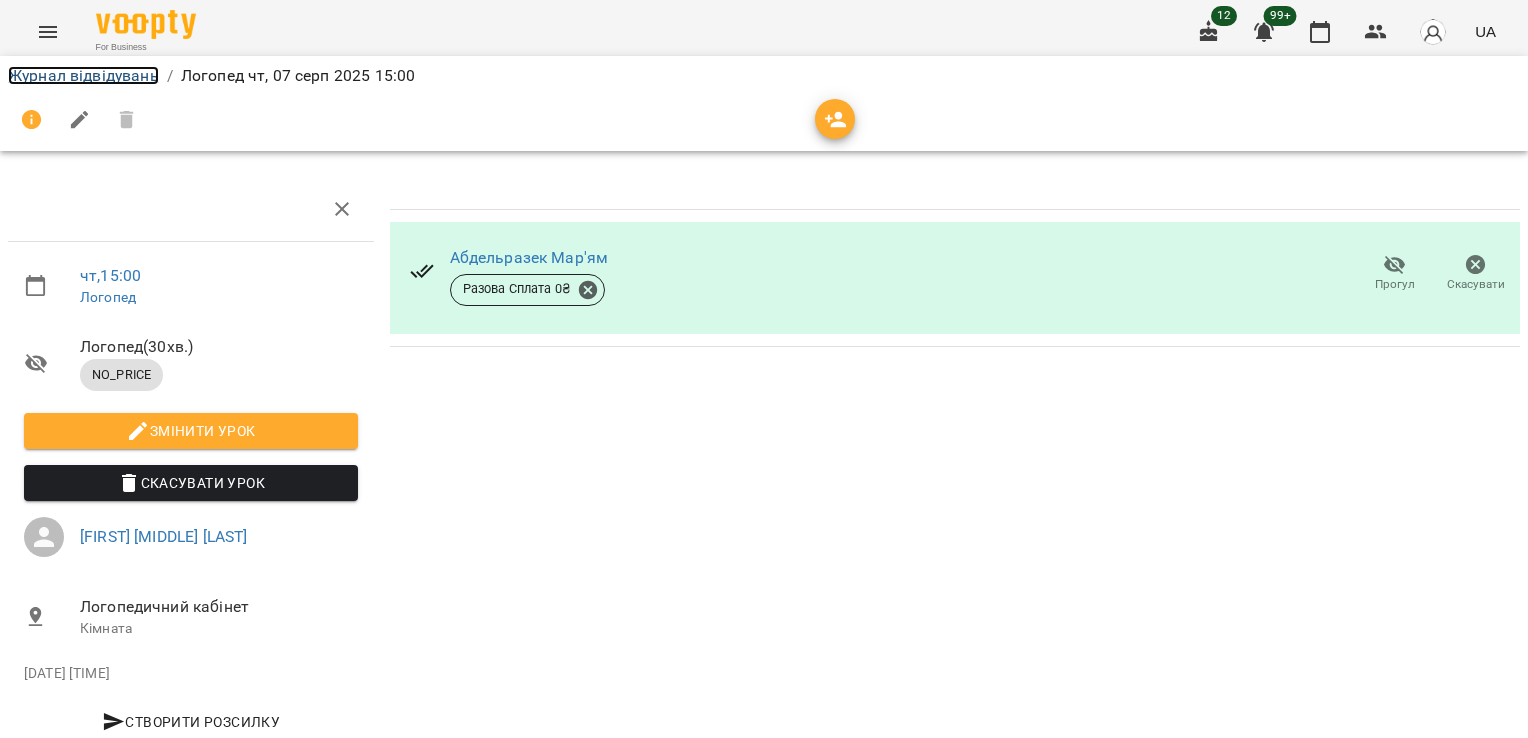 click on "Журнал відвідувань" at bounding box center [83, 75] 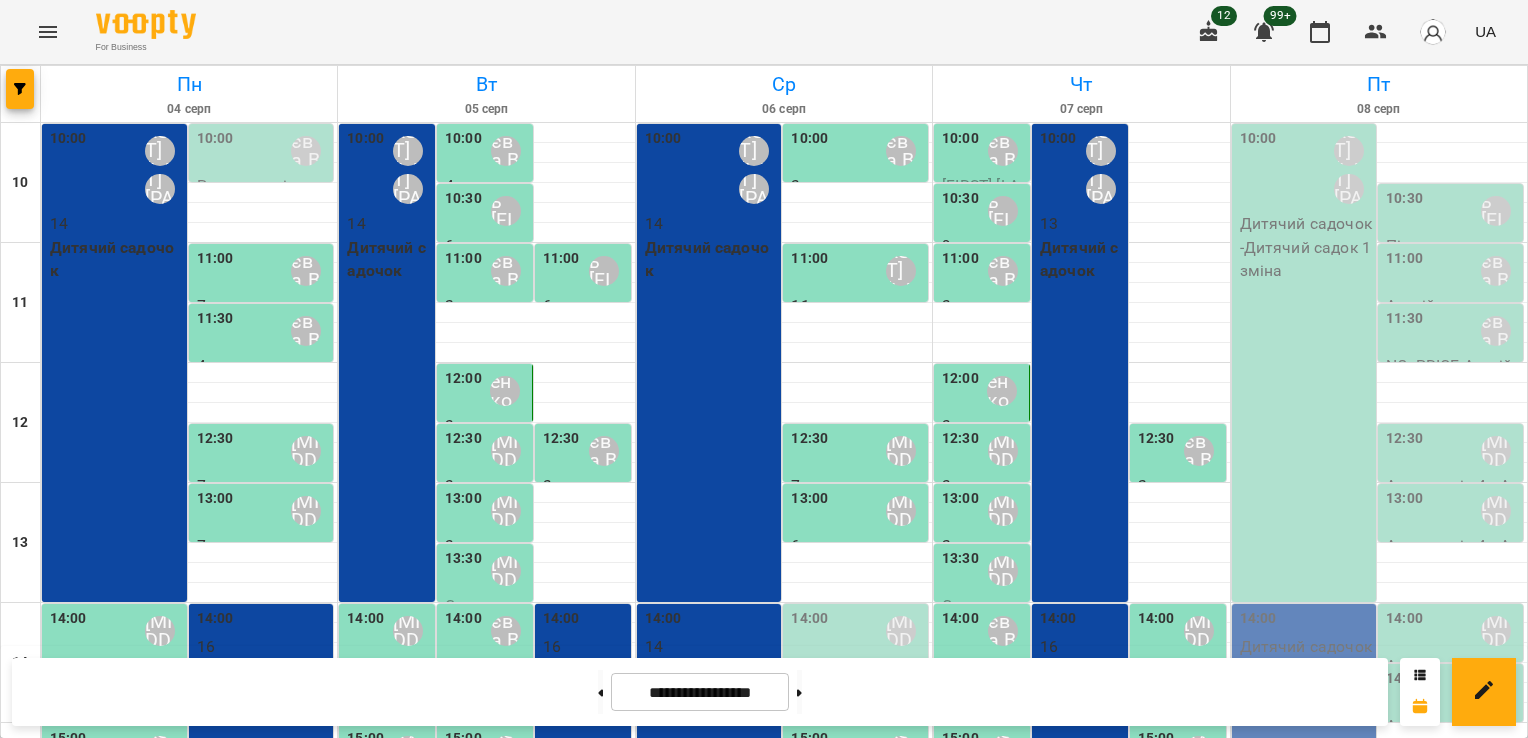 scroll, scrollTop: 397, scrollLeft: 0, axis: vertical 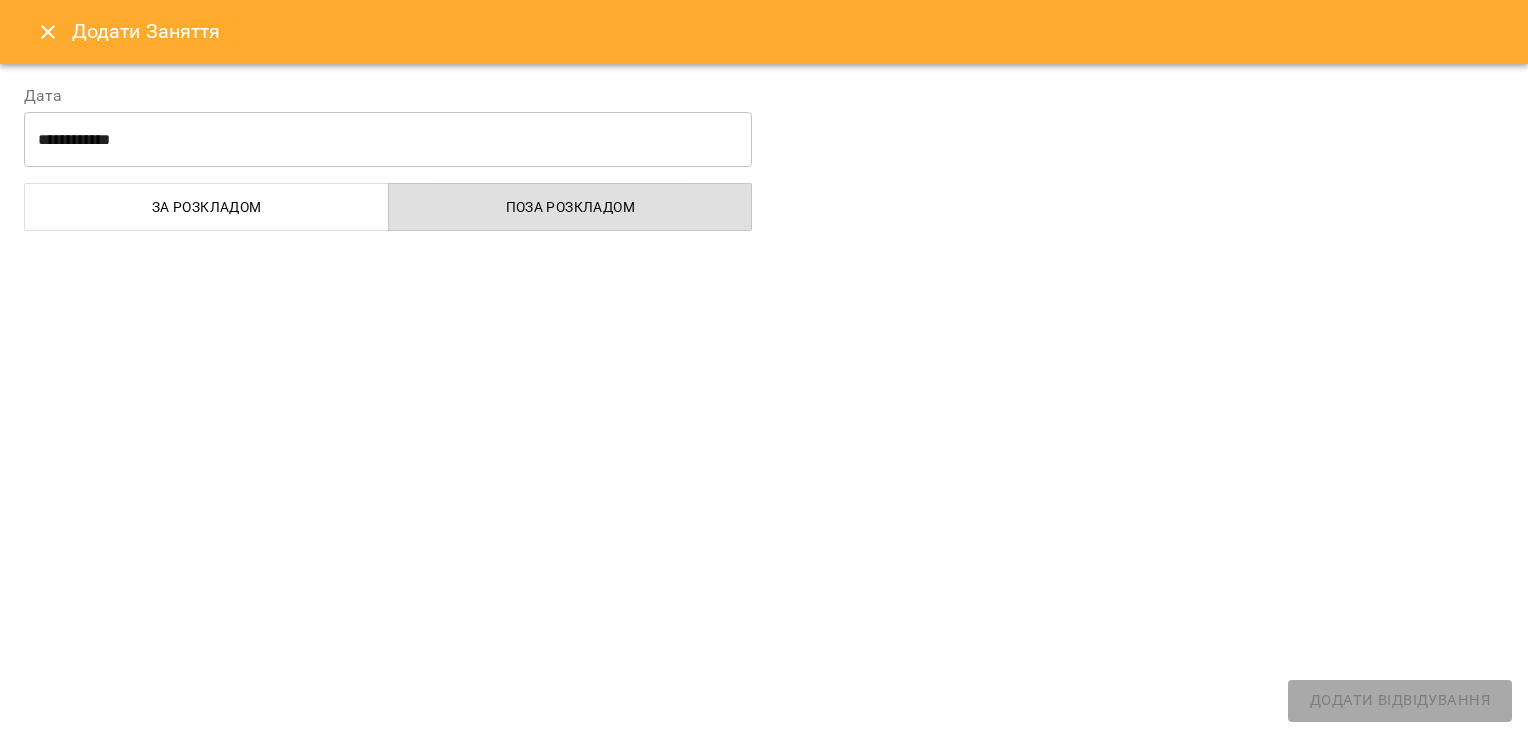 select on "**********" 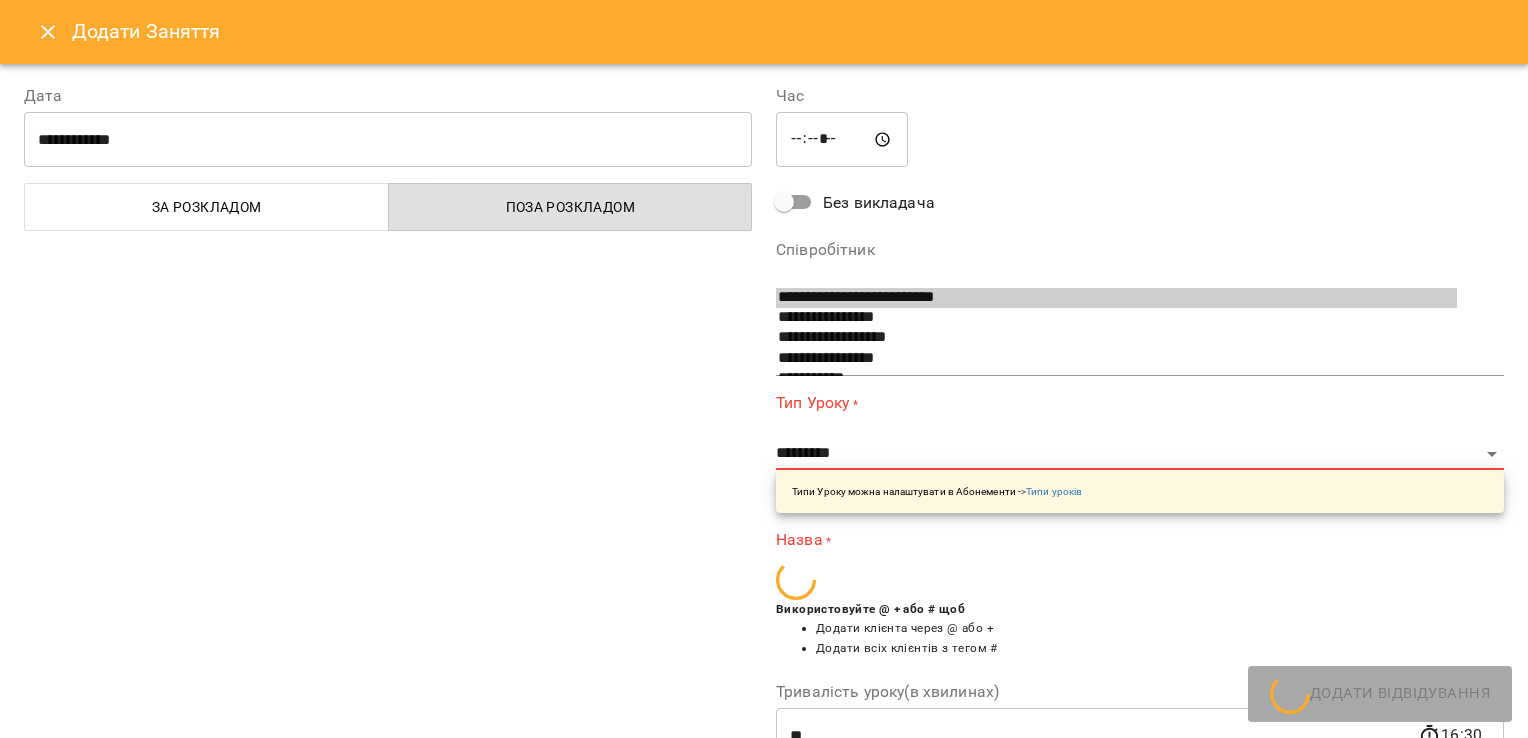 scroll, scrollTop: 33, scrollLeft: 0, axis: vertical 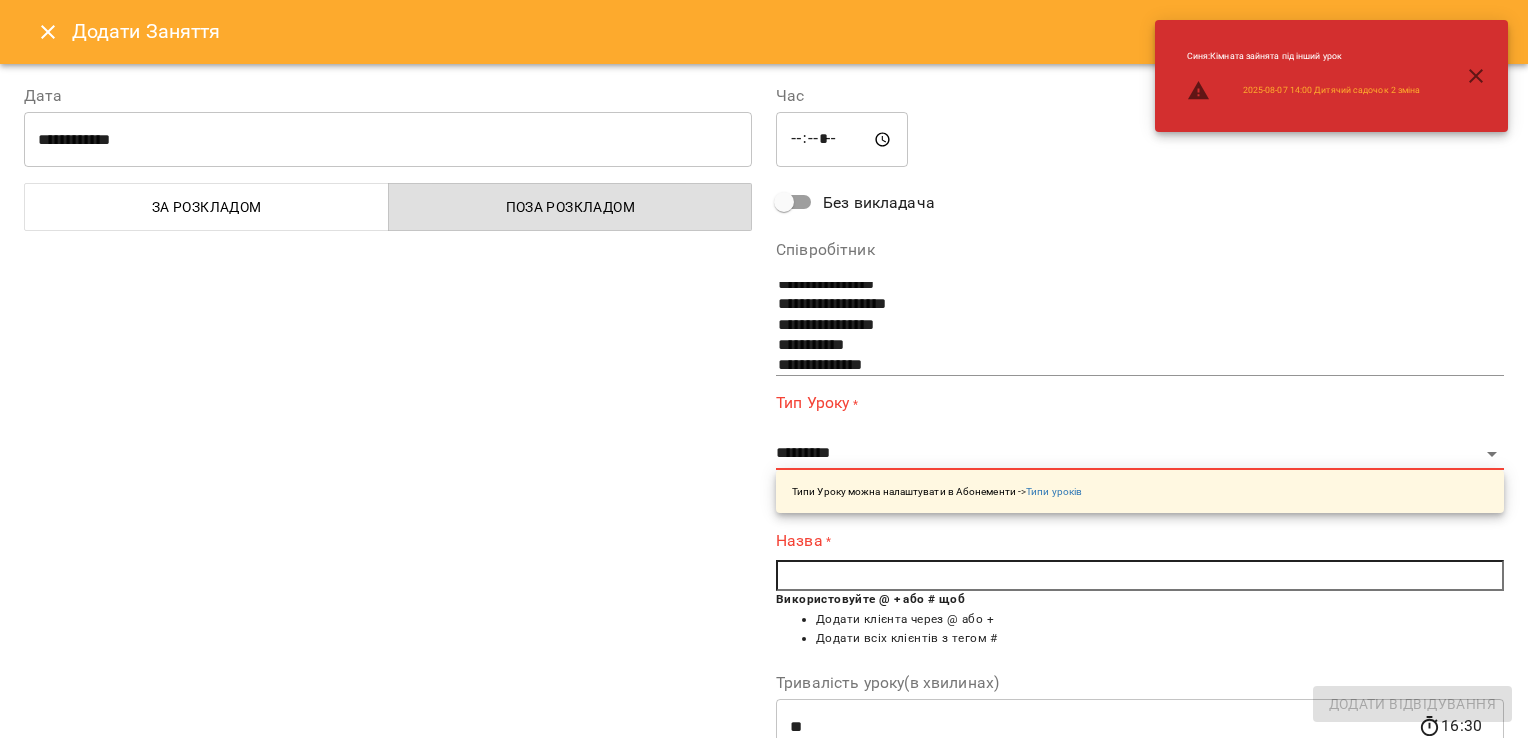 click on "*****" at bounding box center [842, 140] 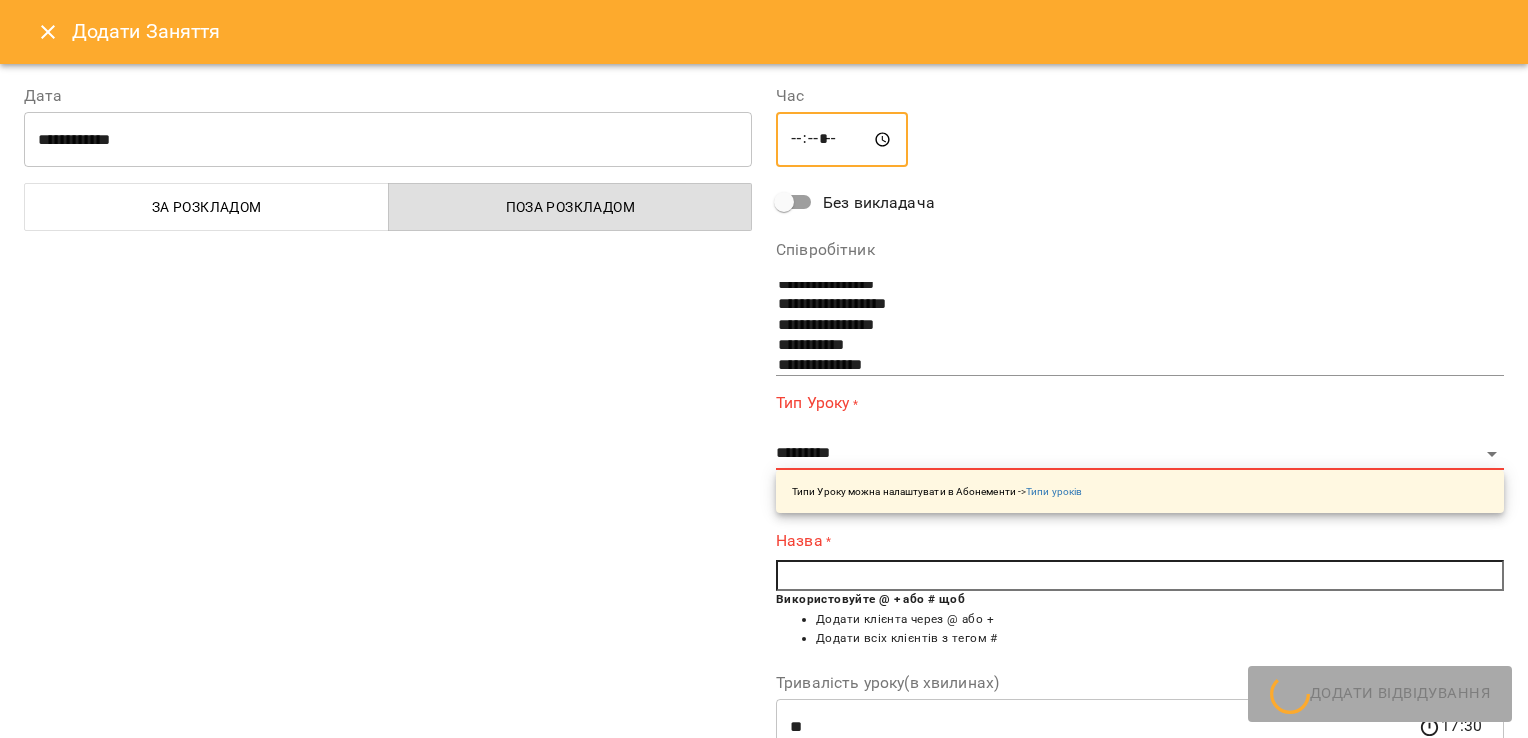 type on "*****" 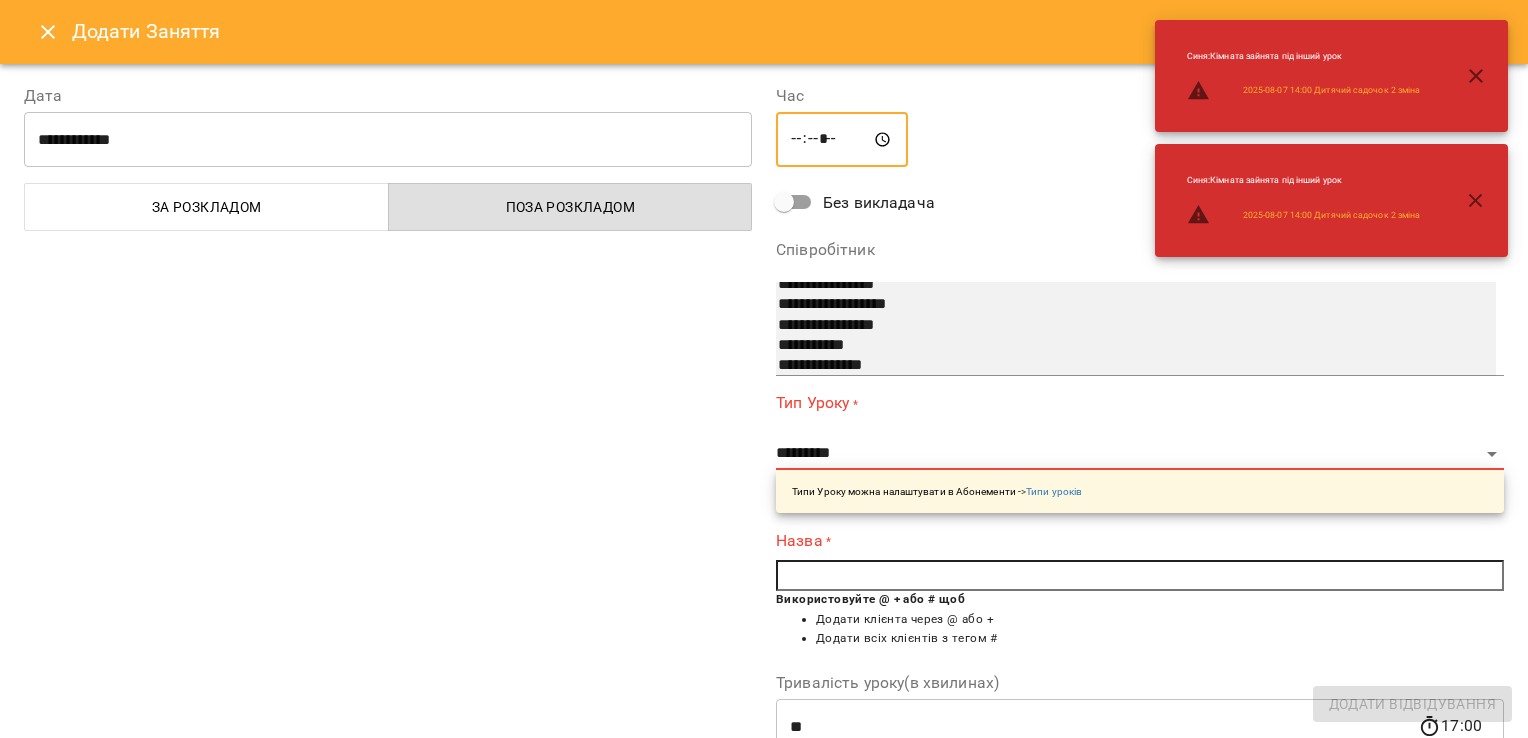 select on "**********" 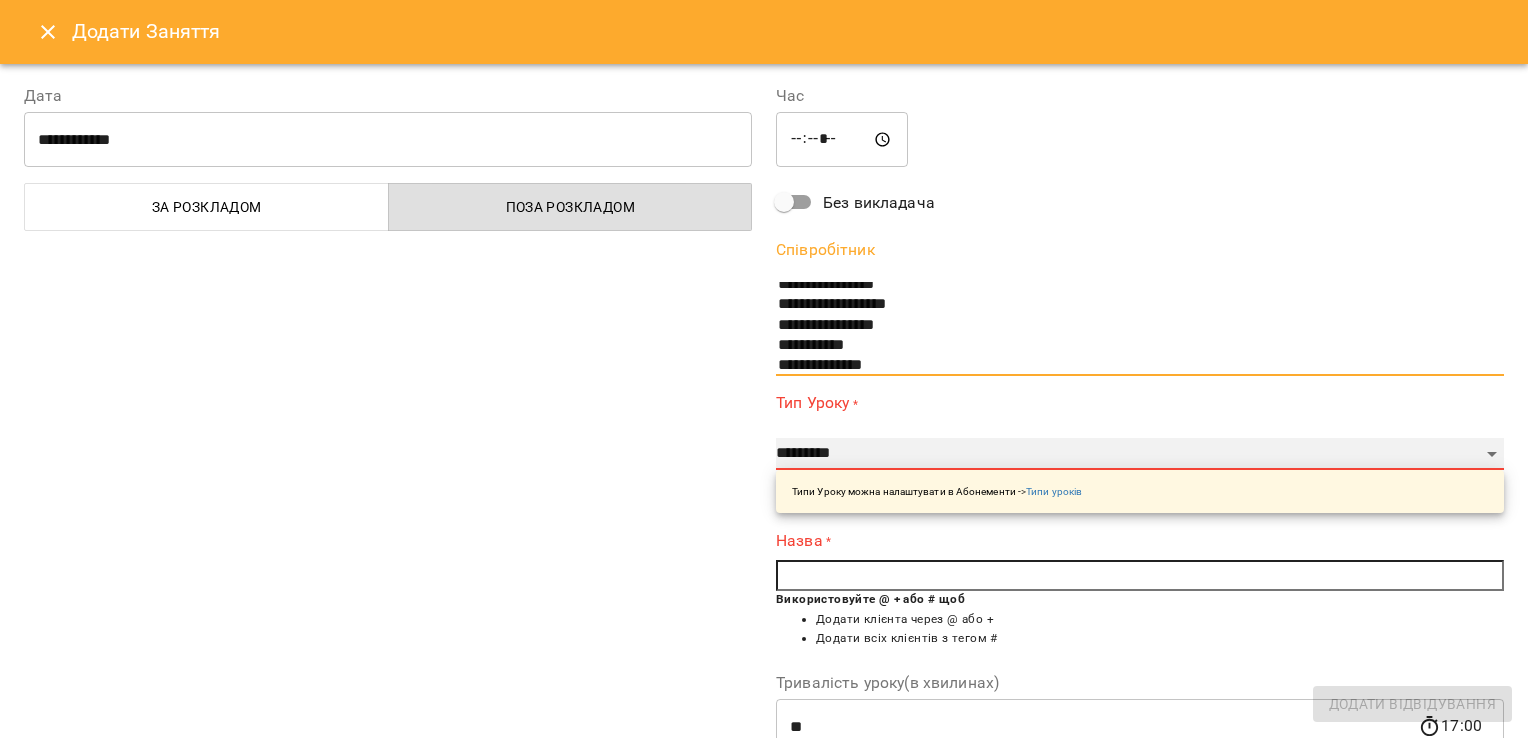 click on "**********" at bounding box center (1140, 454) 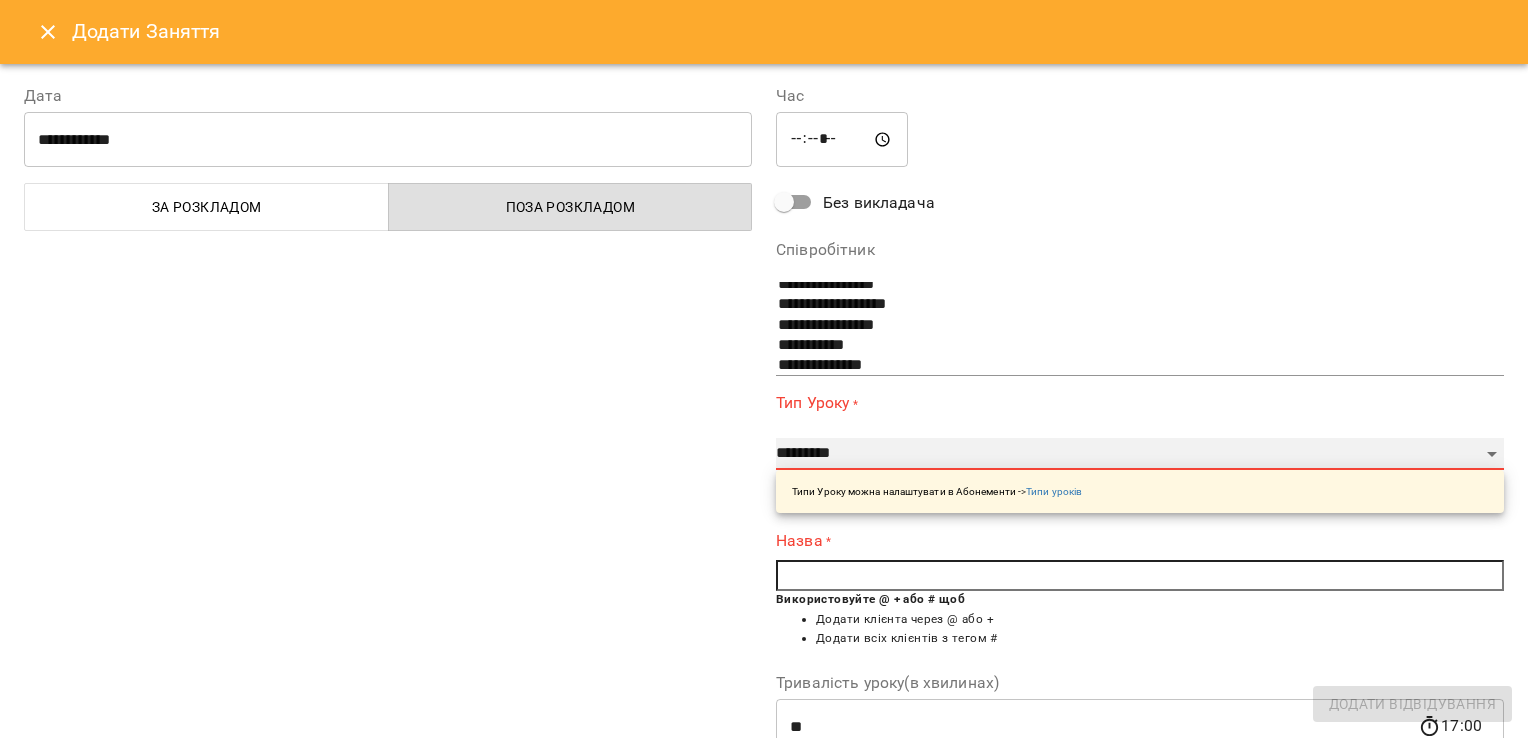select on "*********" 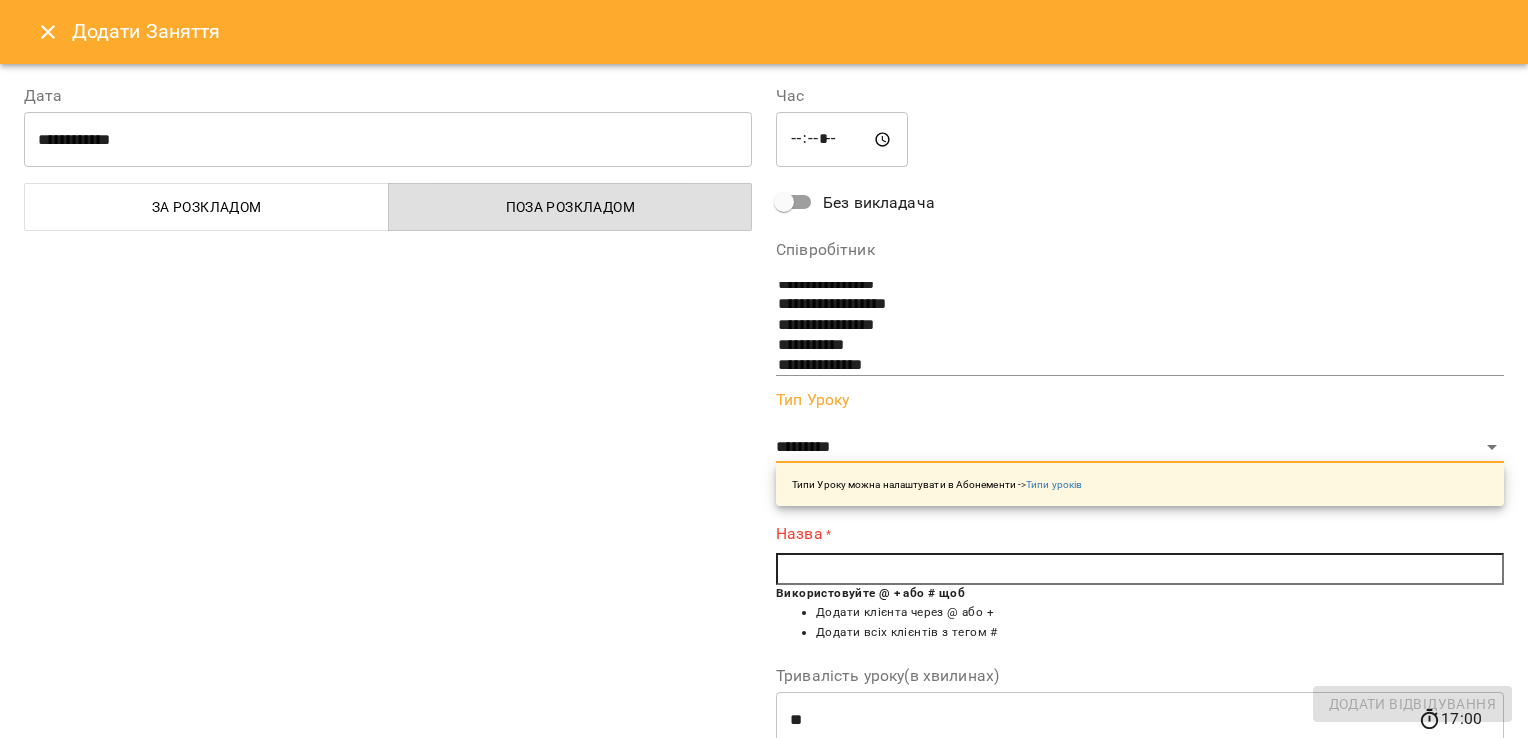 click on "Назва   *   Використовуйте @ + або # щоб Додати клієнта через @ або + Додати всіх клієнтів з тегом #" at bounding box center [1140, 587] 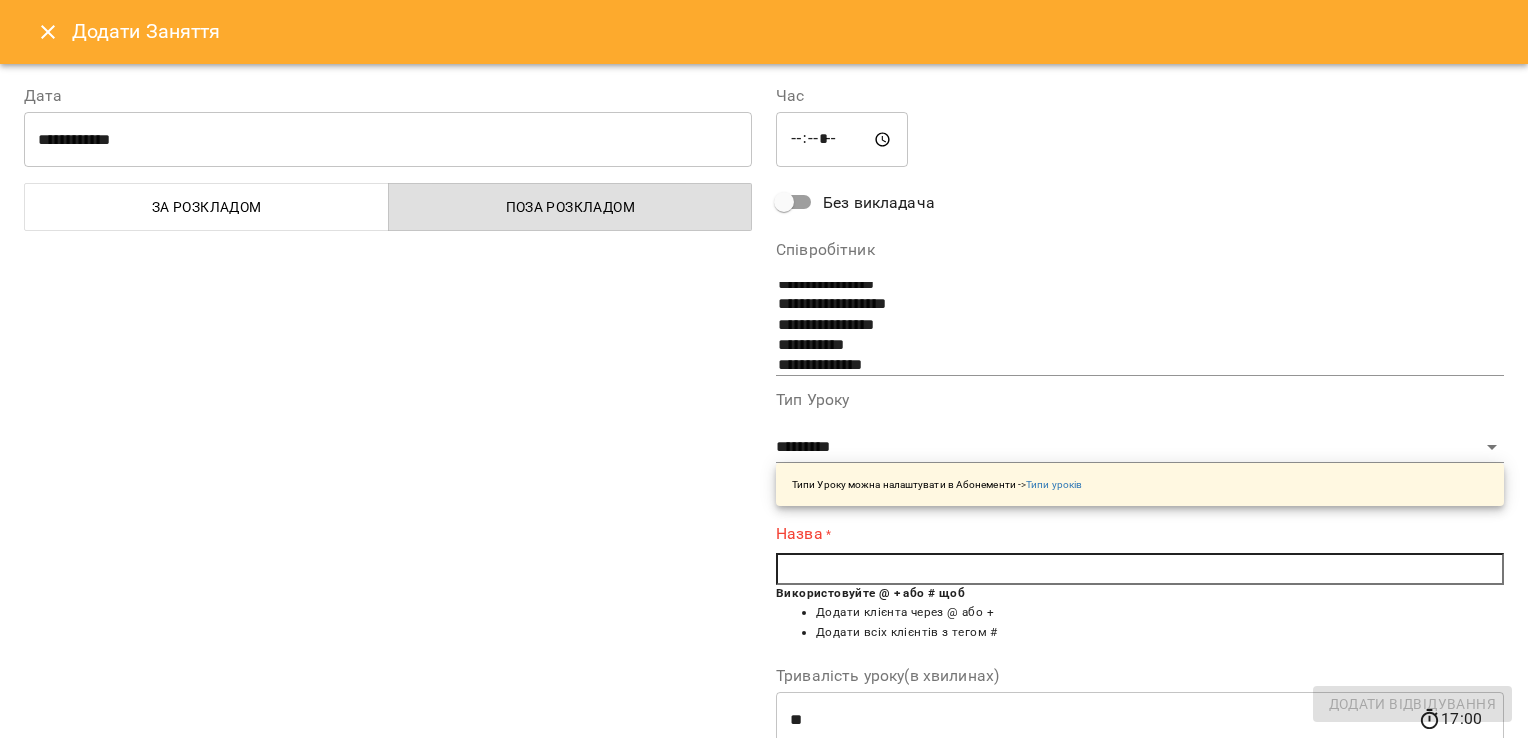 click at bounding box center (1140, 569) 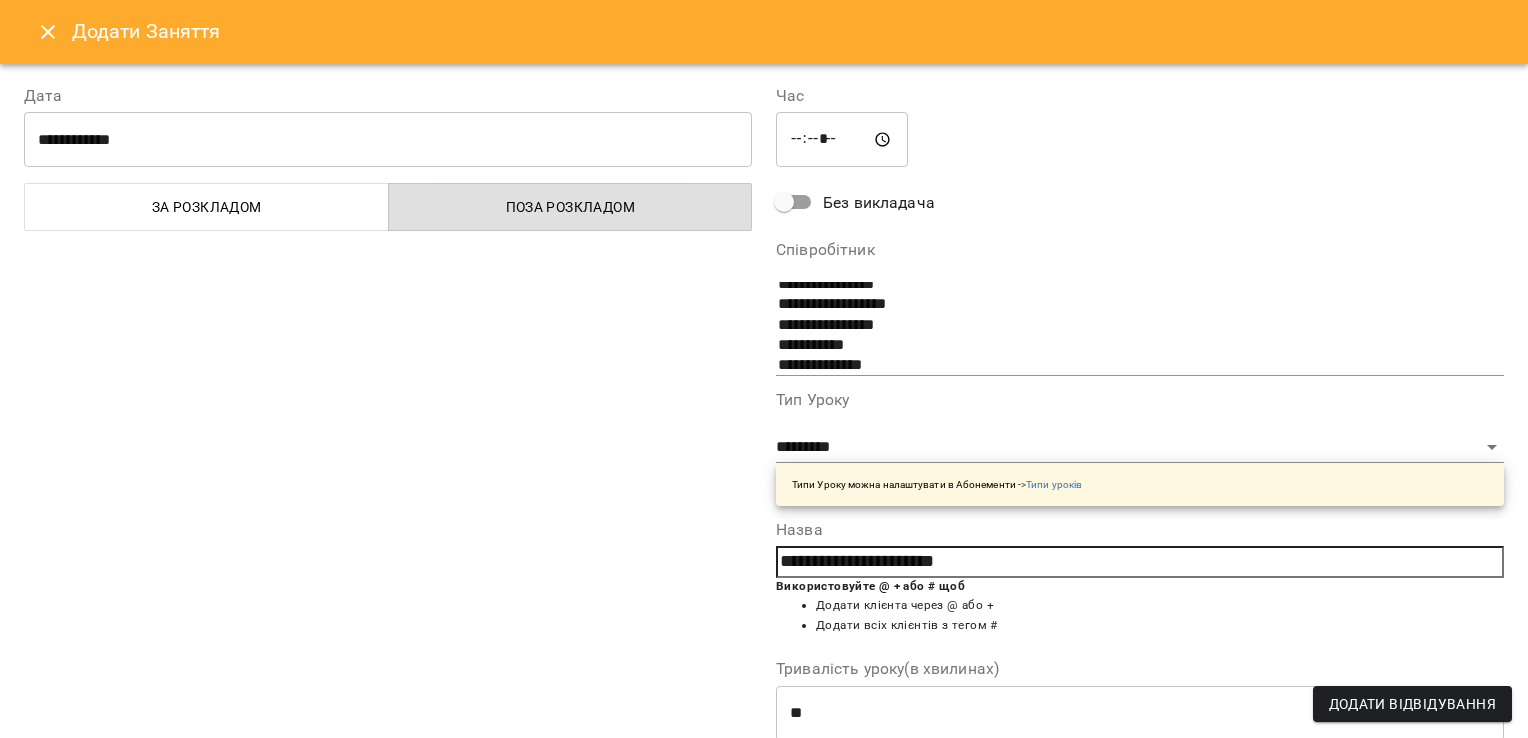 type on "**********" 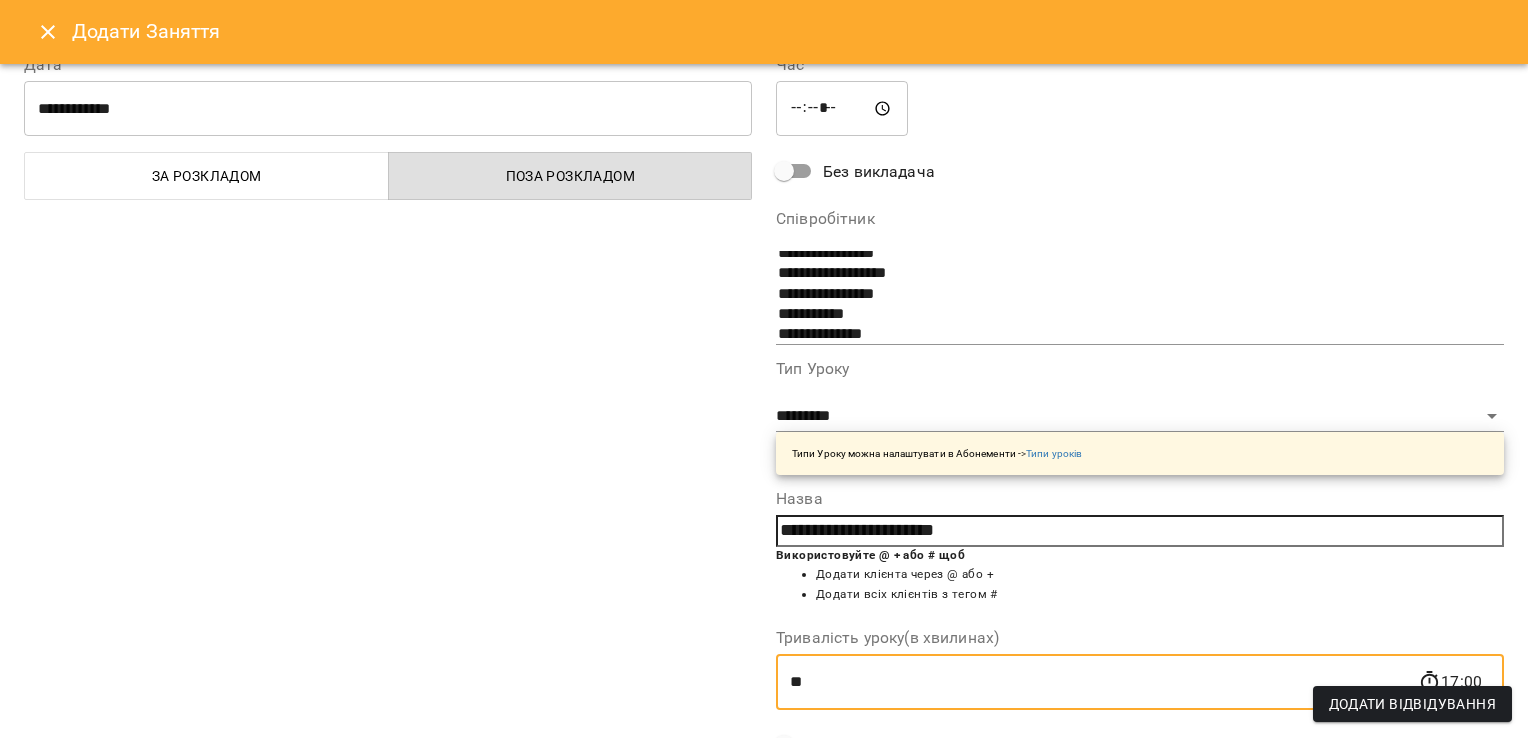 click on "**********" at bounding box center (1140, 478) 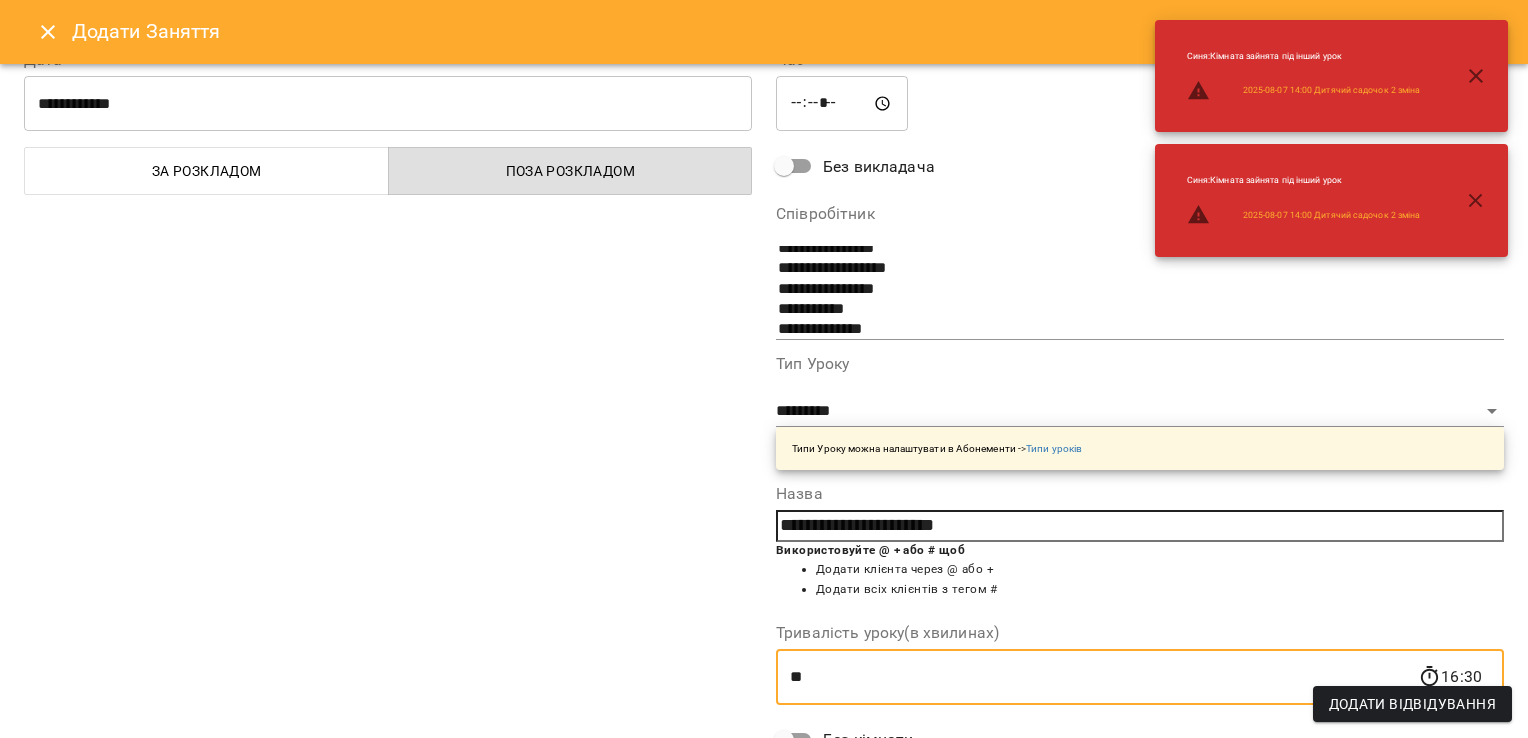 type on "**" 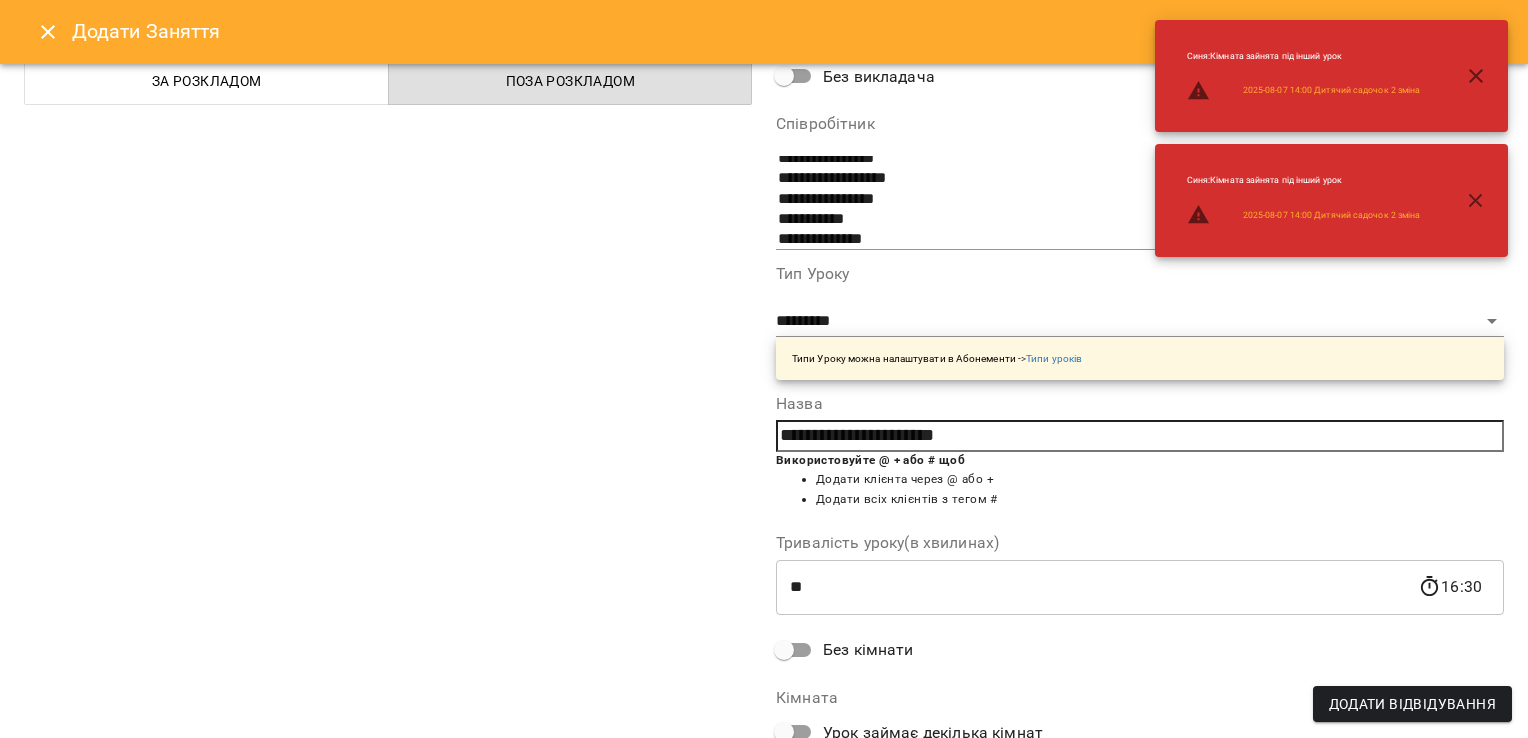scroll, scrollTop: 260, scrollLeft: 0, axis: vertical 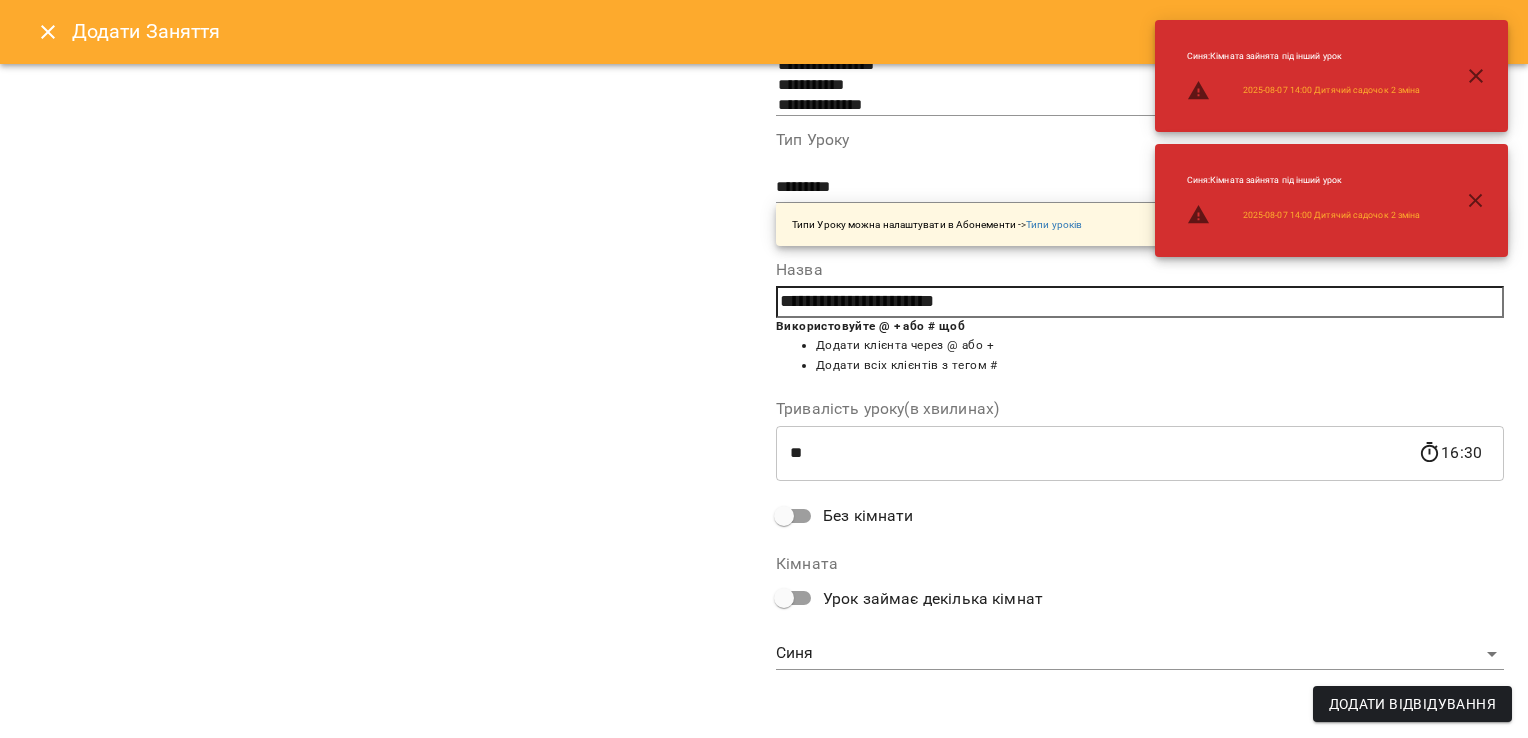 click on "For Business 12 99+ UA Пн 04 серп Вт 05 серп Ср 06 серп Чт 07 серп Пт 08 серп 10 11 12 13 14 15 16 17 10:00 [FIRST] [LAST] [FIRST] [MIDDLE] [LAST] 14 Дитячий садочок 10:00 [FIRST] [LAST] Розвиваючі заняття  малюки 2+ - Розвиваючі заняття 11:00 [FIRST] [LAST] 7 Англійська мова 4-6 р. 11:30 [FIRST] [LAST] 4 NO_PRICE 12:30 [FIRST] [MIDDLE] [LAST]  7 Психологія для дітей 3-5  13:00 [FIRST] [MIDDLE] [LAST]  7 Психологія для дітей 3-5  14:00 [FIRST] [MIDDLE] [LAST]  16 Психологія для дітей 3-5  14:00 16 Дитячий садочок 14:30 [FIRST] [MIDDLE] [LAST]  7 6 2" at bounding box center (764, 586) 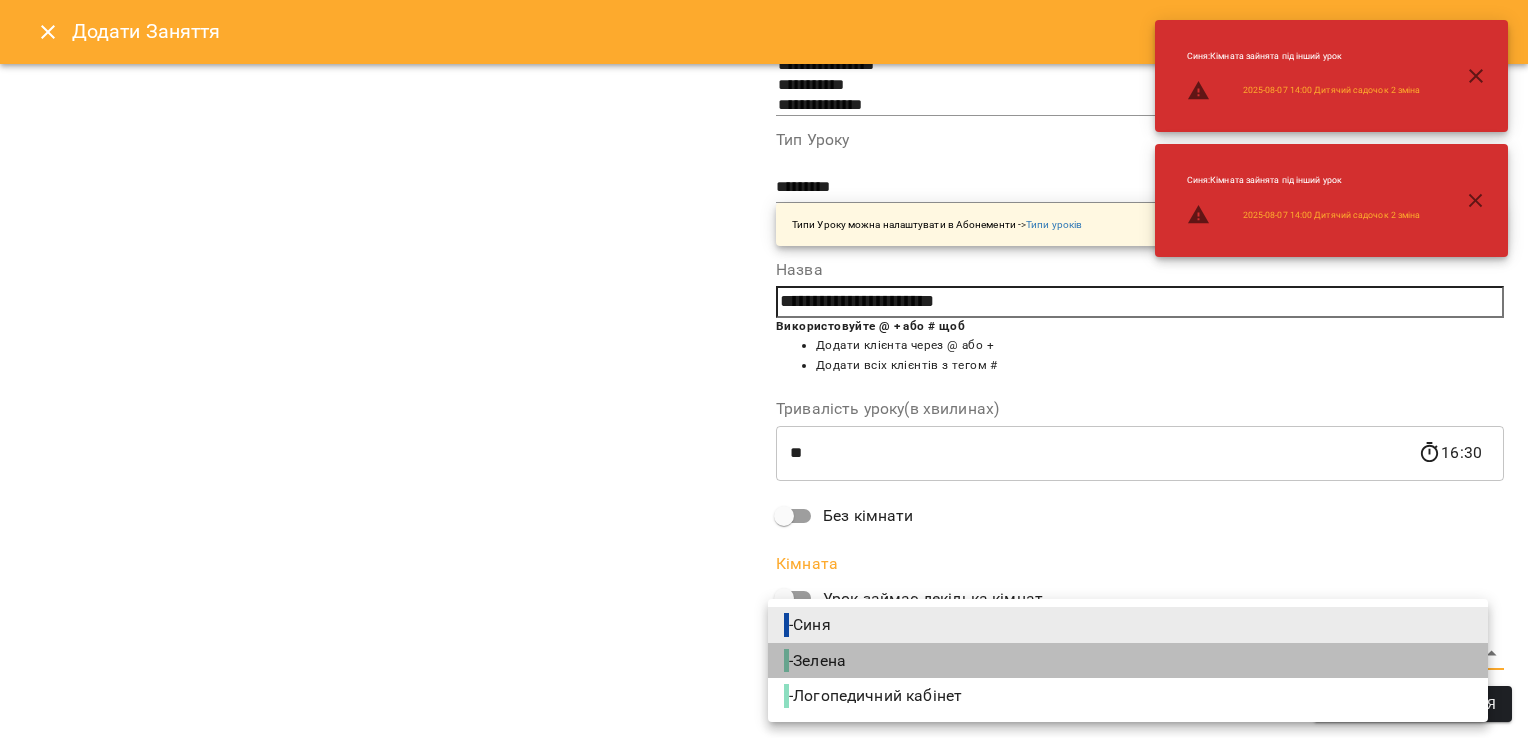 click on "-  Зелена" at bounding box center (817, 661) 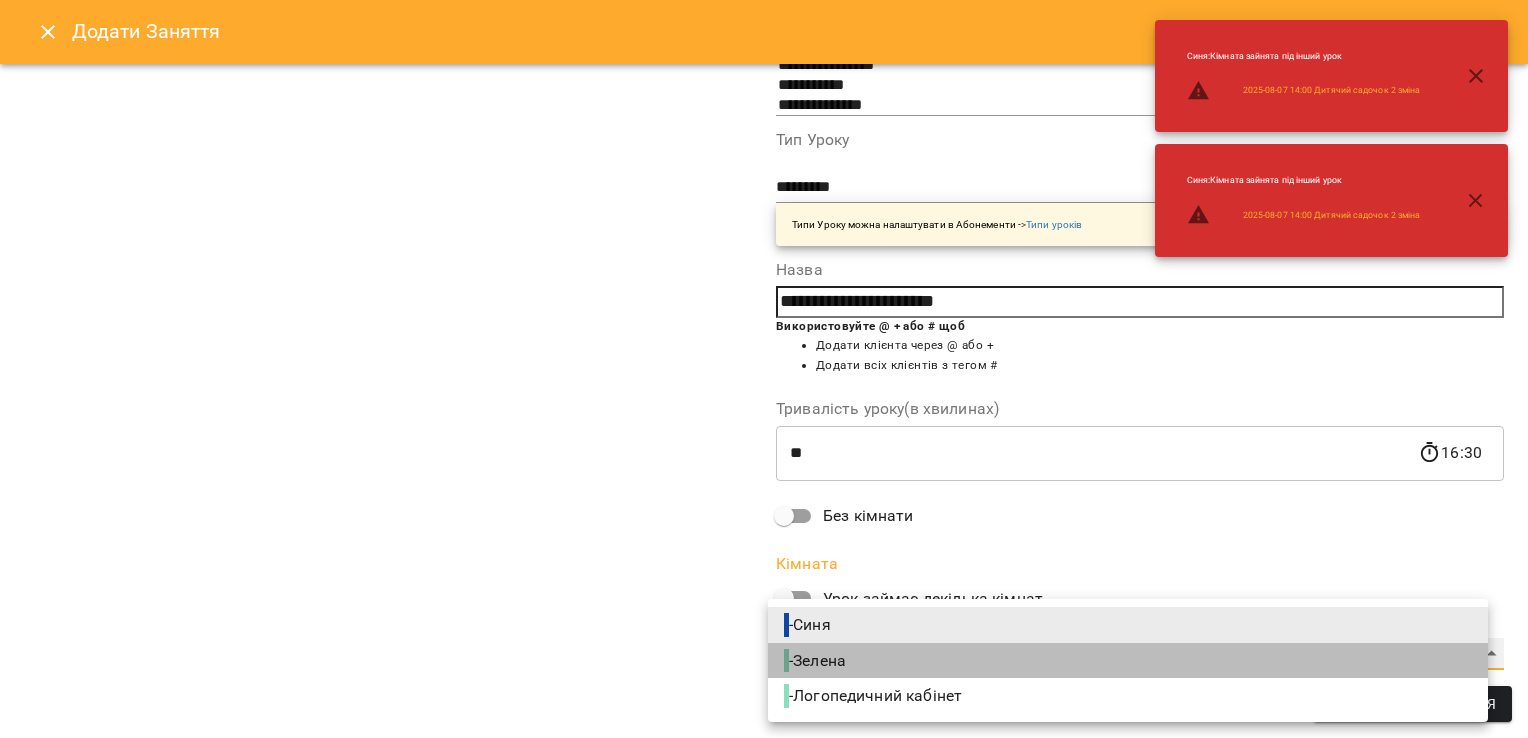 type on "**********" 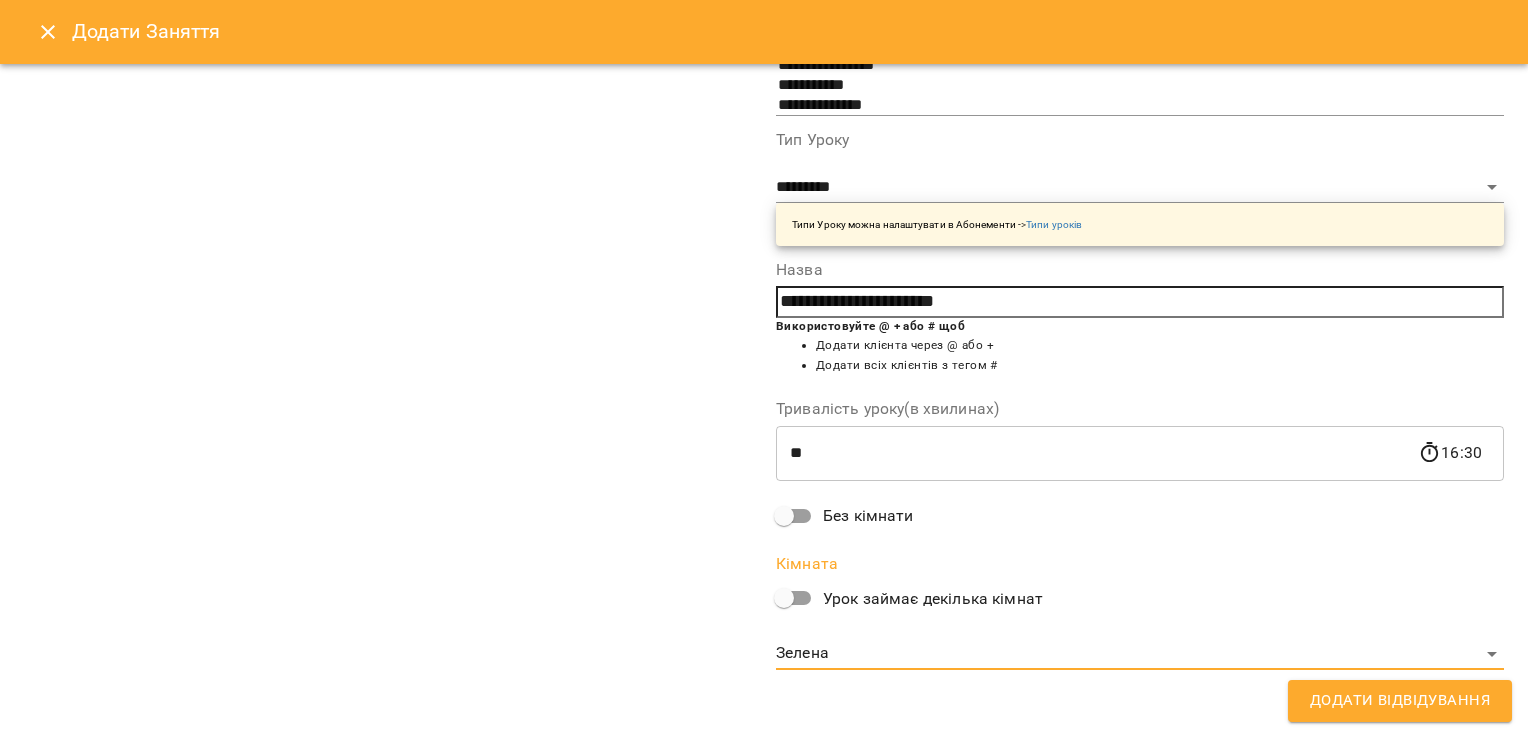 click on "**********" at bounding box center (388, 249) 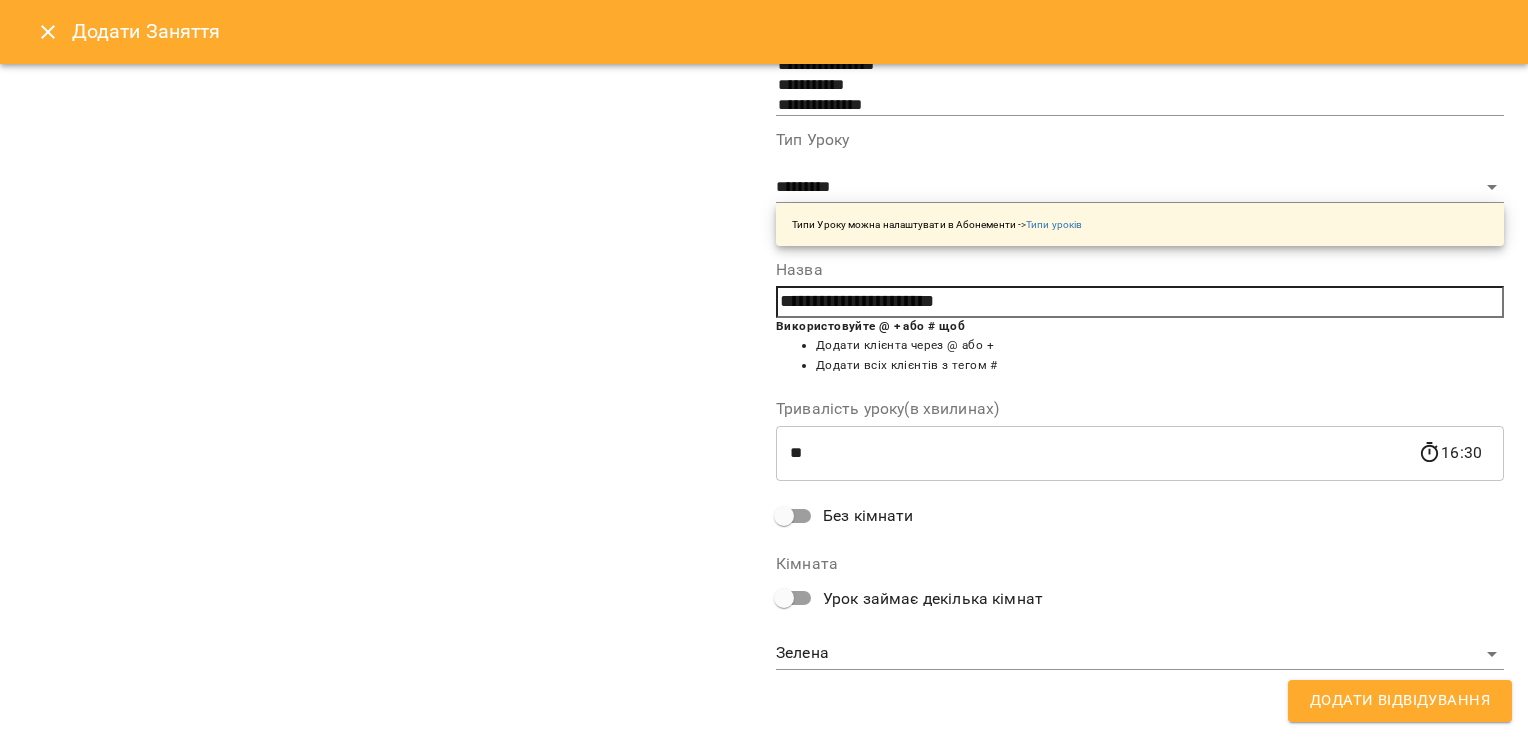 click on "Додати Відвідування" at bounding box center (1400, 701) 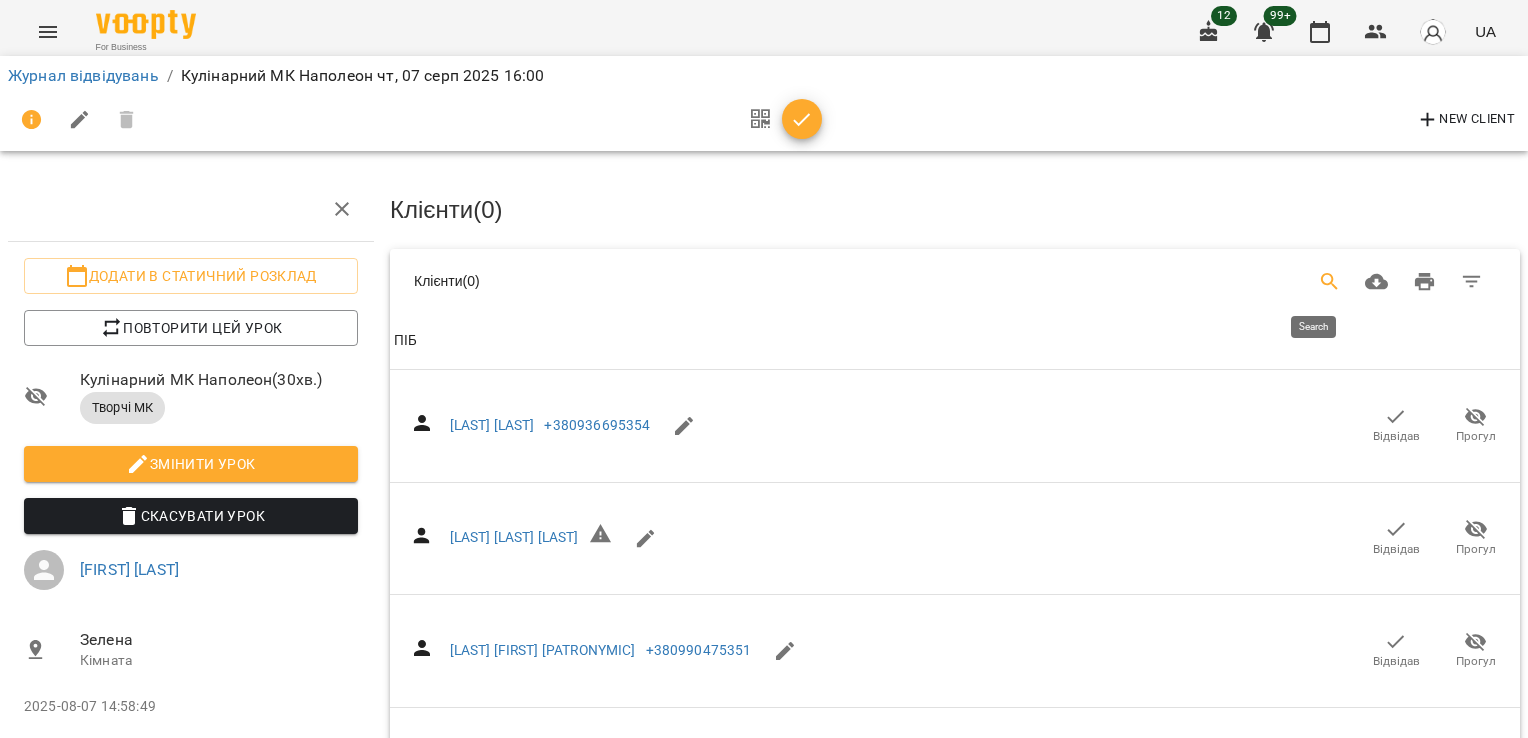 click at bounding box center (1330, 282) 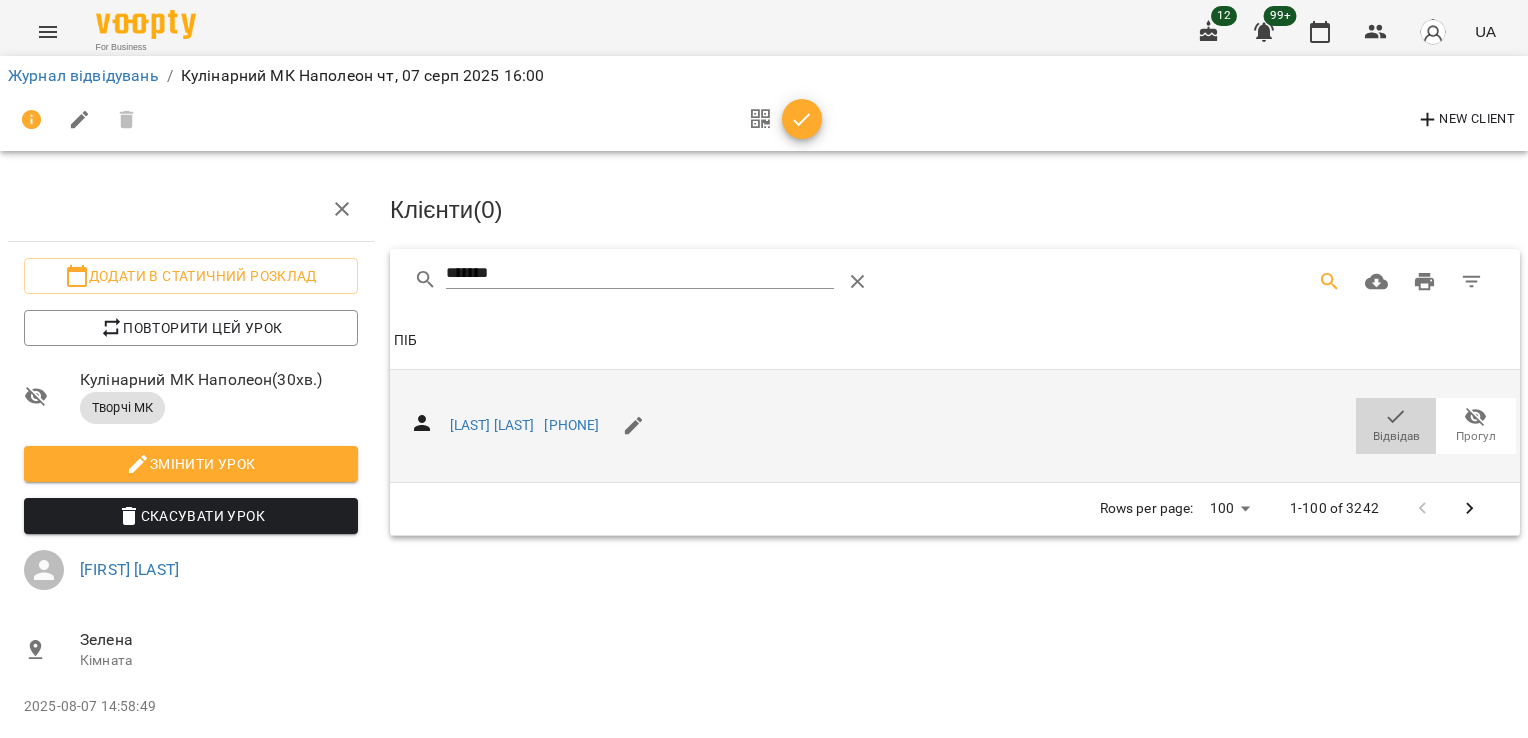 click on "Відвідав" at bounding box center (1396, 425) 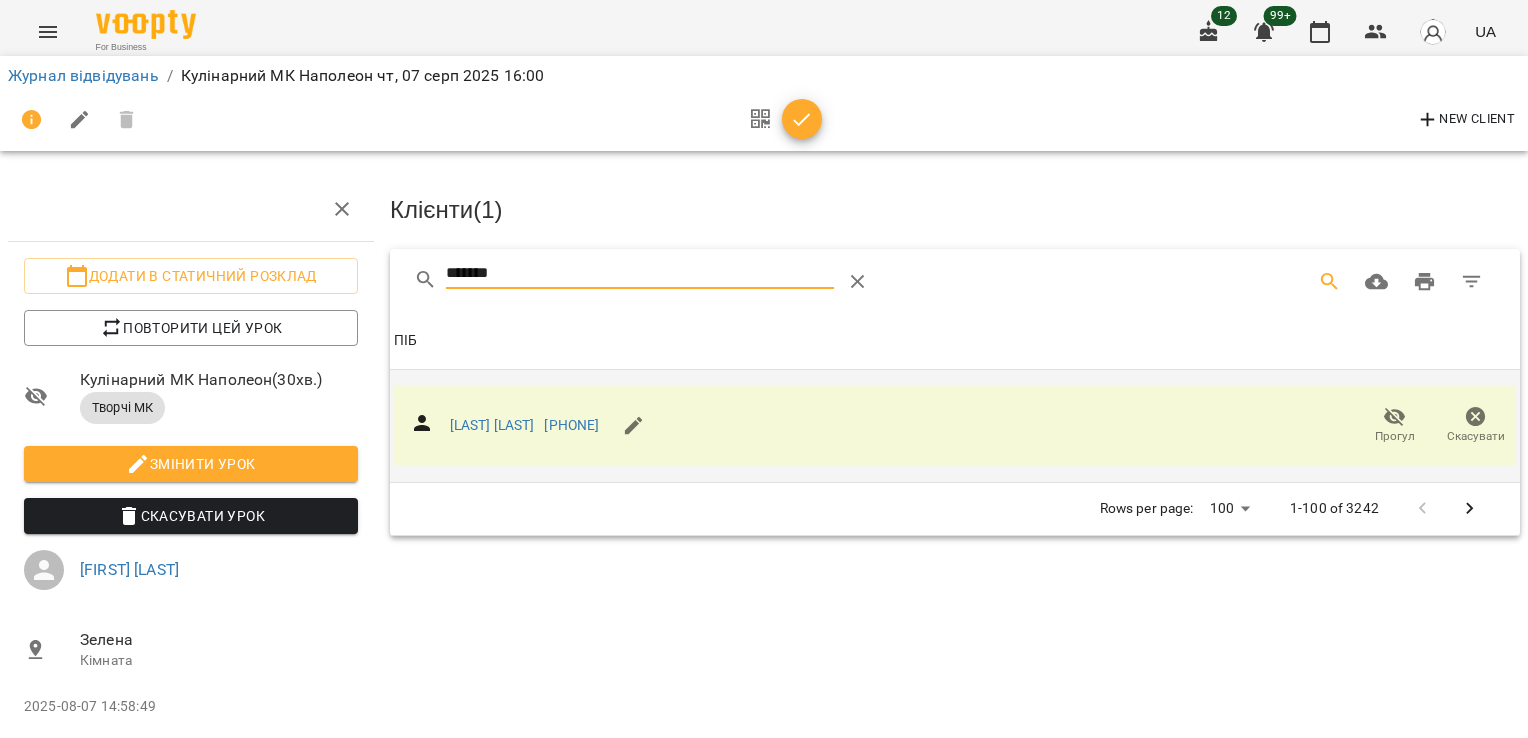drag, startPoint x: 718, startPoint y: 280, endPoint x: 395, endPoint y: 284, distance: 323.02478 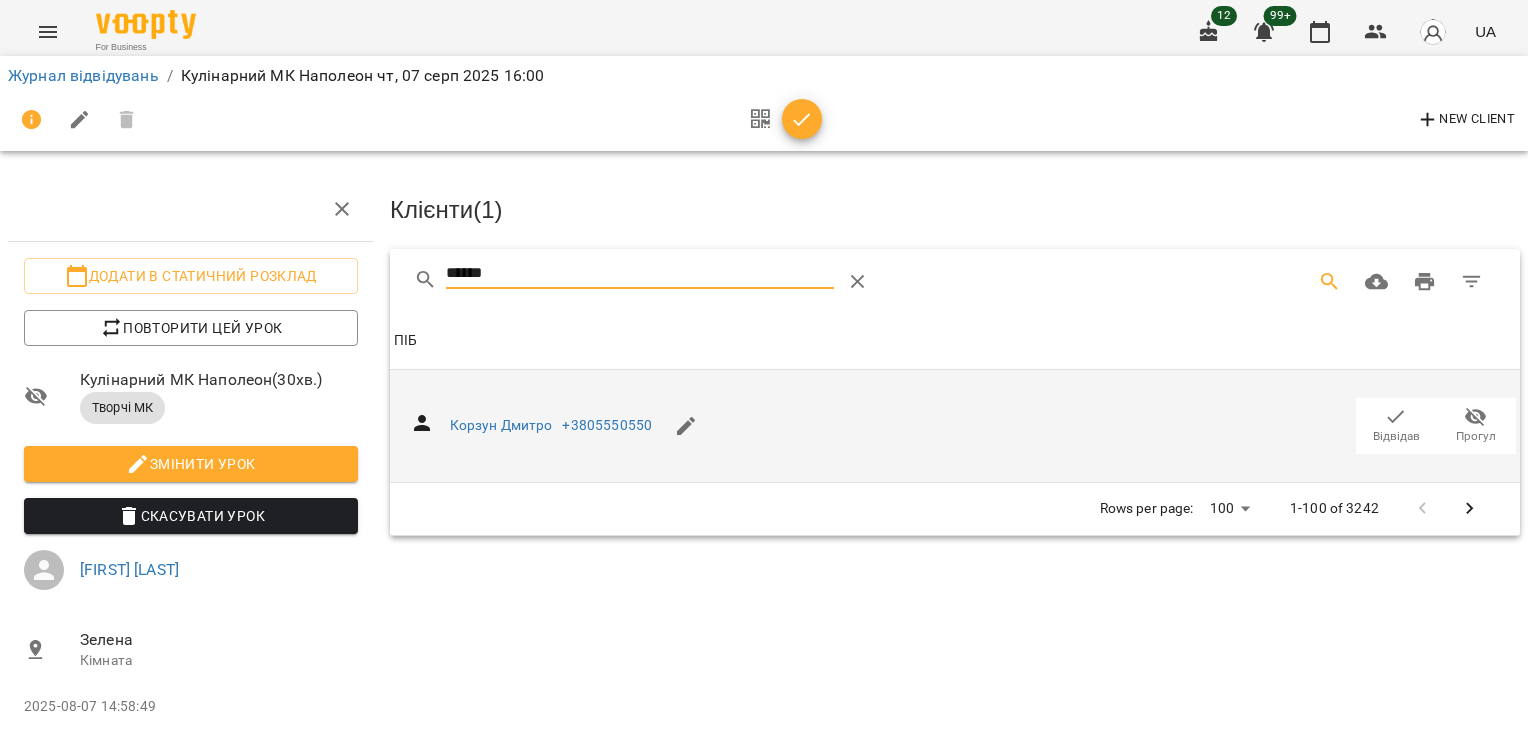 drag, startPoint x: 1384, startPoint y: 423, endPoint x: 1419, endPoint y: 402, distance: 40.81666 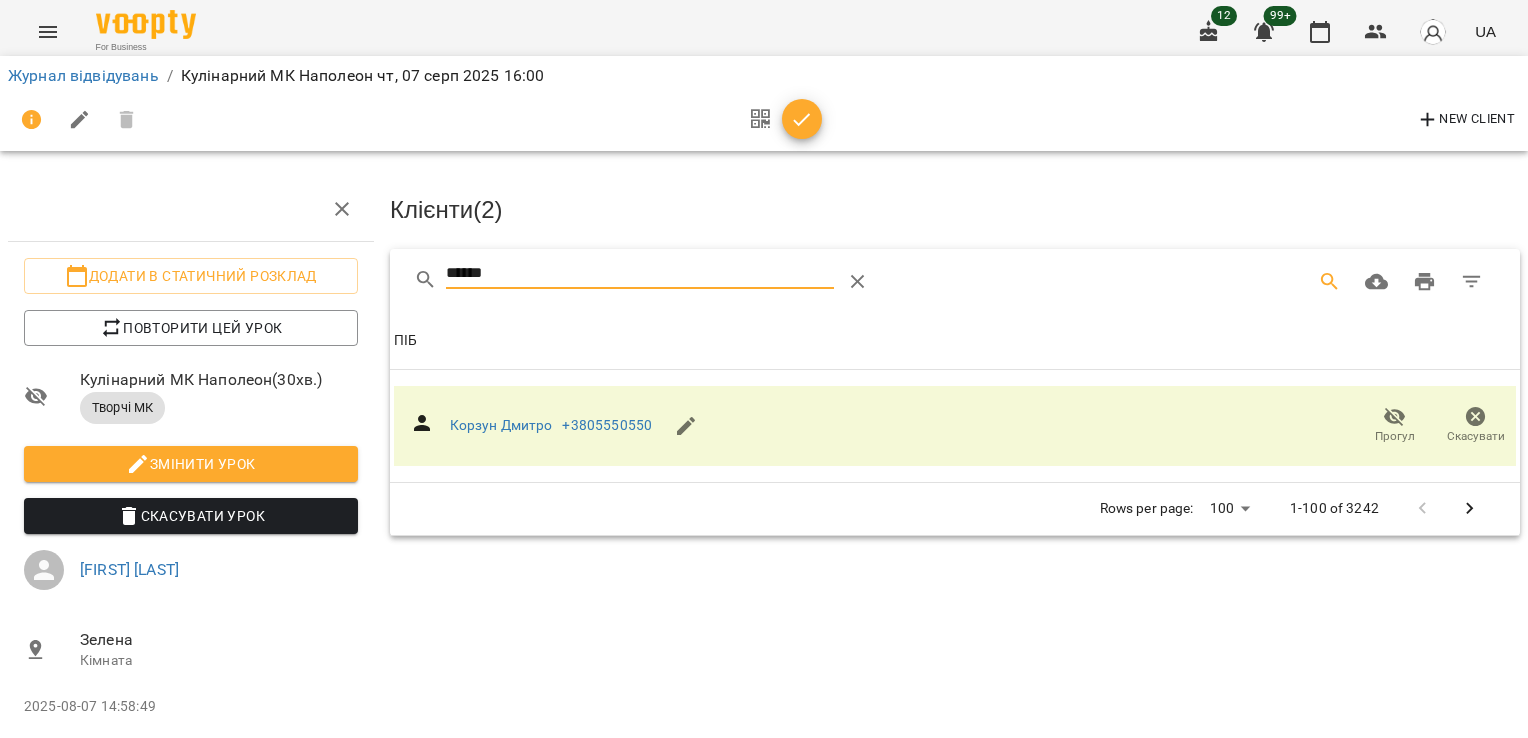 drag, startPoint x: 500, startPoint y: 262, endPoint x: 368, endPoint y: 258, distance: 132.0606 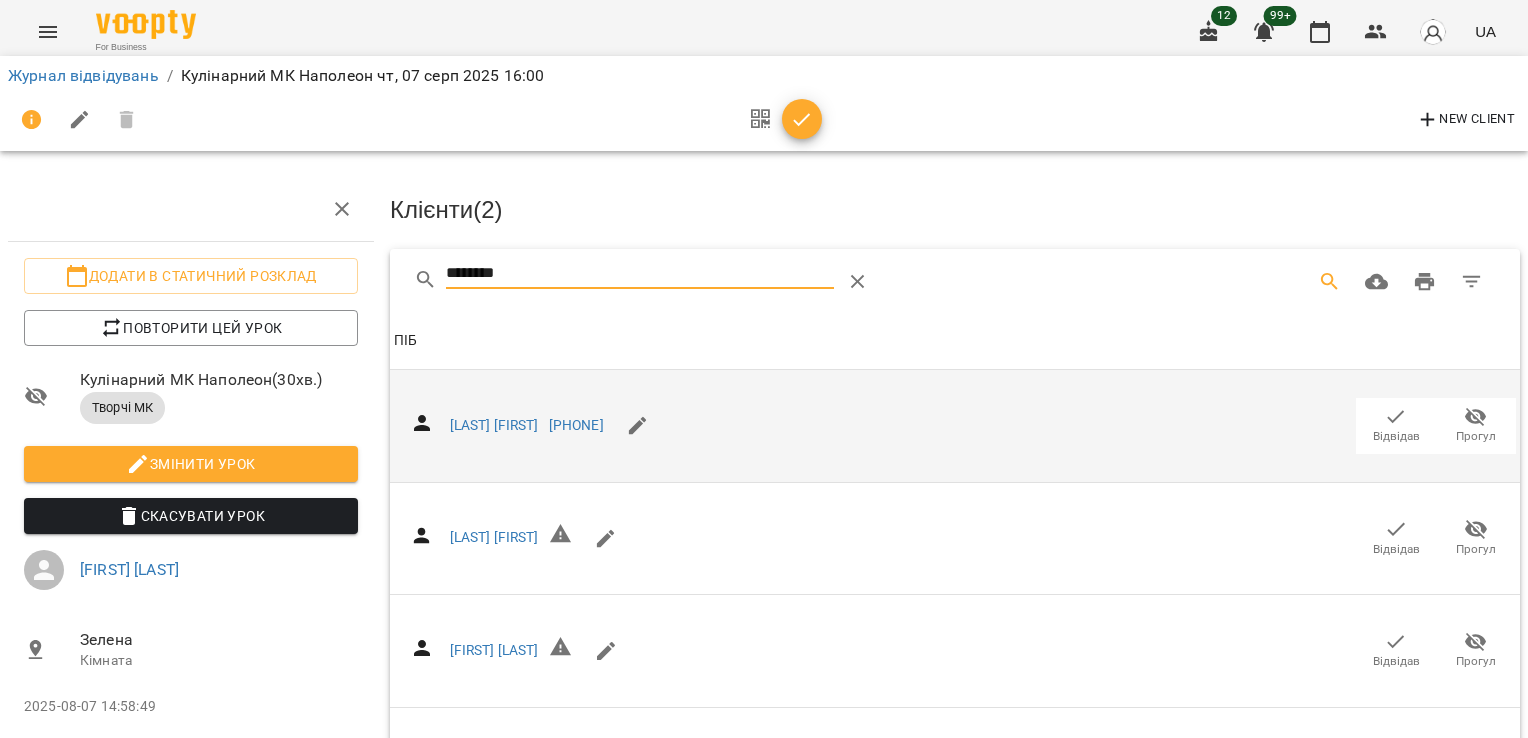 click on "Відвідав" at bounding box center (1396, 436) 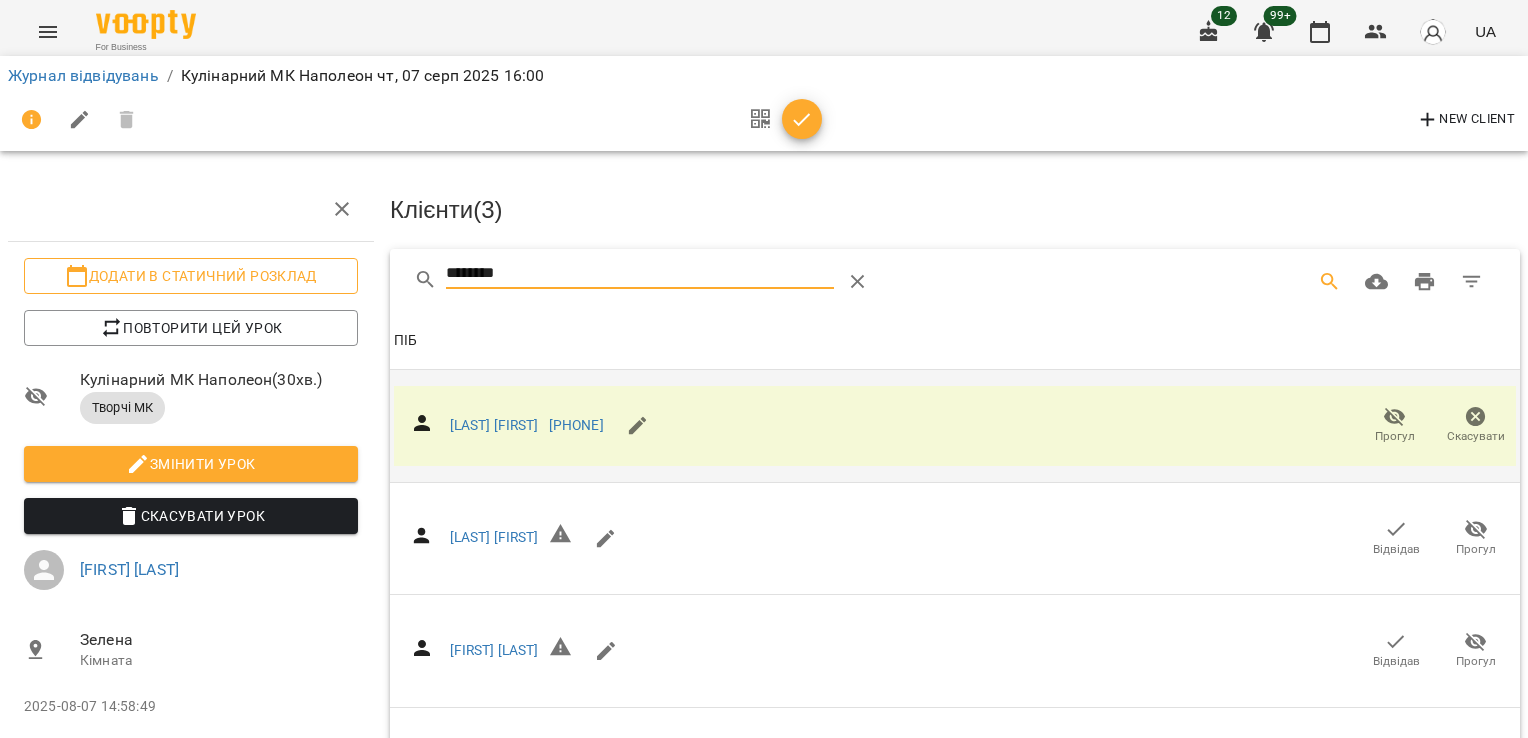 drag, startPoint x: 572, startPoint y: 278, endPoint x: 321, endPoint y: 280, distance: 251.00797 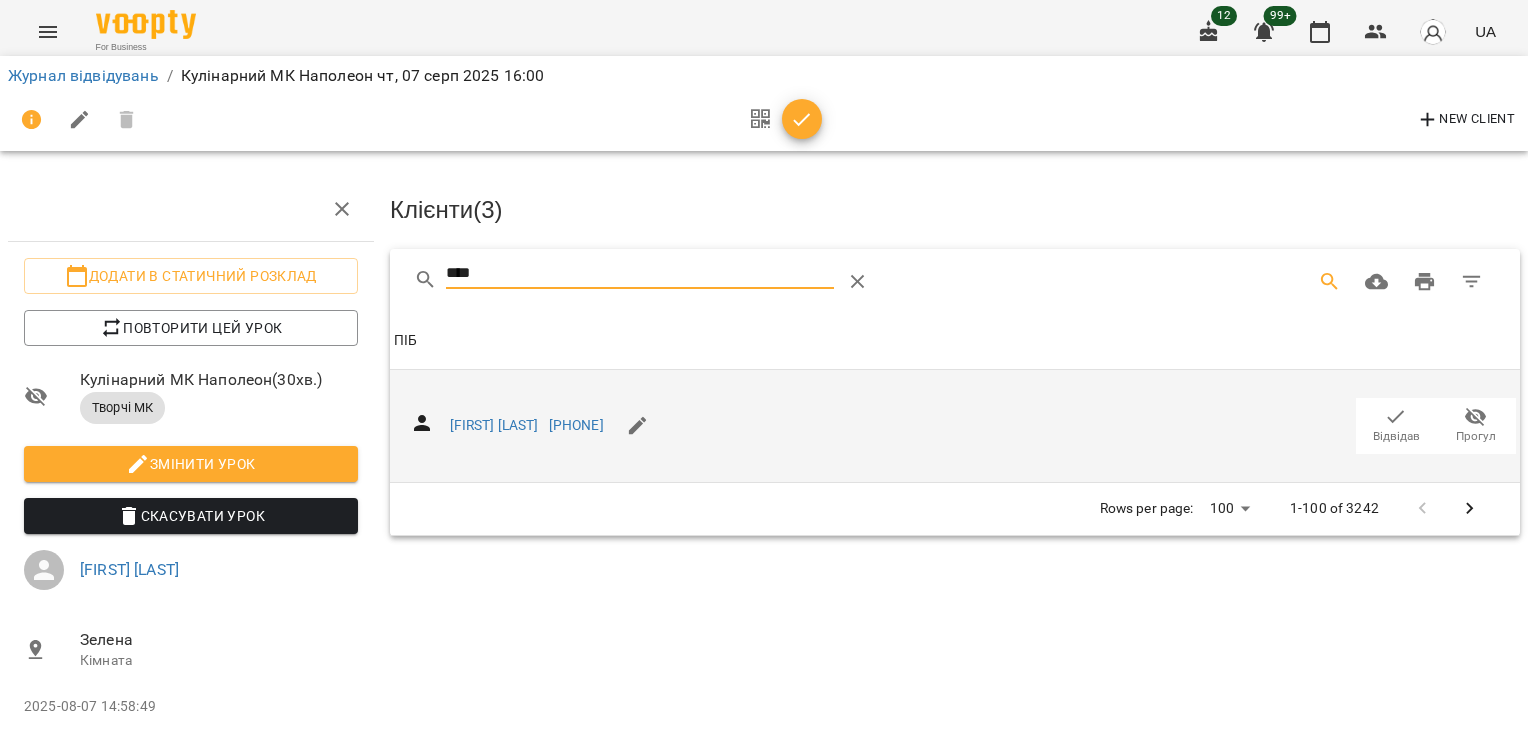click 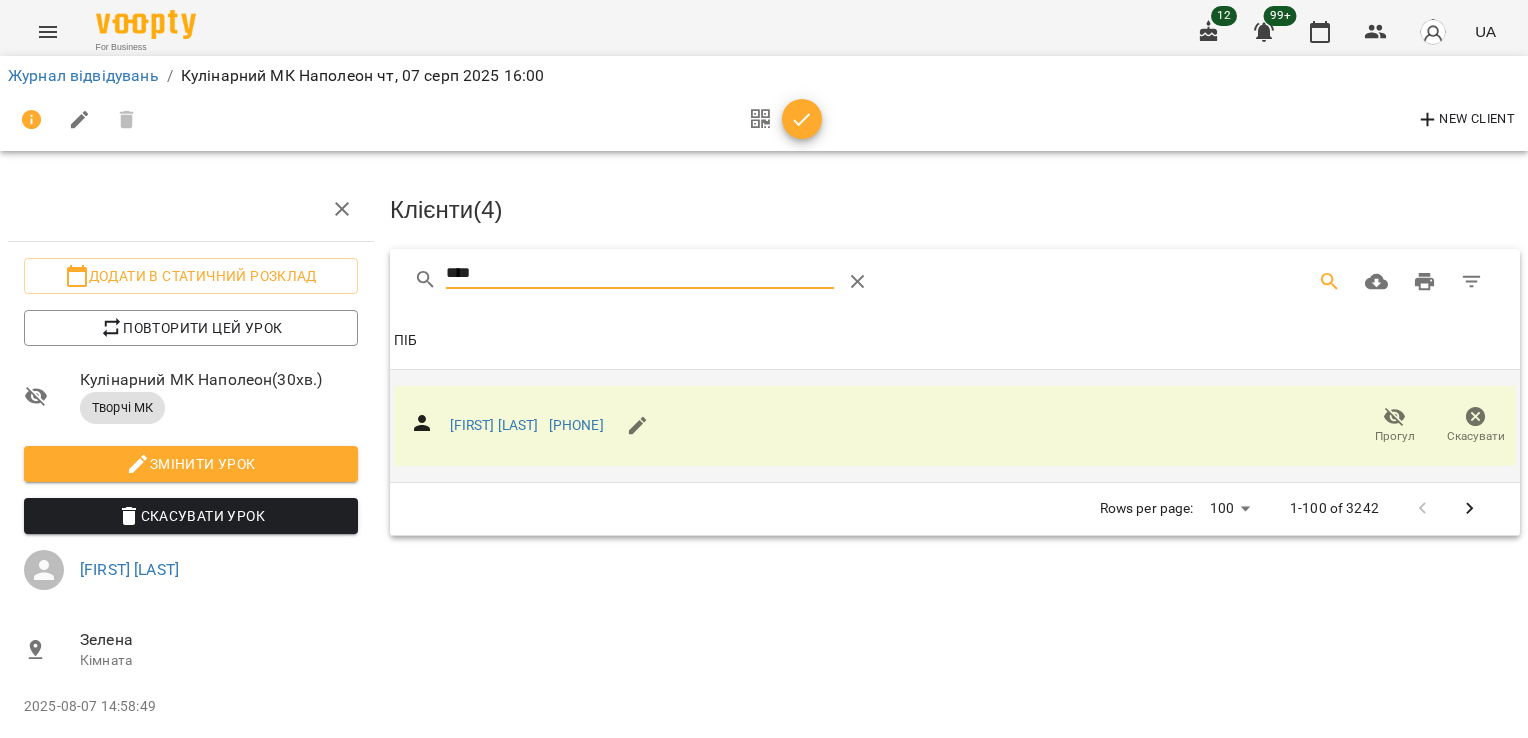 drag, startPoint x: 533, startPoint y: 265, endPoint x: 367, endPoint y: 265, distance: 166 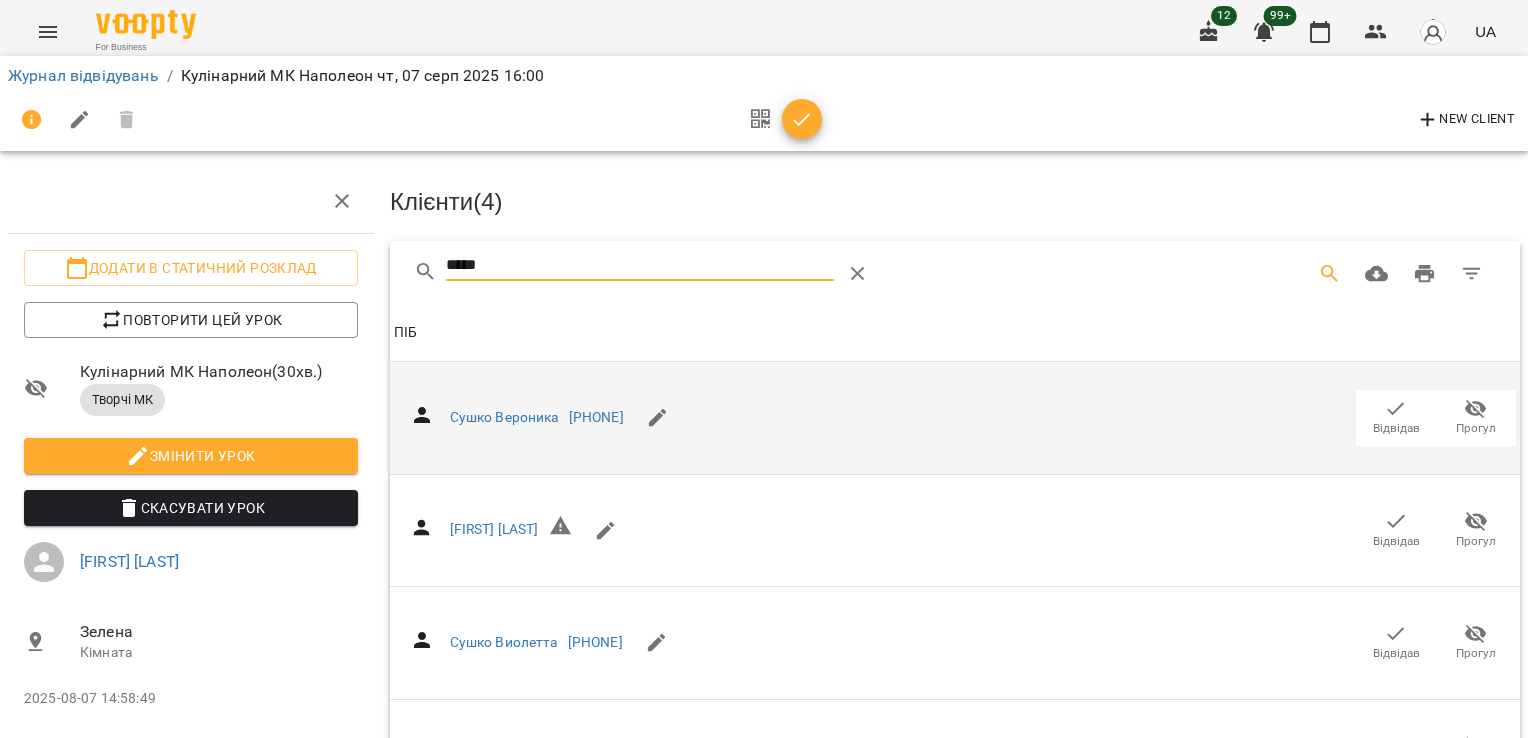 scroll, scrollTop: 108, scrollLeft: 0, axis: vertical 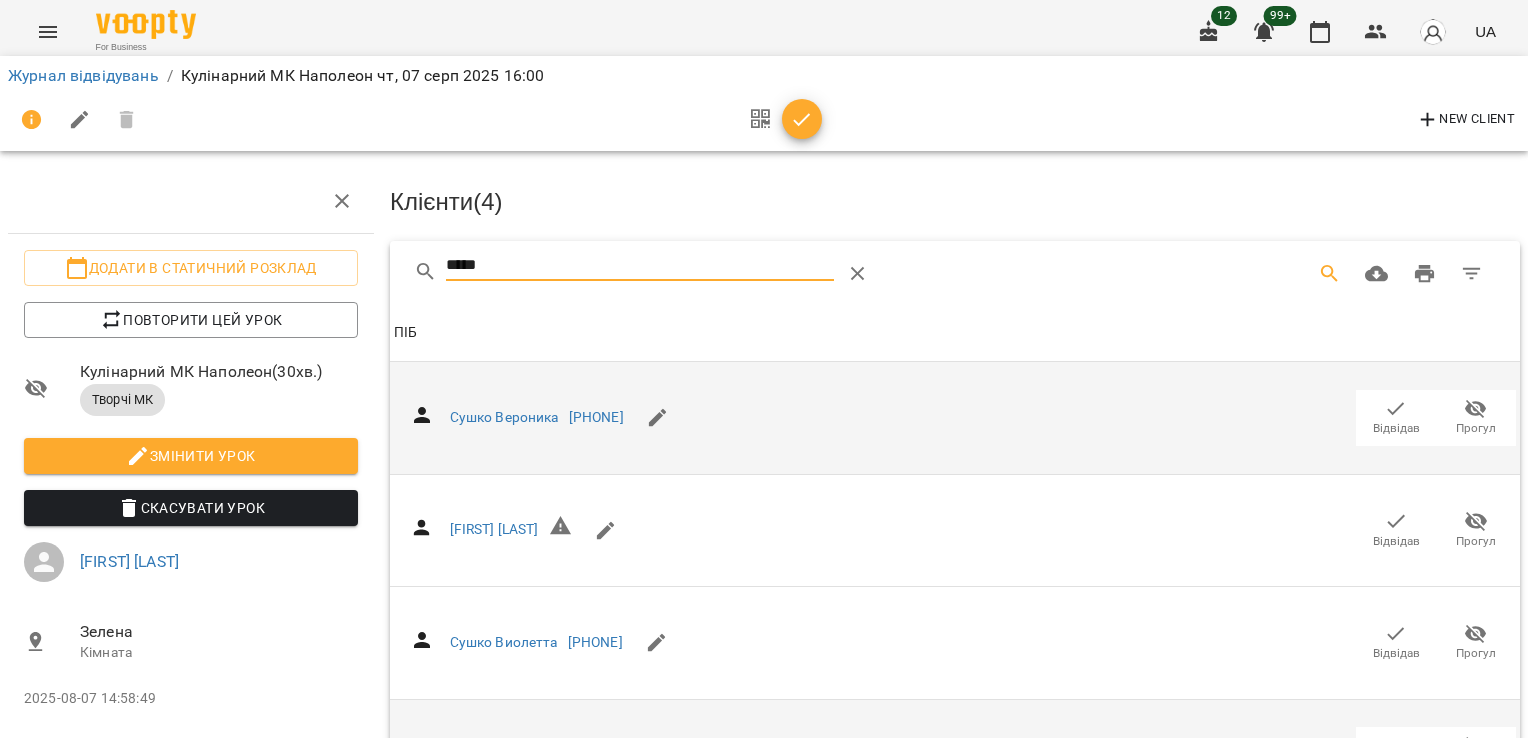 click 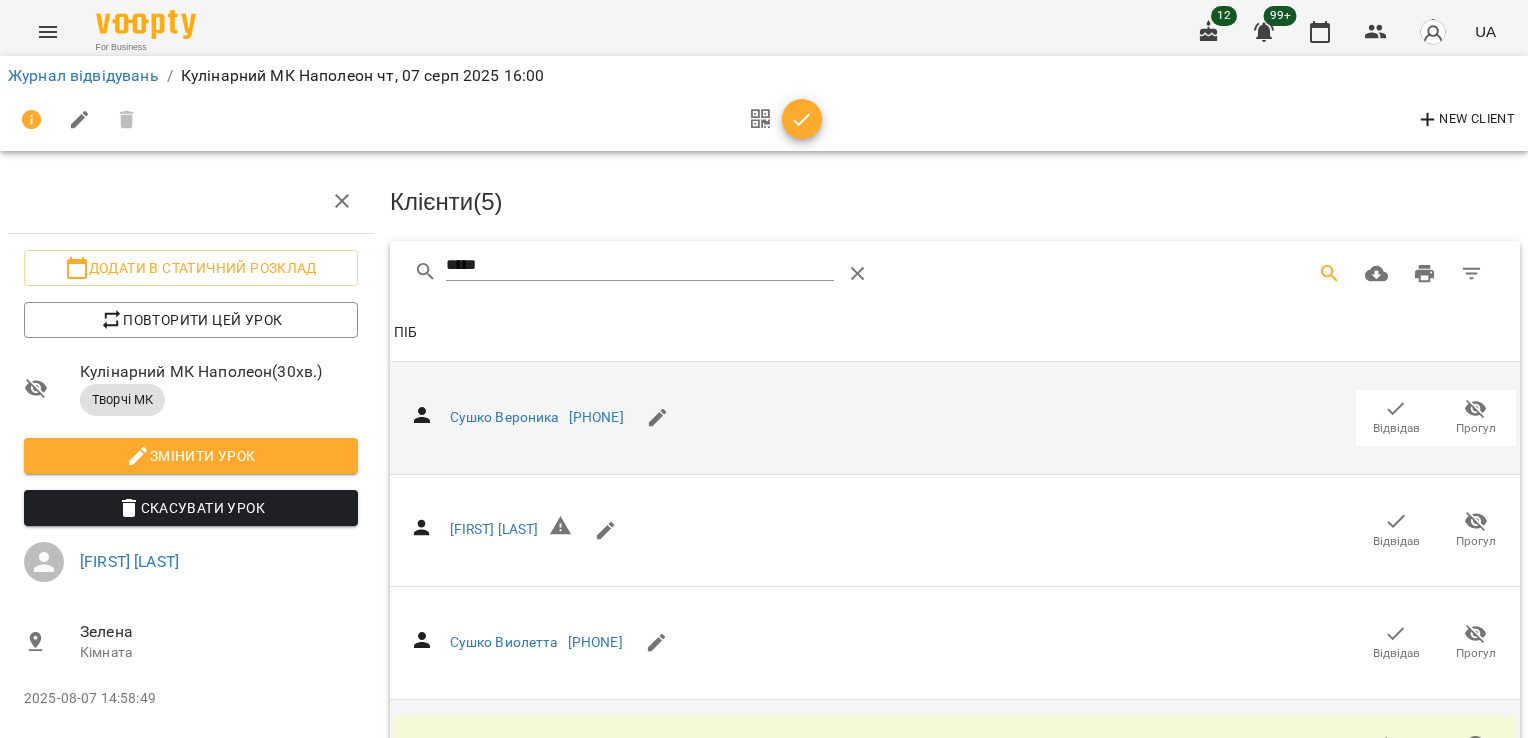 scroll, scrollTop: 0, scrollLeft: 0, axis: both 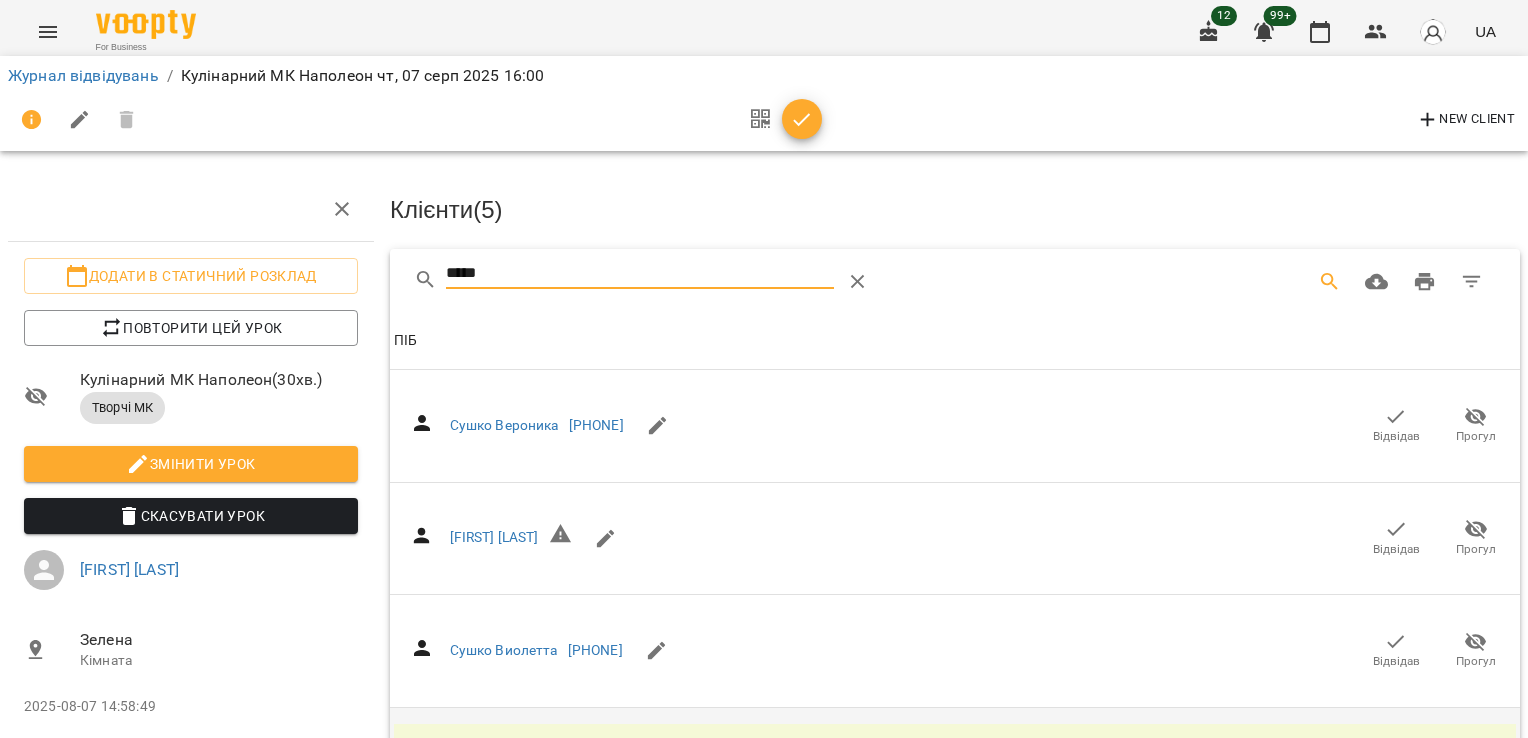 drag, startPoint x: 503, startPoint y: 280, endPoint x: 378, endPoint y: 277, distance: 125.035995 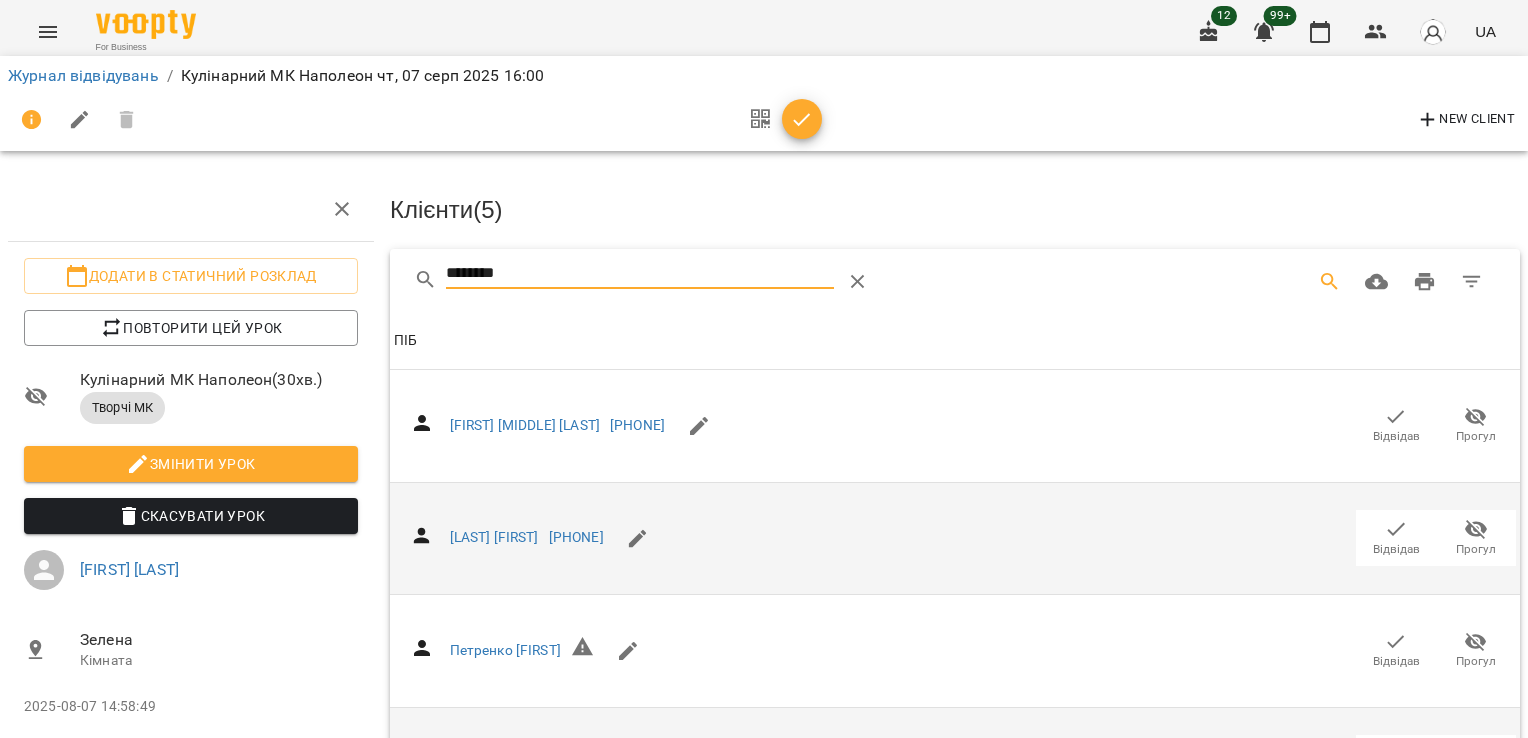 click on "Відвідав" at bounding box center (1396, 537) 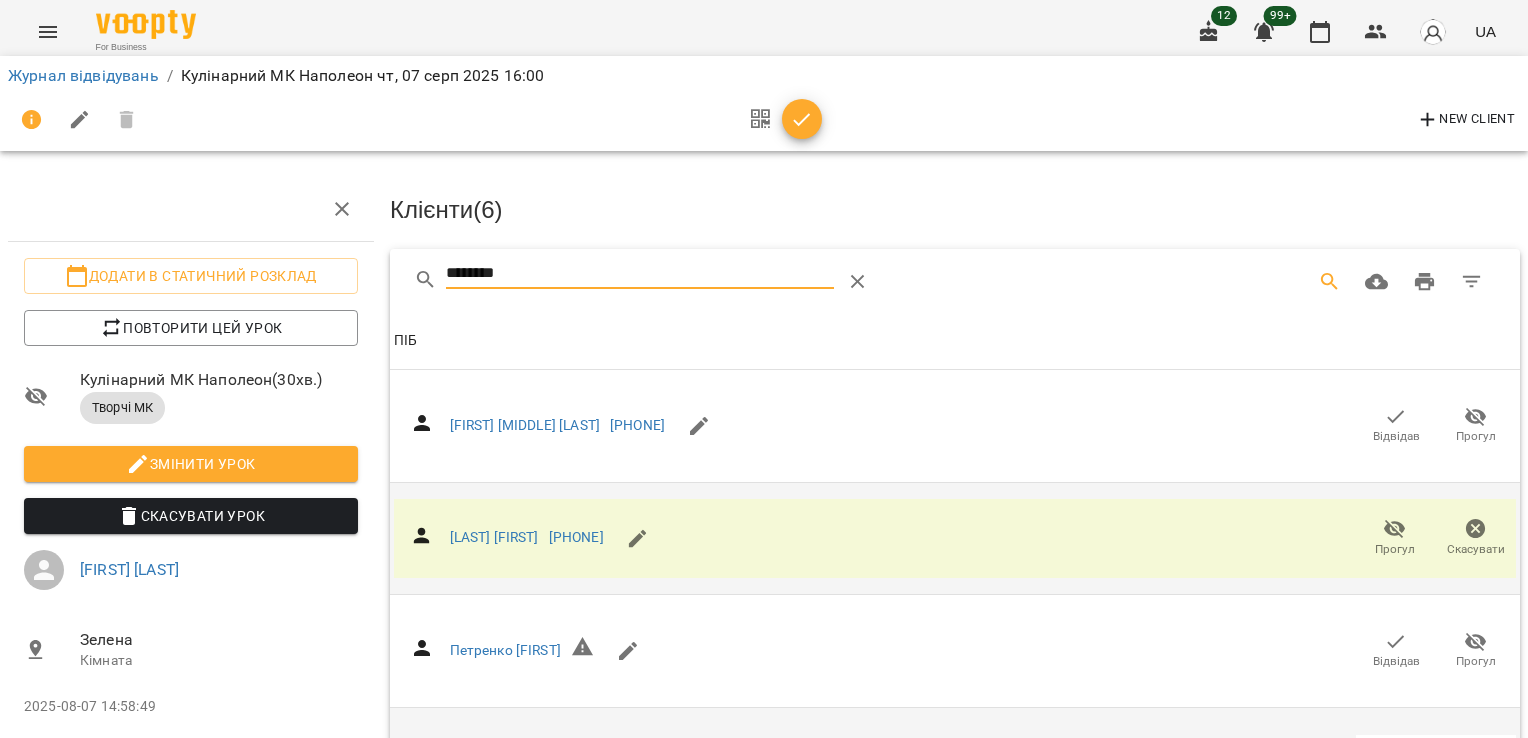 drag, startPoint x: 540, startPoint y: 282, endPoint x: 405, endPoint y: 274, distance: 135.23683 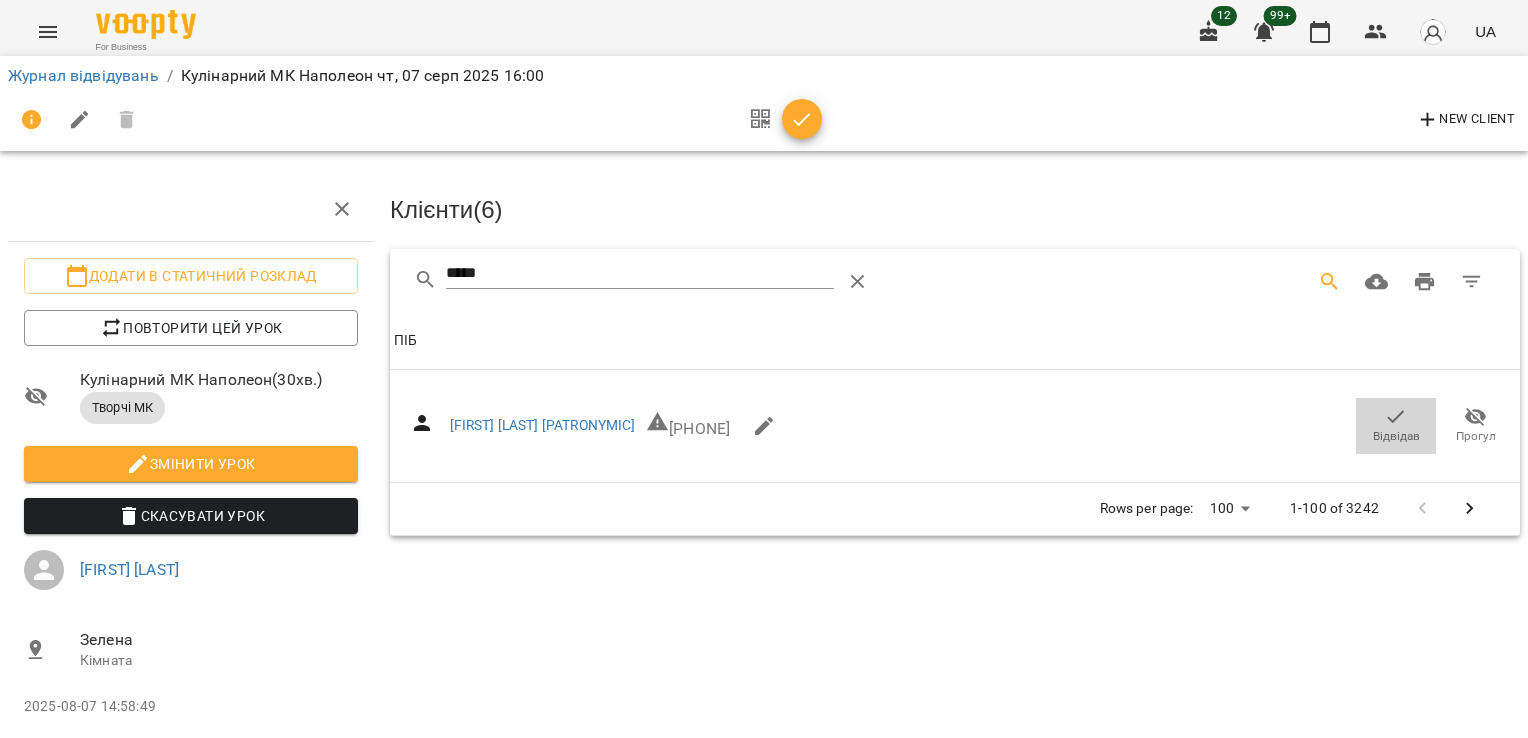click 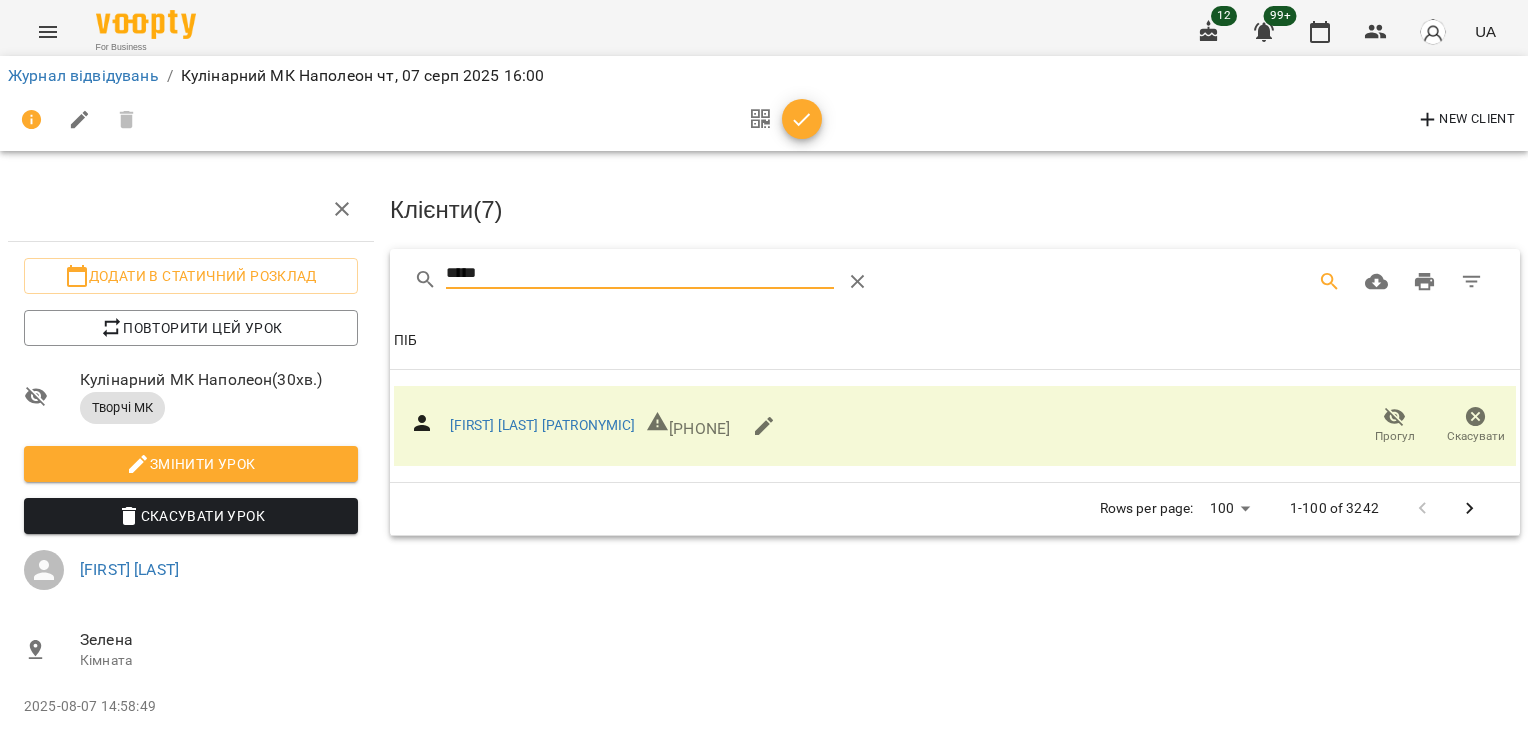drag, startPoint x: 480, startPoint y: 284, endPoint x: 417, endPoint y: 288, distance: 63.126858 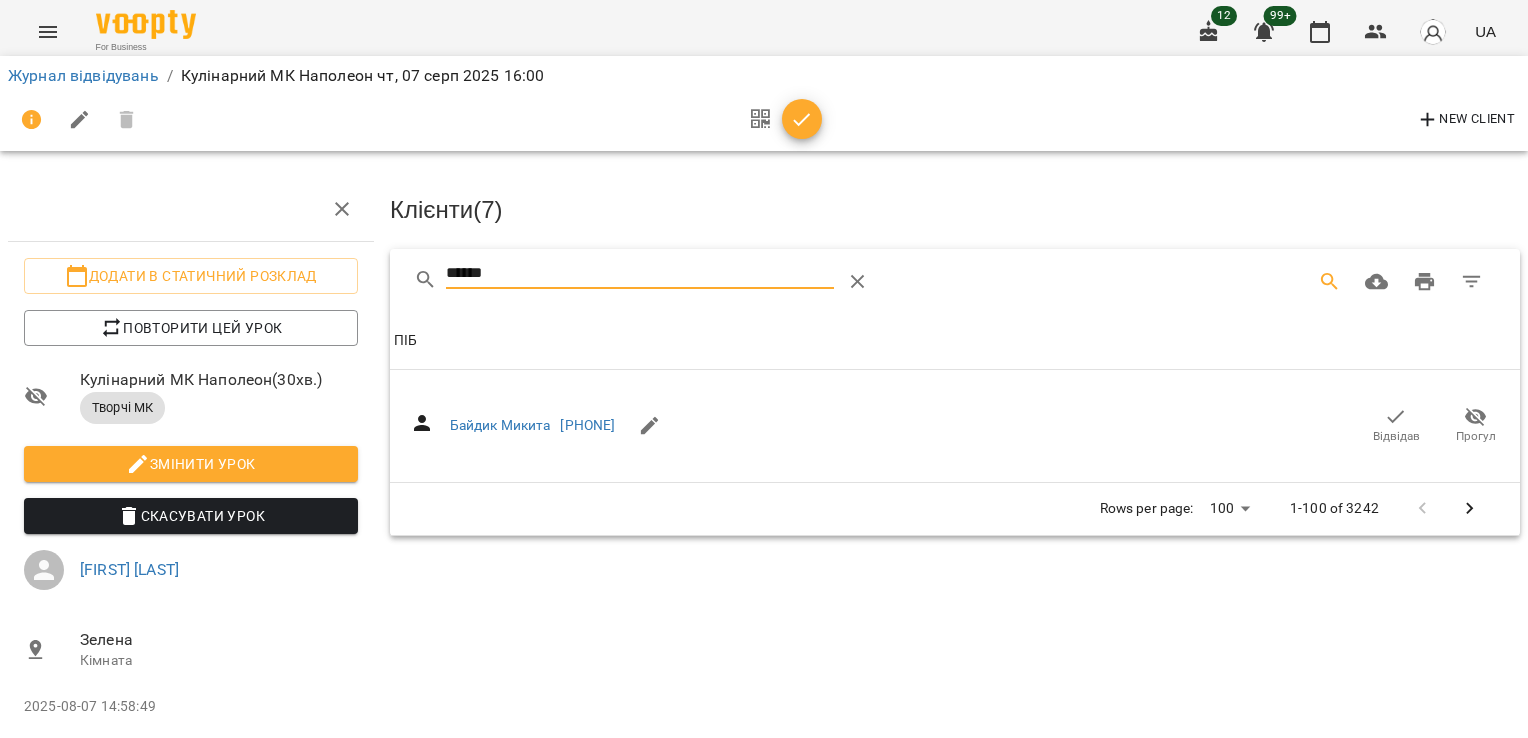 click on "Відвідав" at bounding box center [1396, 426] 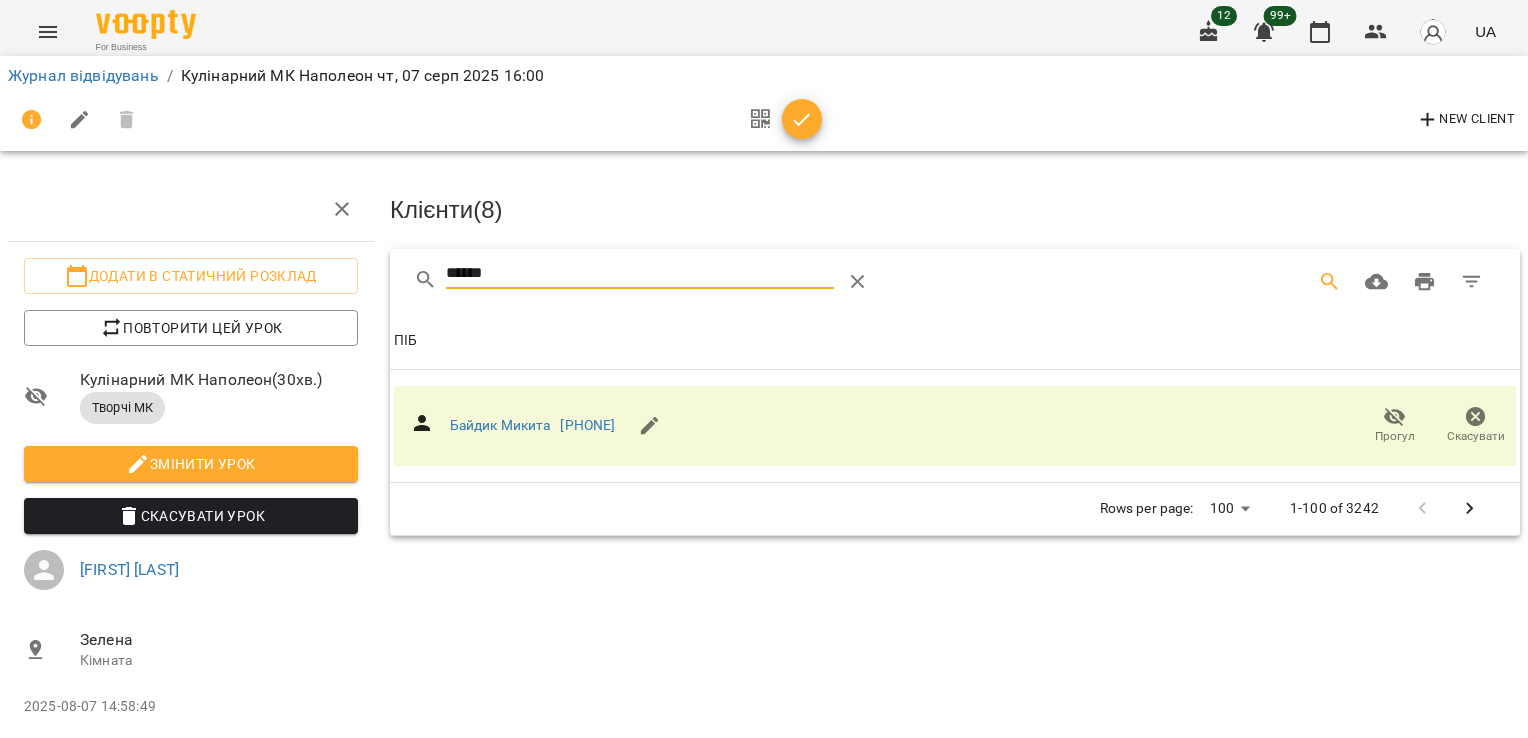 drag, startPoint x: 459, startPoint y: 274, endPoint x: 358, endPoint y: 274, distance: 101 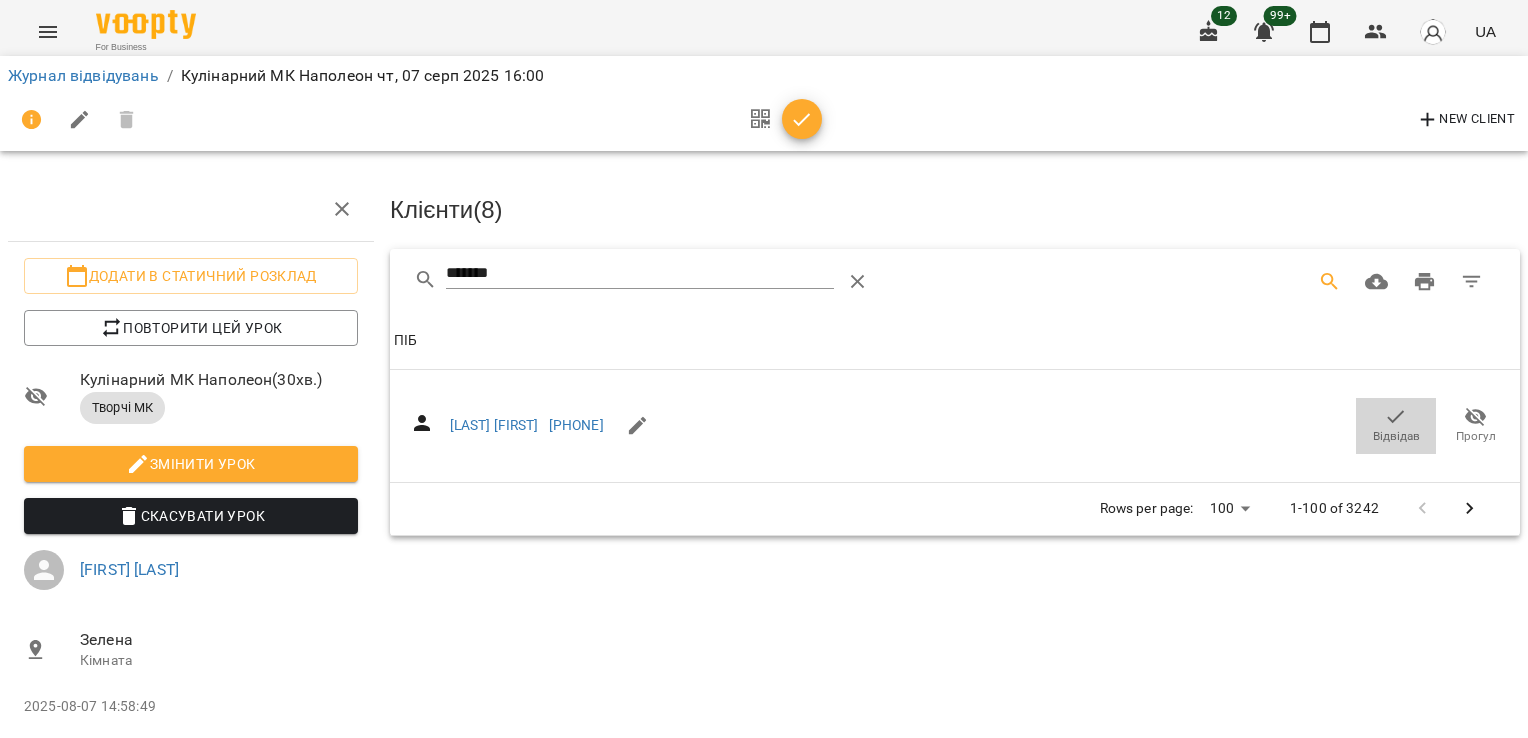 click 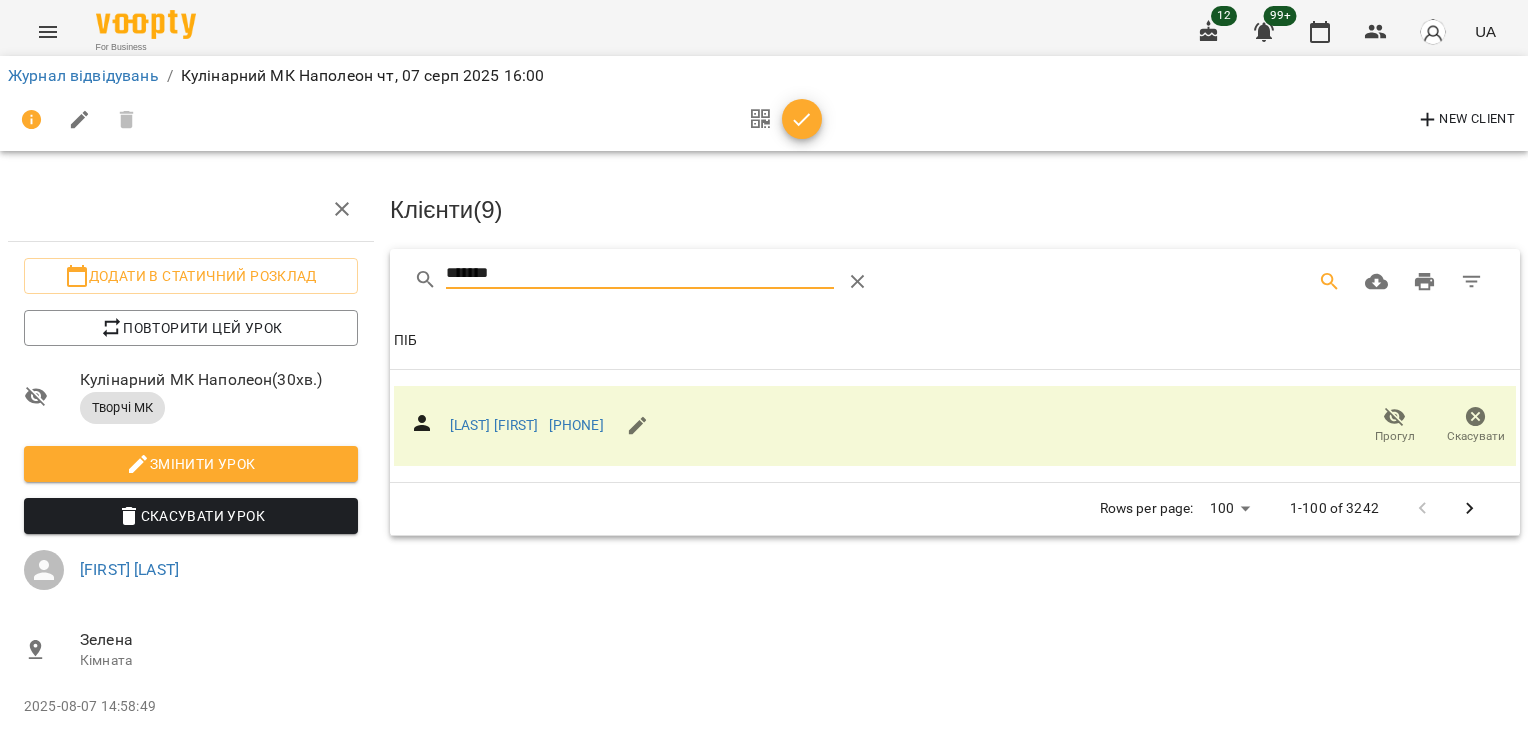 drag, startPoint x: 582, startPoint y: 257, endPoint x: 365, endPoint y: 269, distance: 217.33154 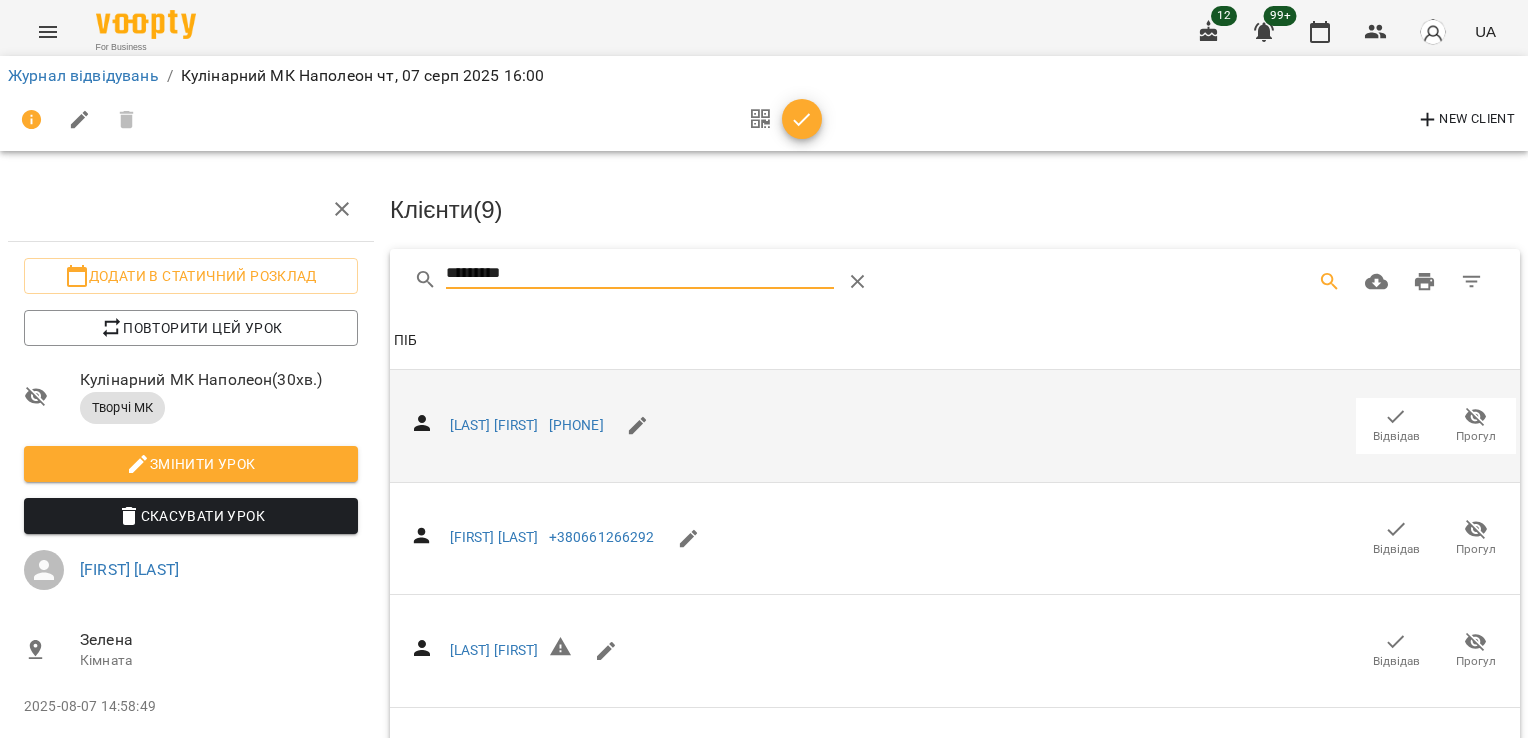 type on "*********" 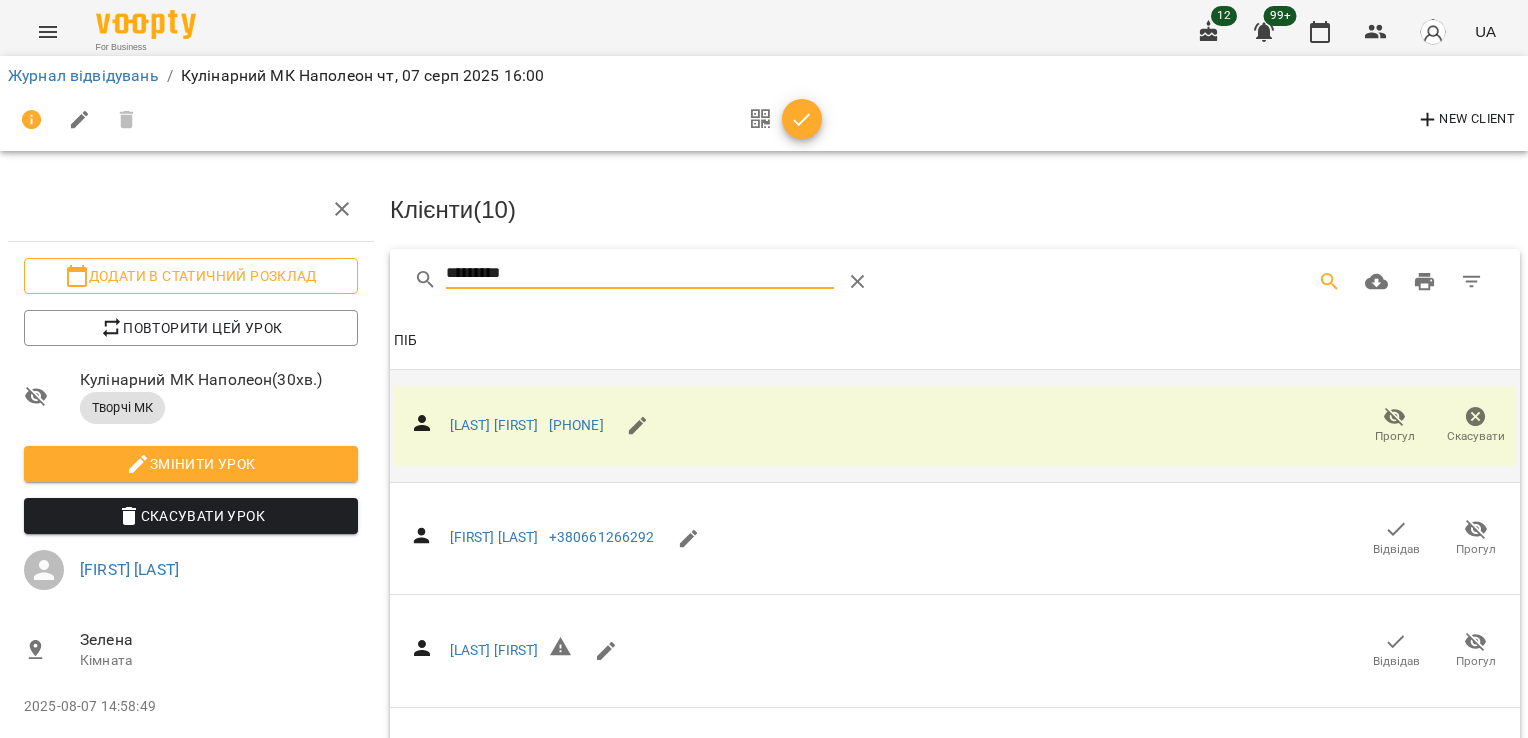 drag, startPoint x: 582, startPoint y: 265, endPoint x: 275, endPoint y: 268, distance: 307.01465 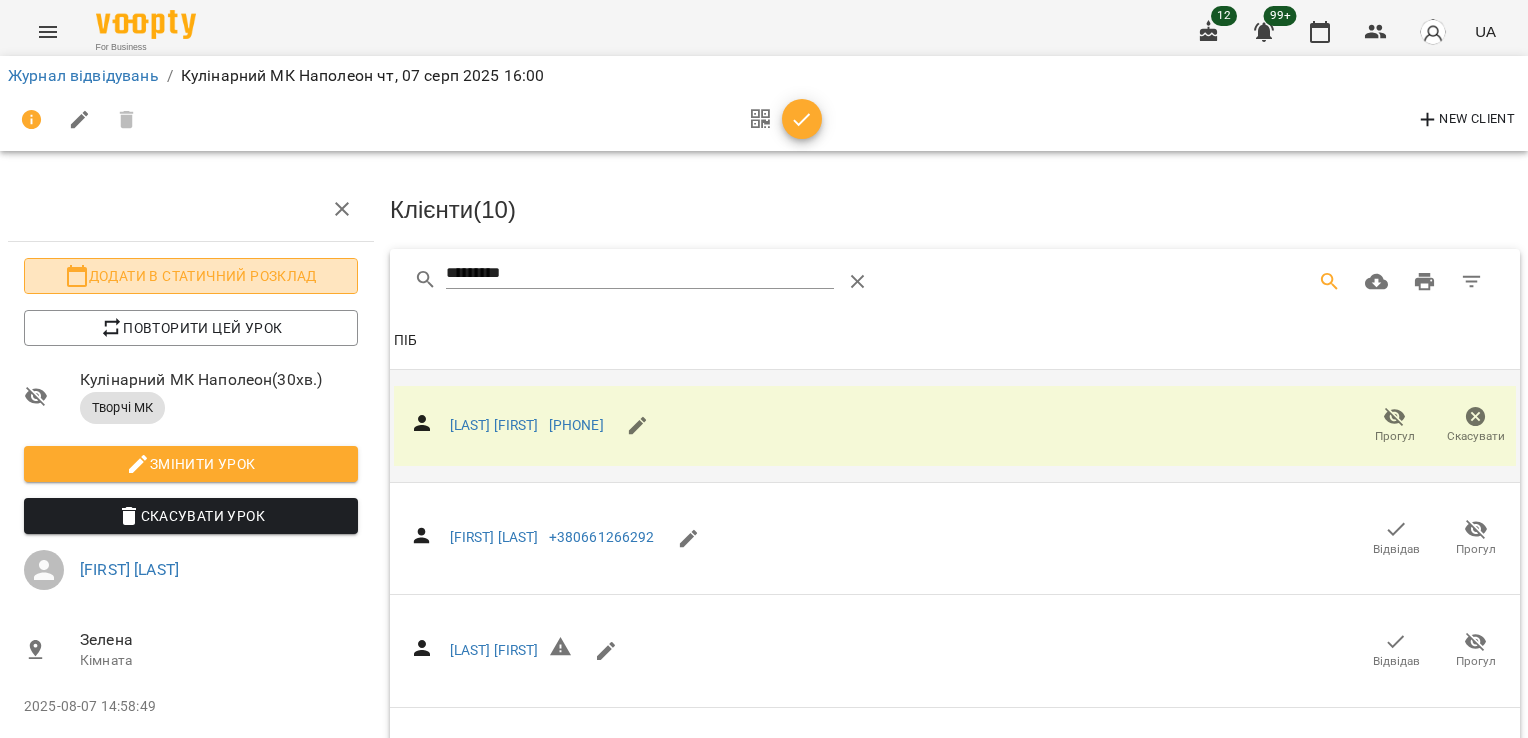 click on "Додати в статичний розклад" at bounding box center [191, 276] 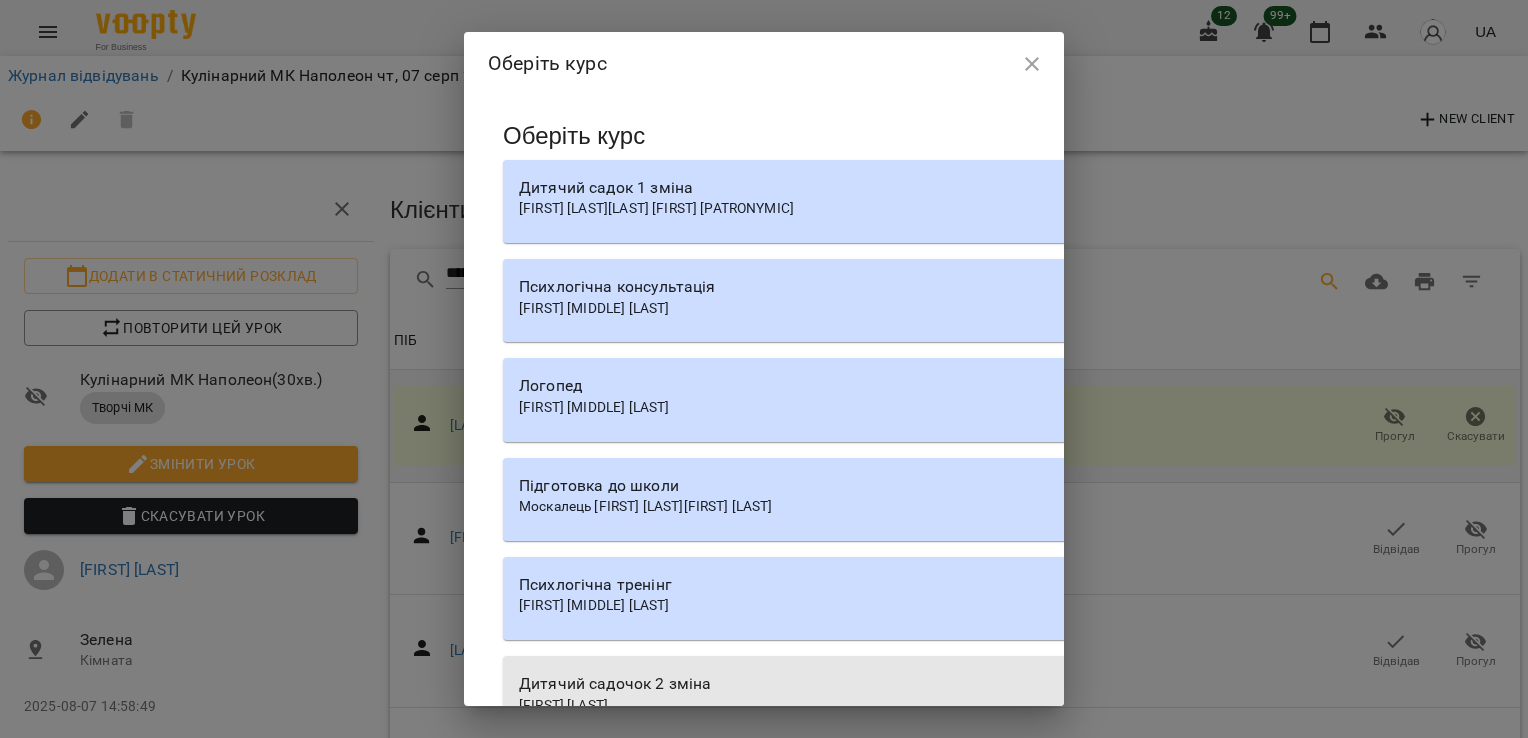 click 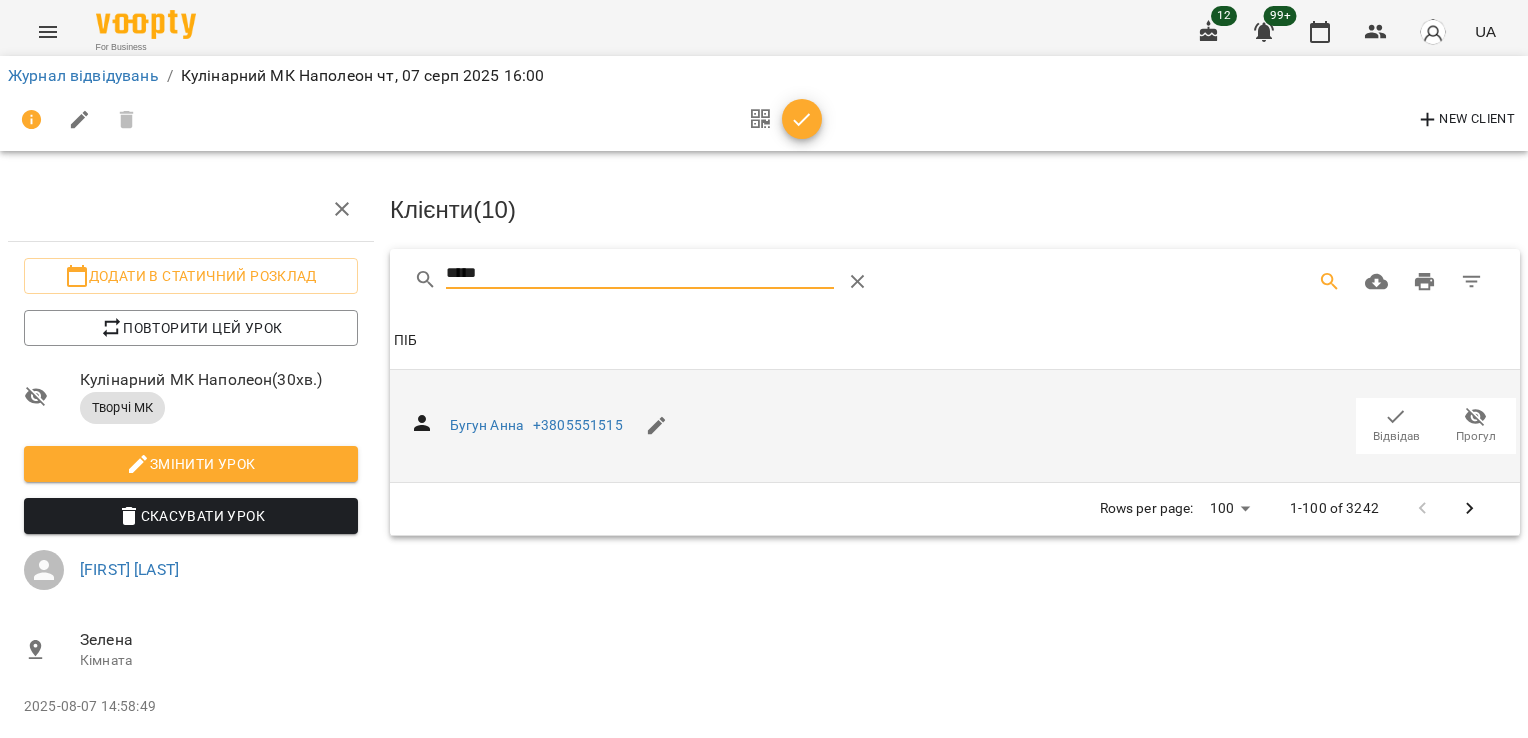 type on "*****" 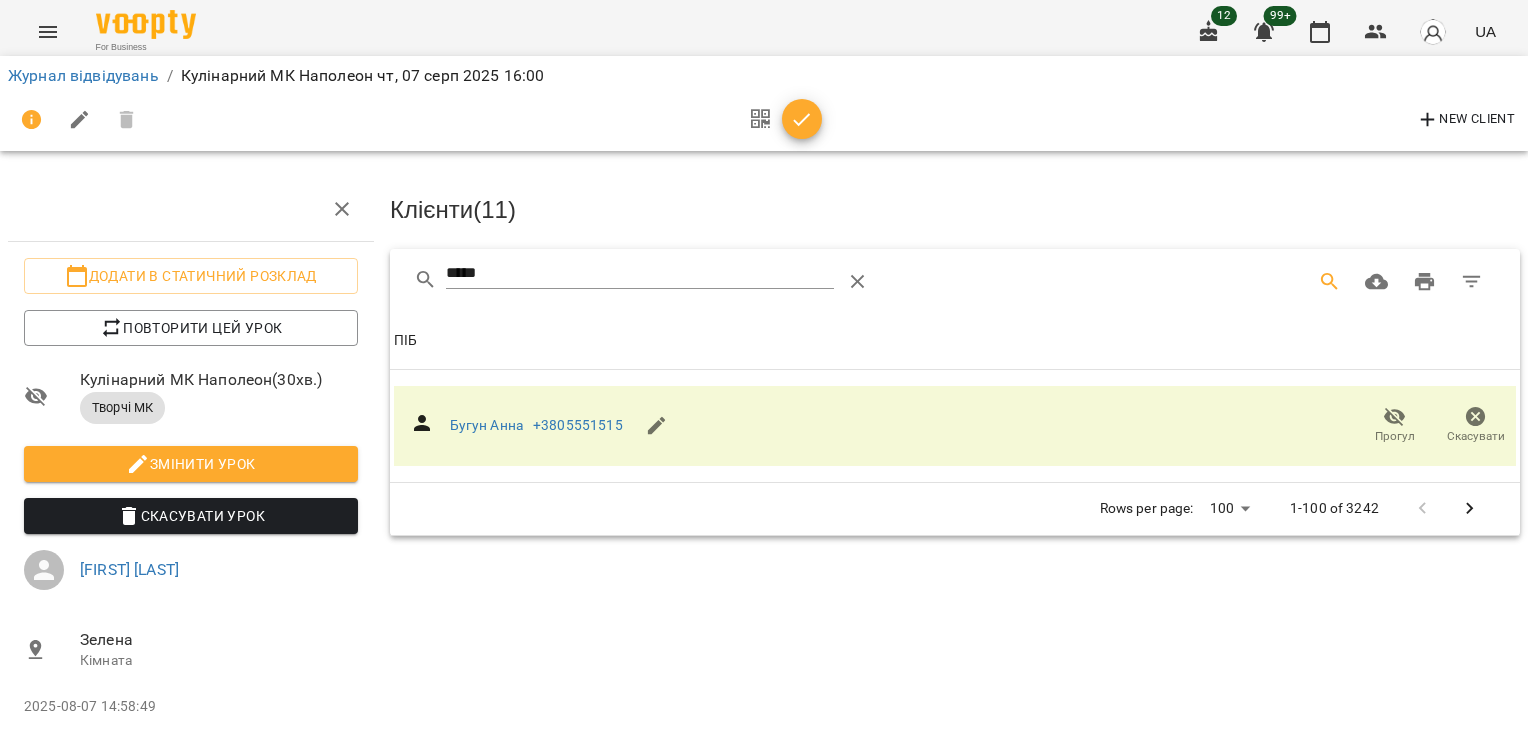 click 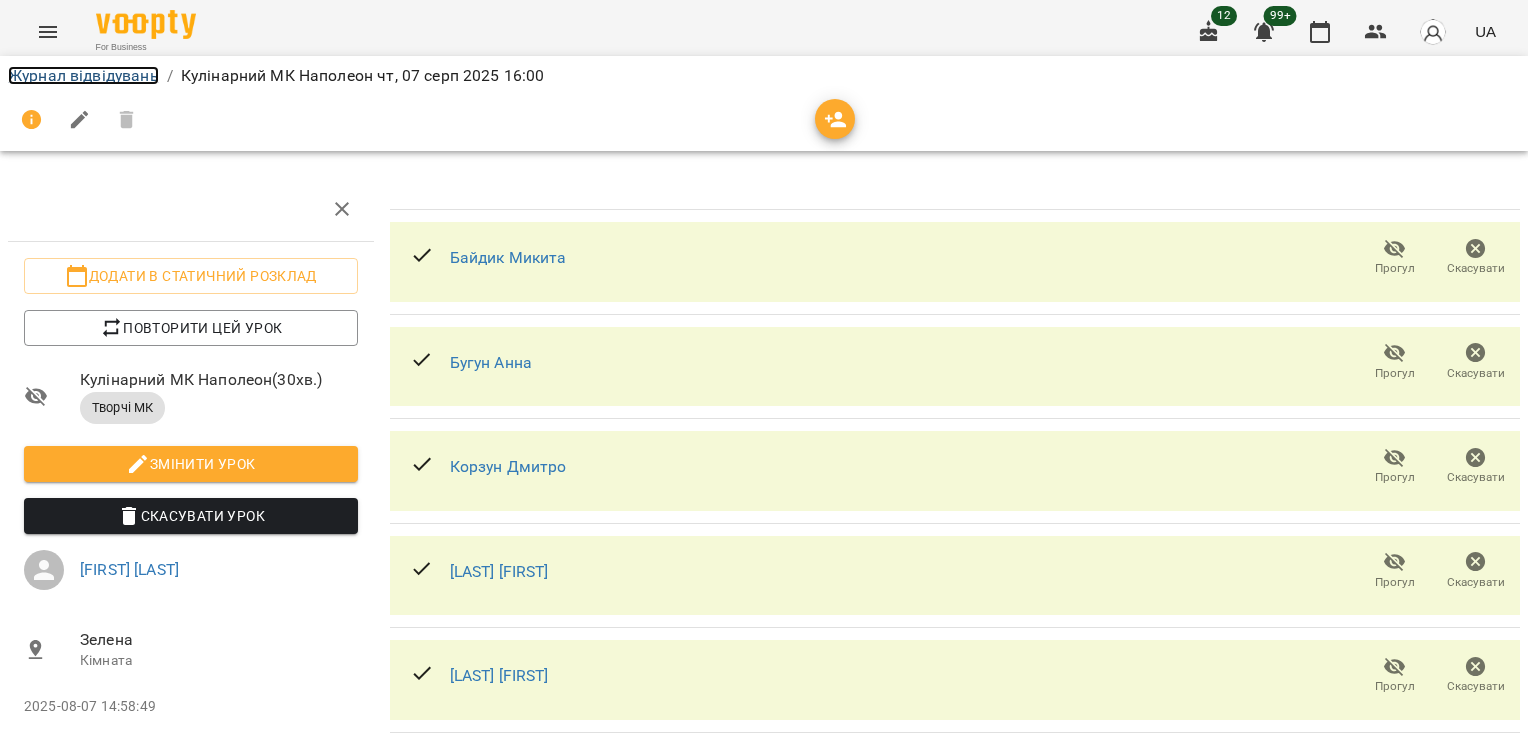 click on "Журнал відвідувань" at bounding box center (83, 75) 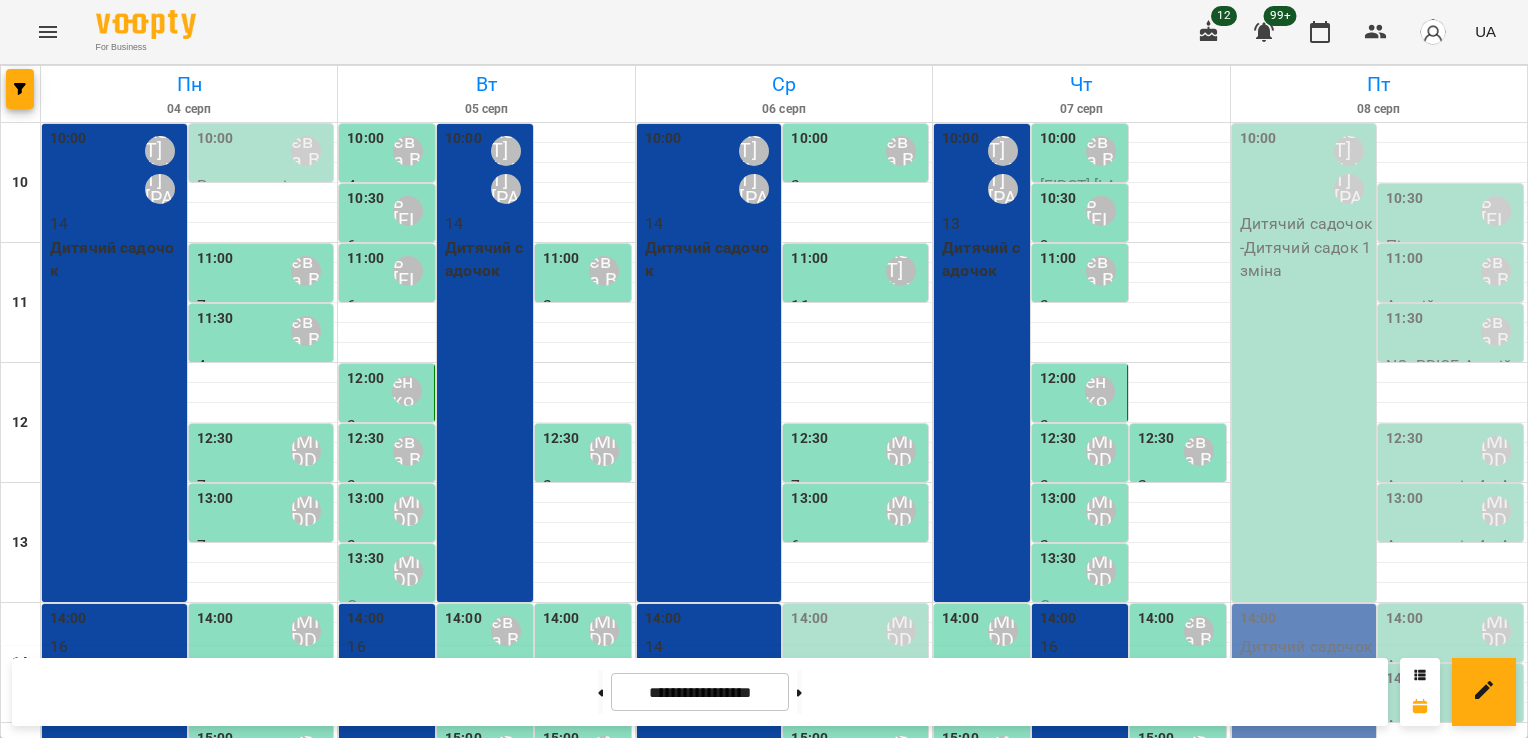 scroll, scrollTop: 434, scrollLeft: 0, axis: vertical 